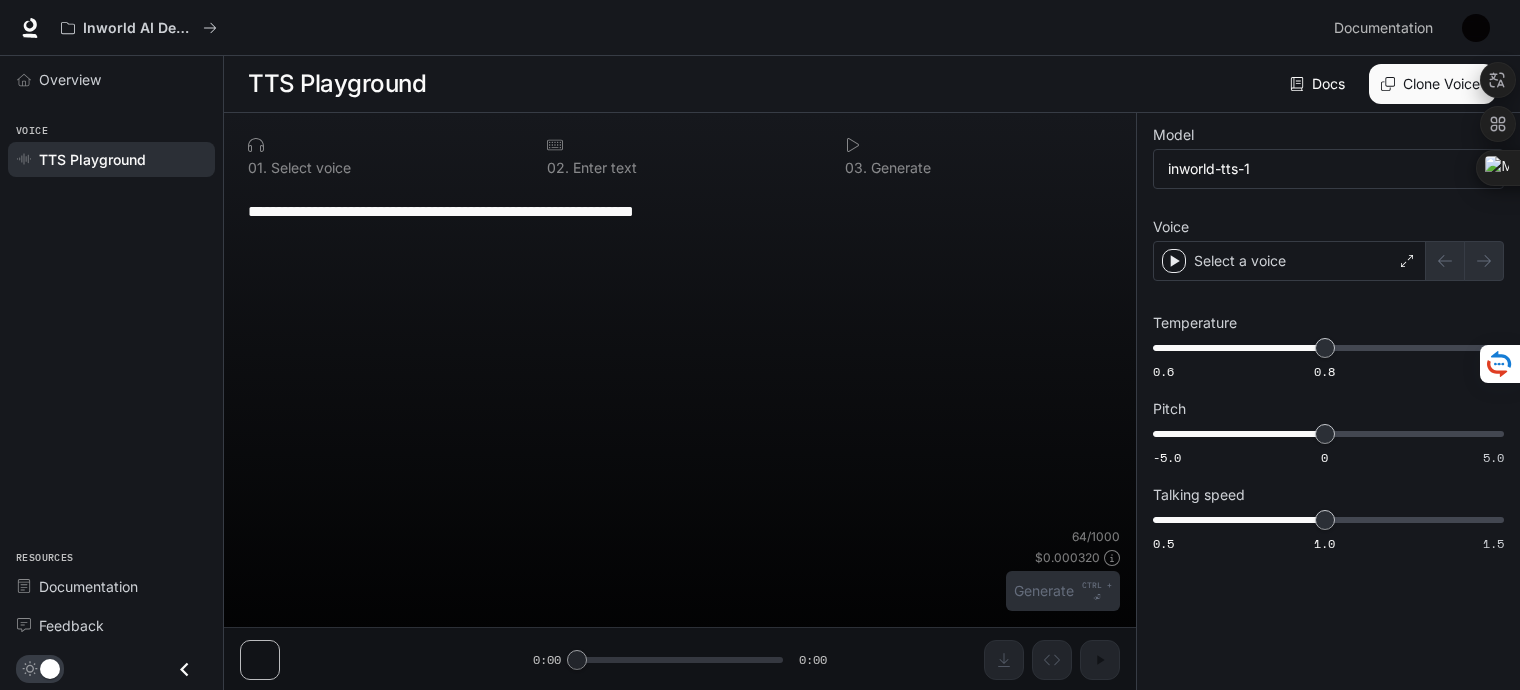 scroll, scrollTop: 0, scrollLeft: 0, axis: both 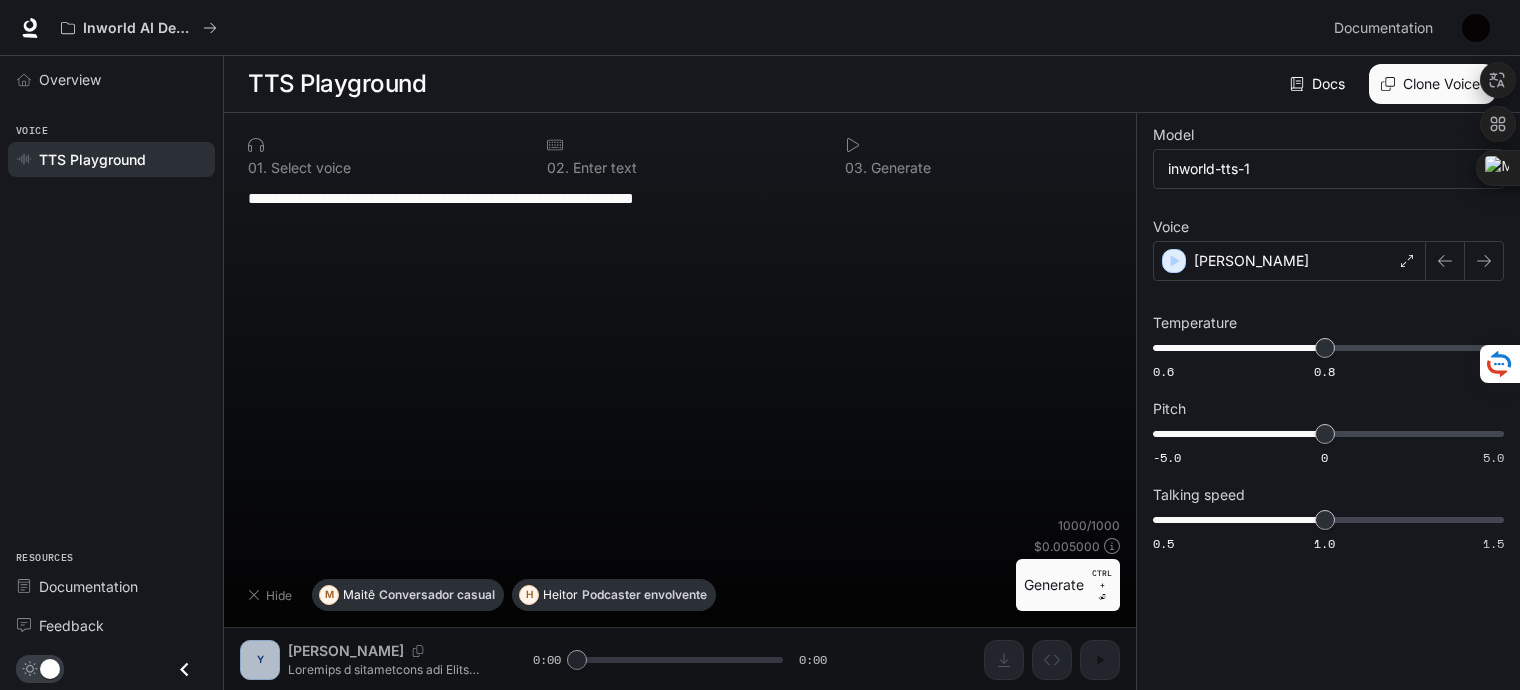 drag, startPoint x: 636, startPoint y: 429, endPoint x: 212, endPoint y: 171, distance: 496.3265 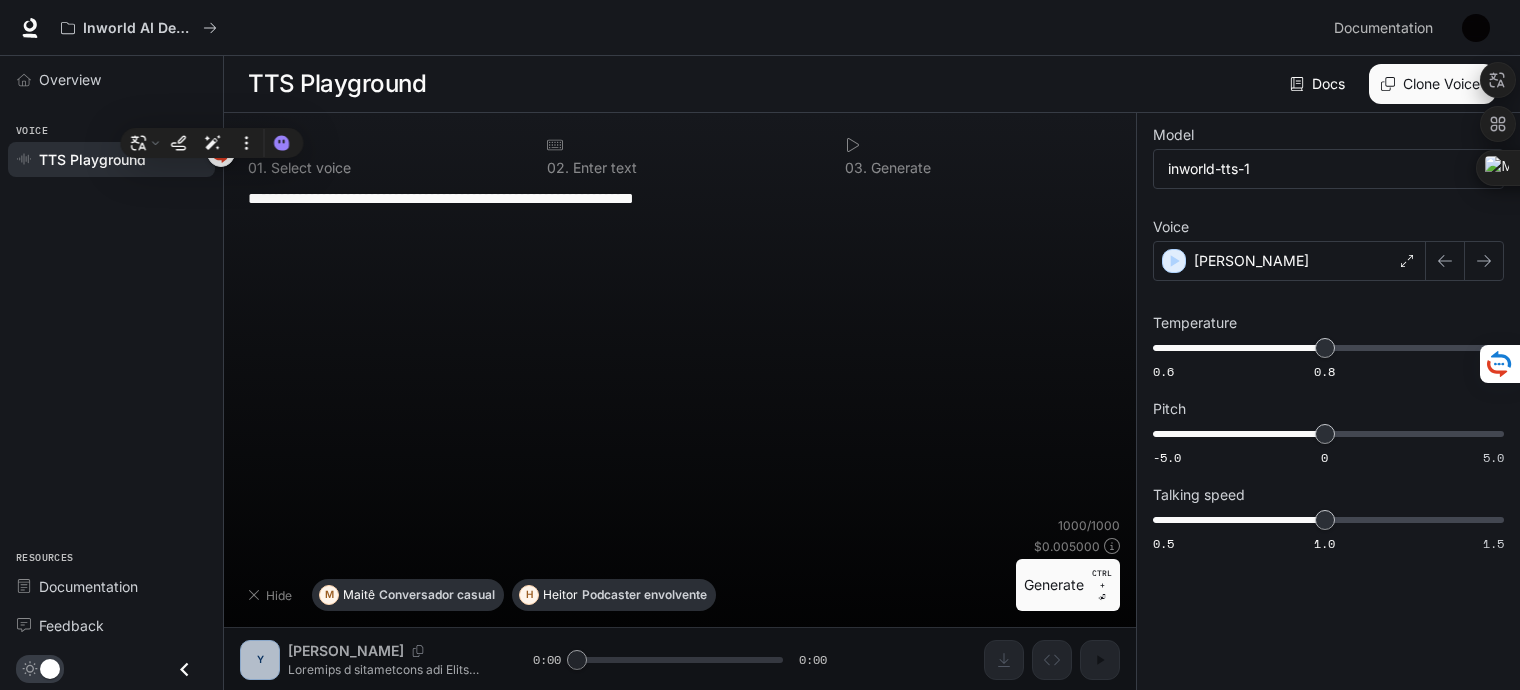 type on "**********" 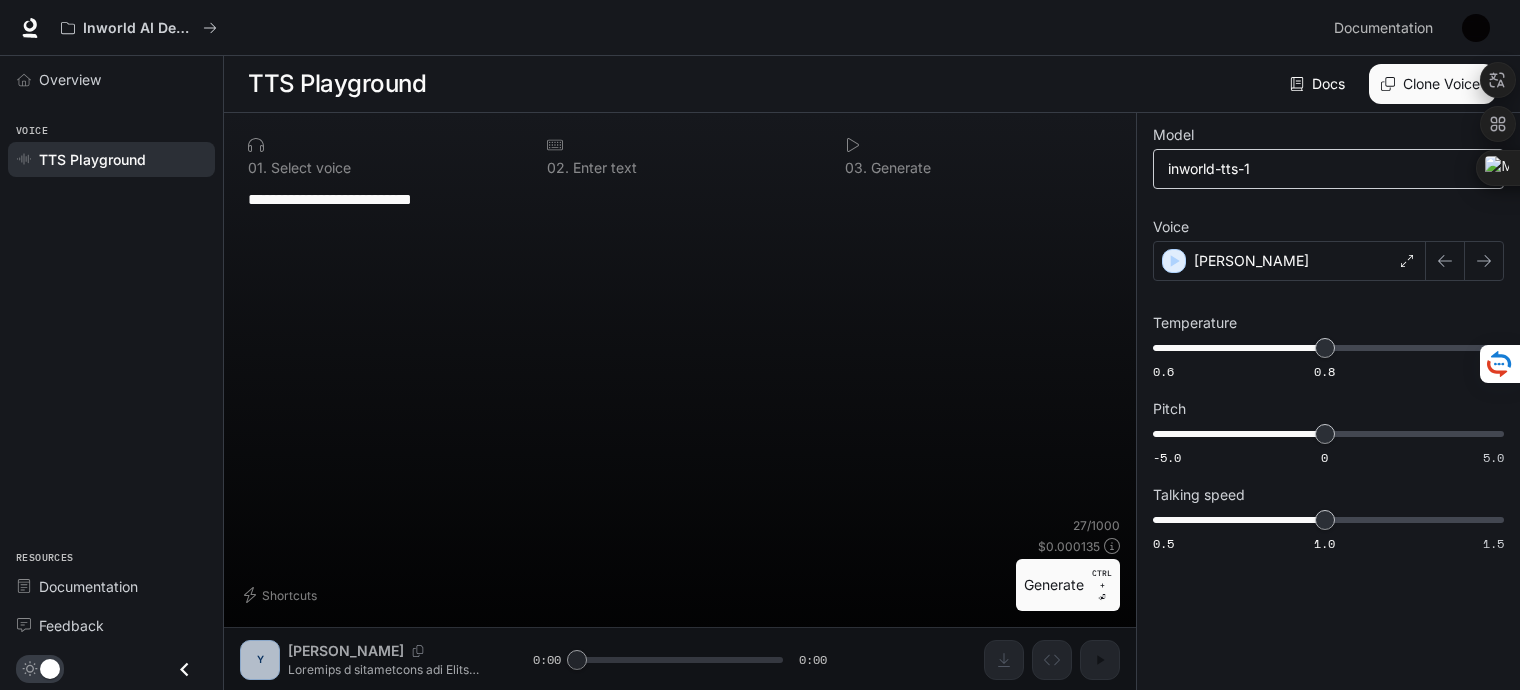 type on "**********" 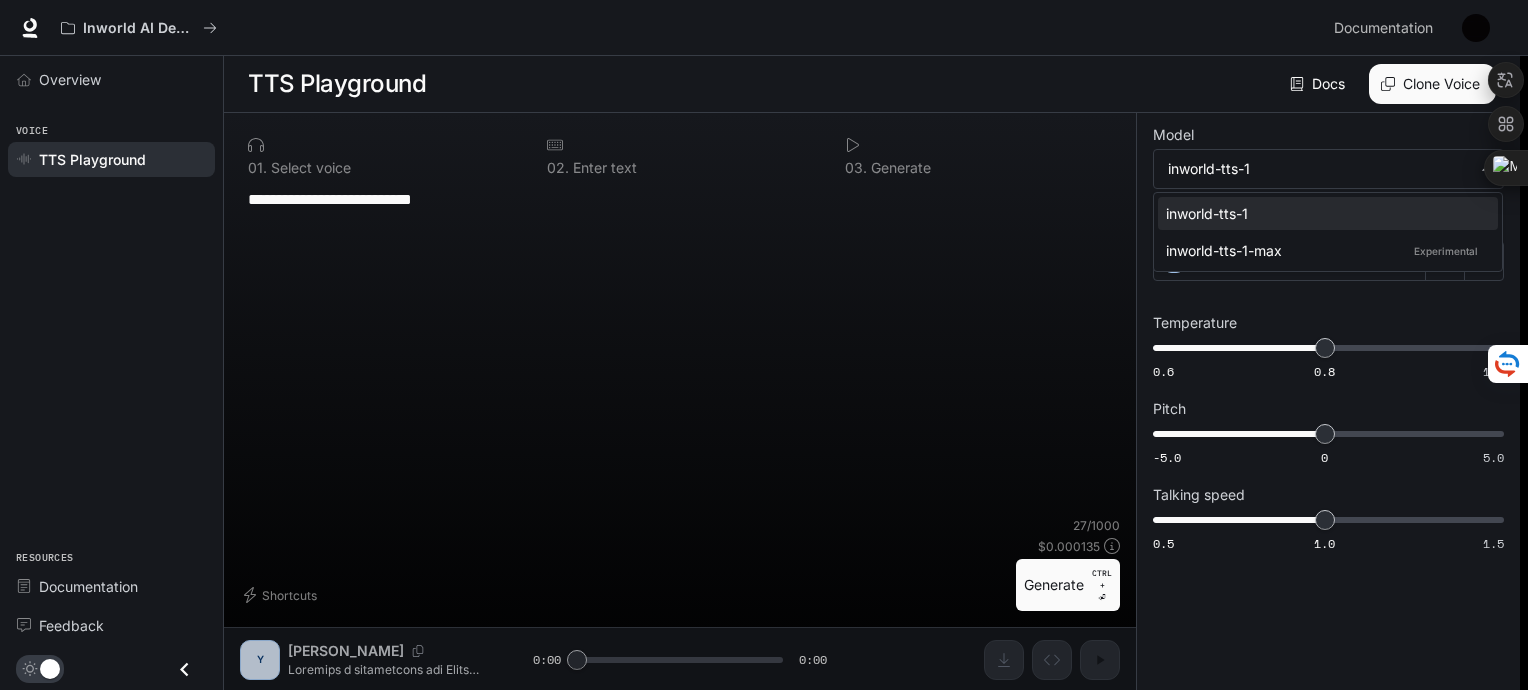 click at bounding box center [764, 345] 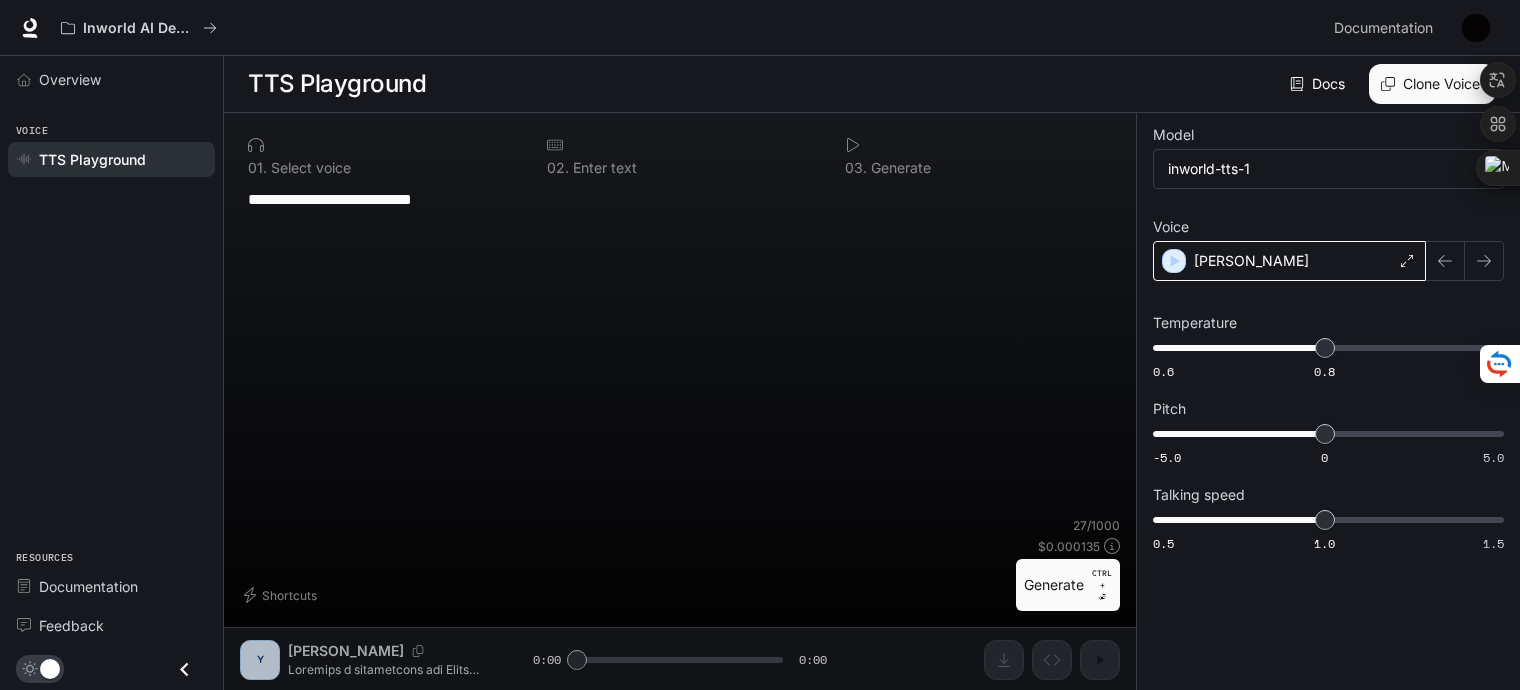 click on "[PERSON_NAME]" at bounding box center [1289, 261] 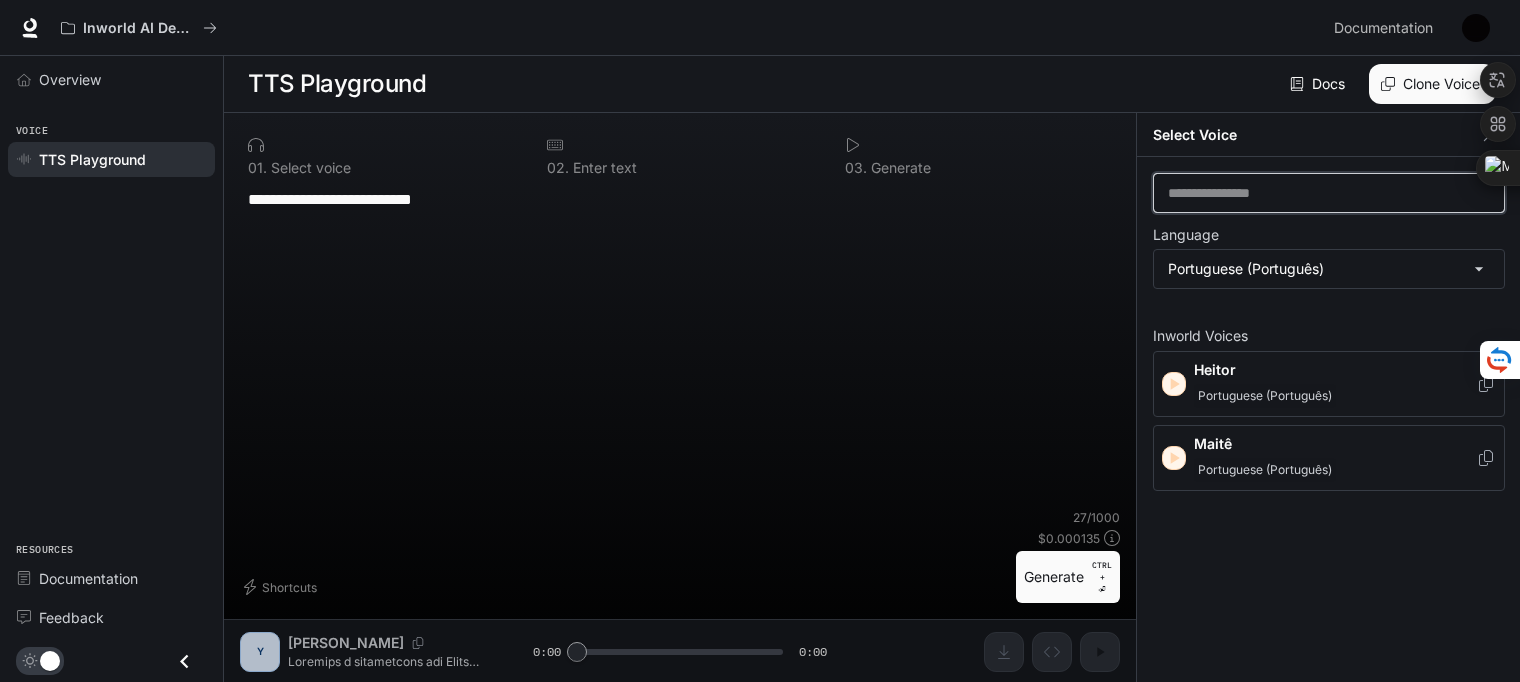 click at bounding box center [1329, 193] 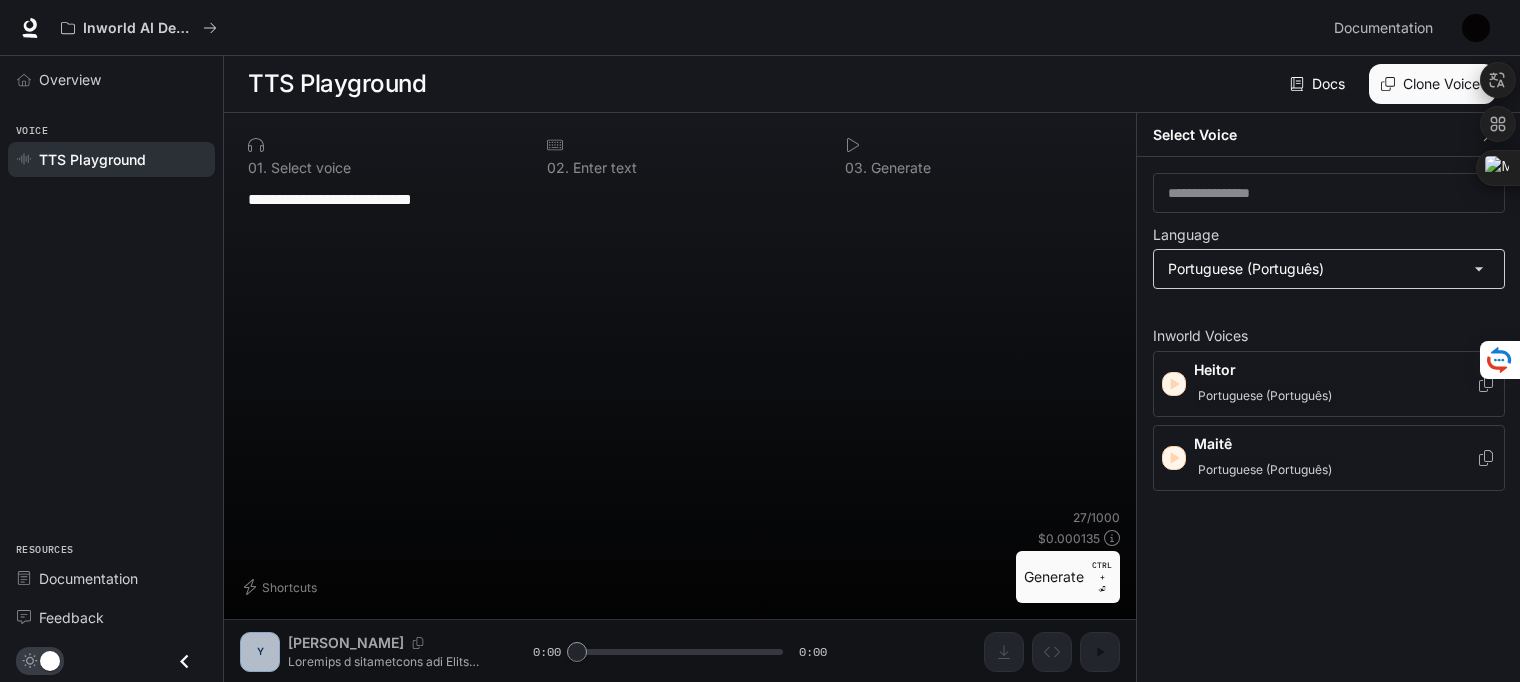 click on "**********" at bounding box center [760, 341] 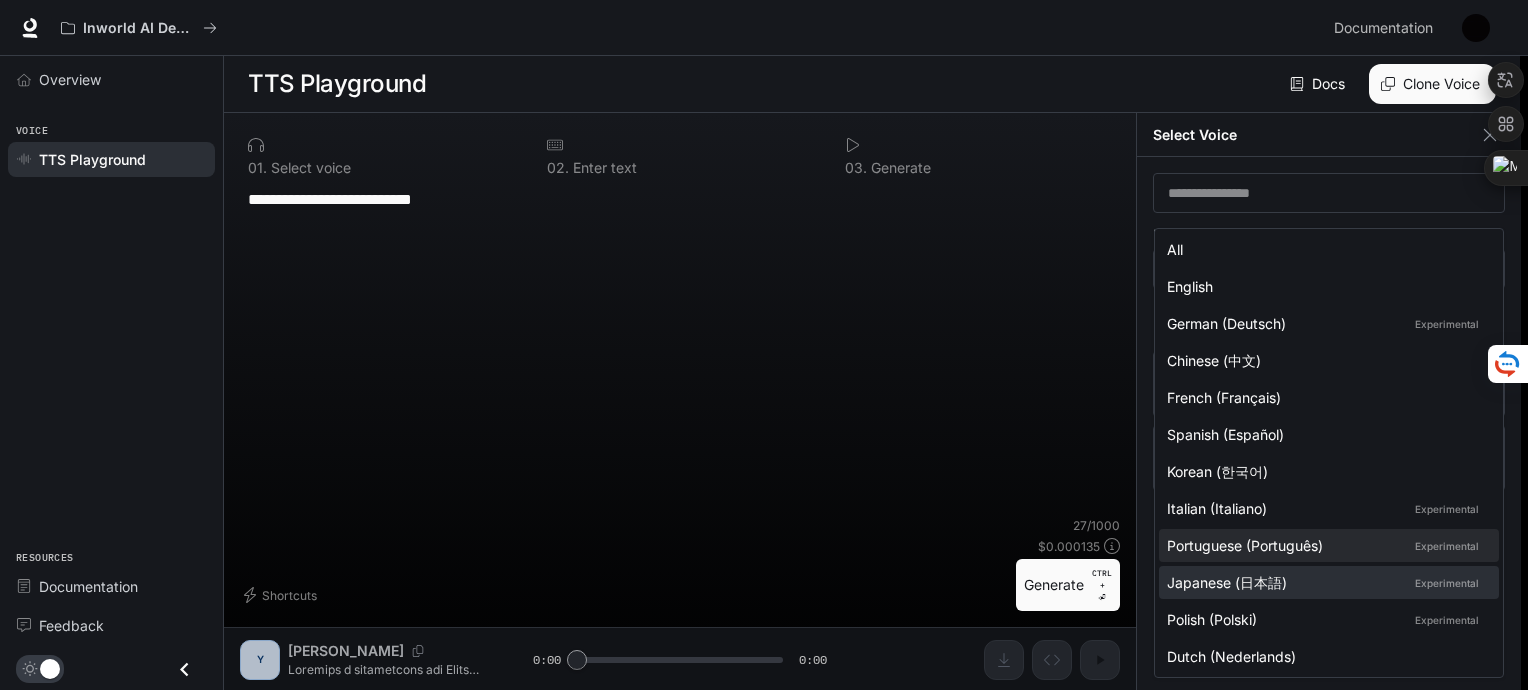 drag, startPoint x: 1342, startPoint y: 494, endPoint x: 1353, endPoint y: 579, distance: 85.70881 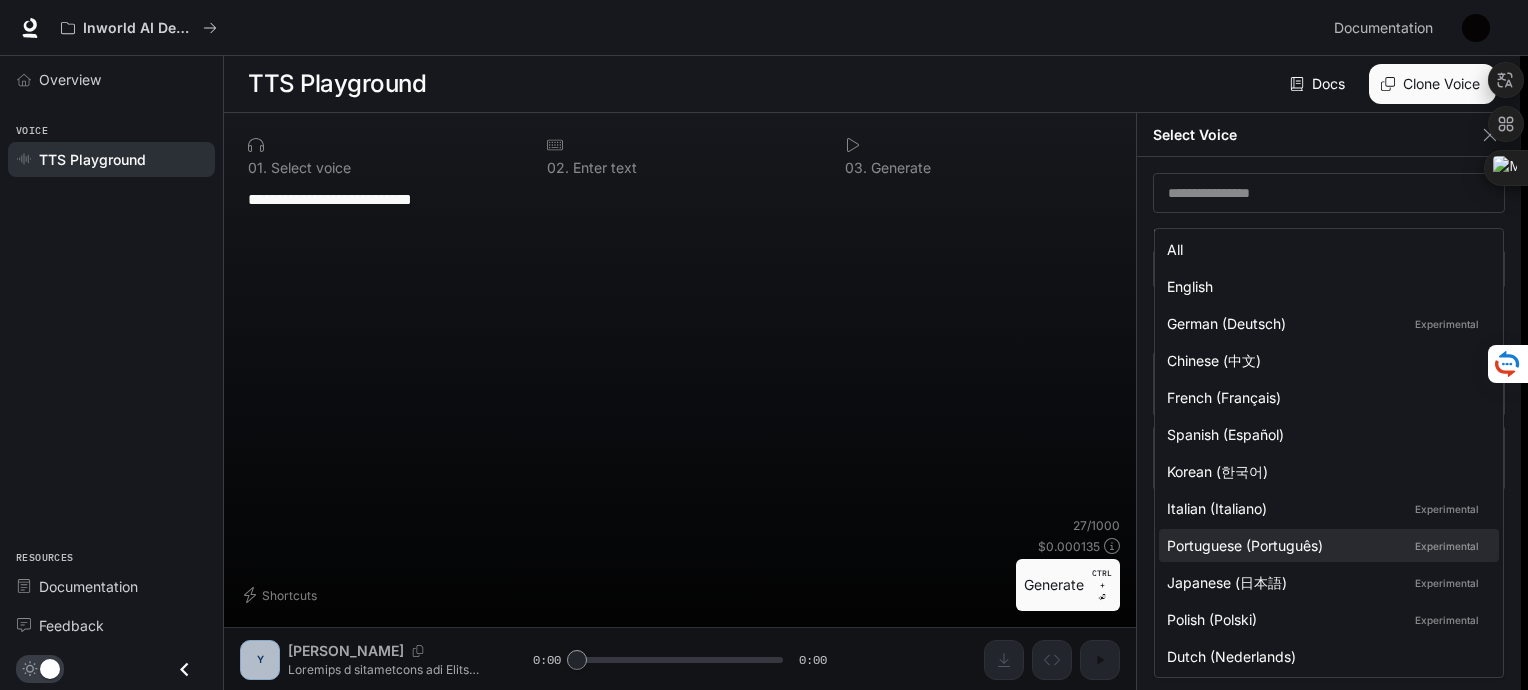 click on "All English German (Deutsch) Experimental Chinese (中文) French (Français) Spanish (Español) Korean (한국어) Italian (Italiano) Experimental Portuguese (Português) Experimental Japanese (日本語) Experimental Polish (Polski) Experimental Dutch (Nederlands)" at bounding box center (1329, 453) 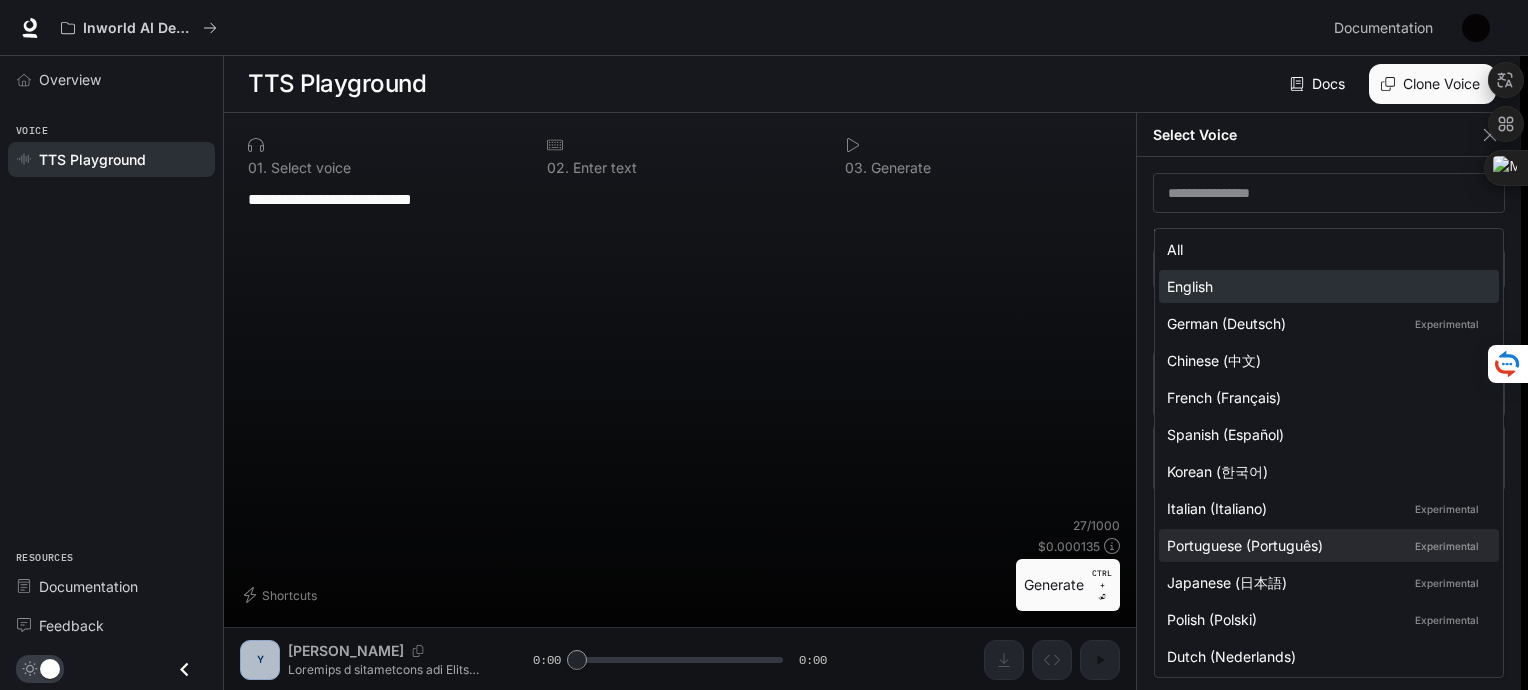 click on "English" at bounding box center [1325, 286] 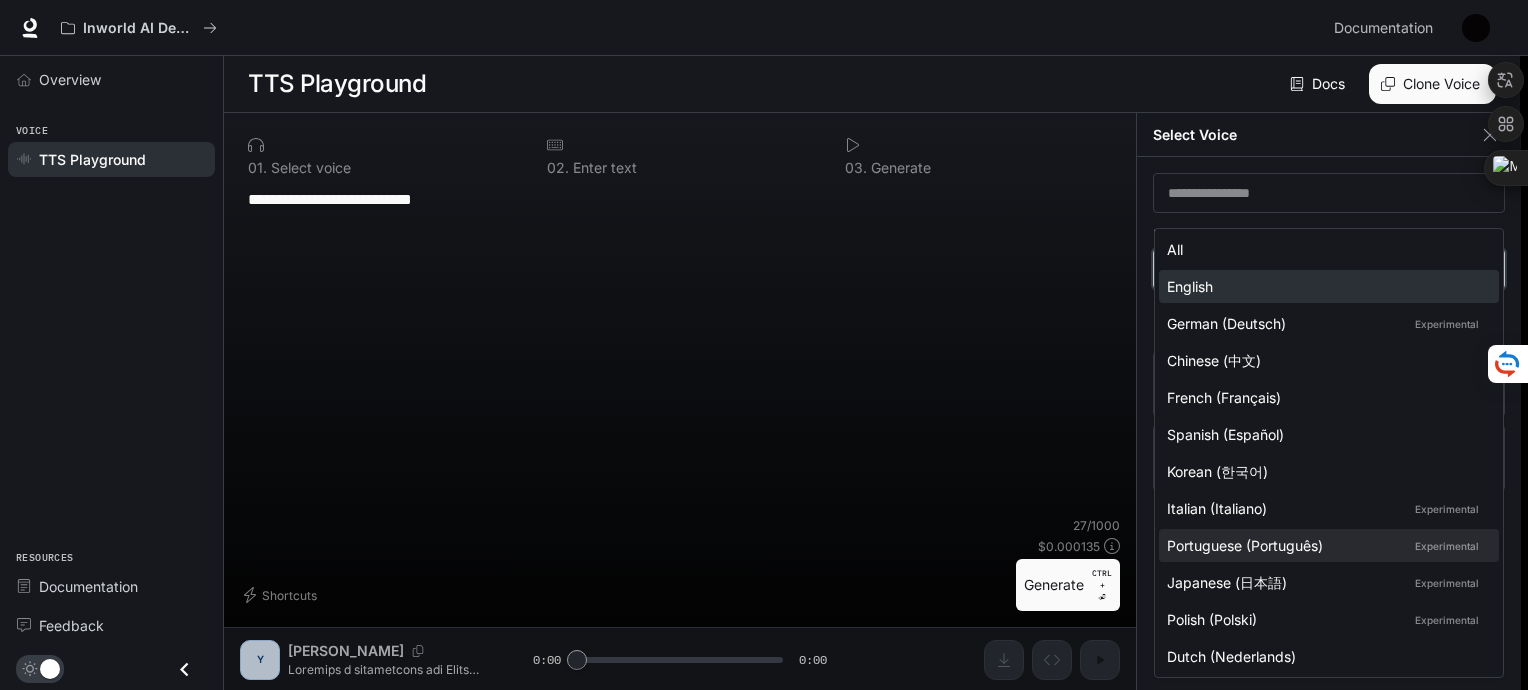 type on "*****" 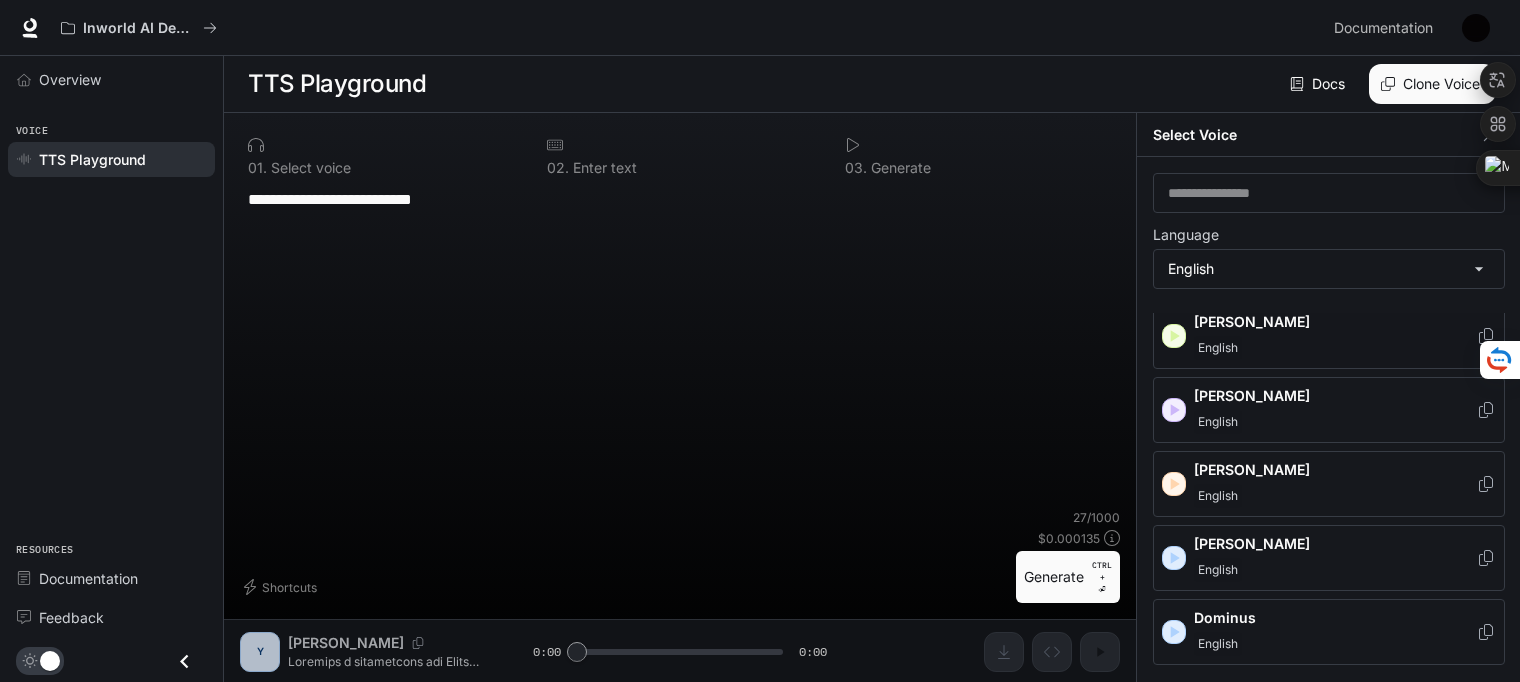 drag, startPoint x: 1317, startPoint y: 316, endPoint x: 1319, endPoint y: 389, distance: 73.02739 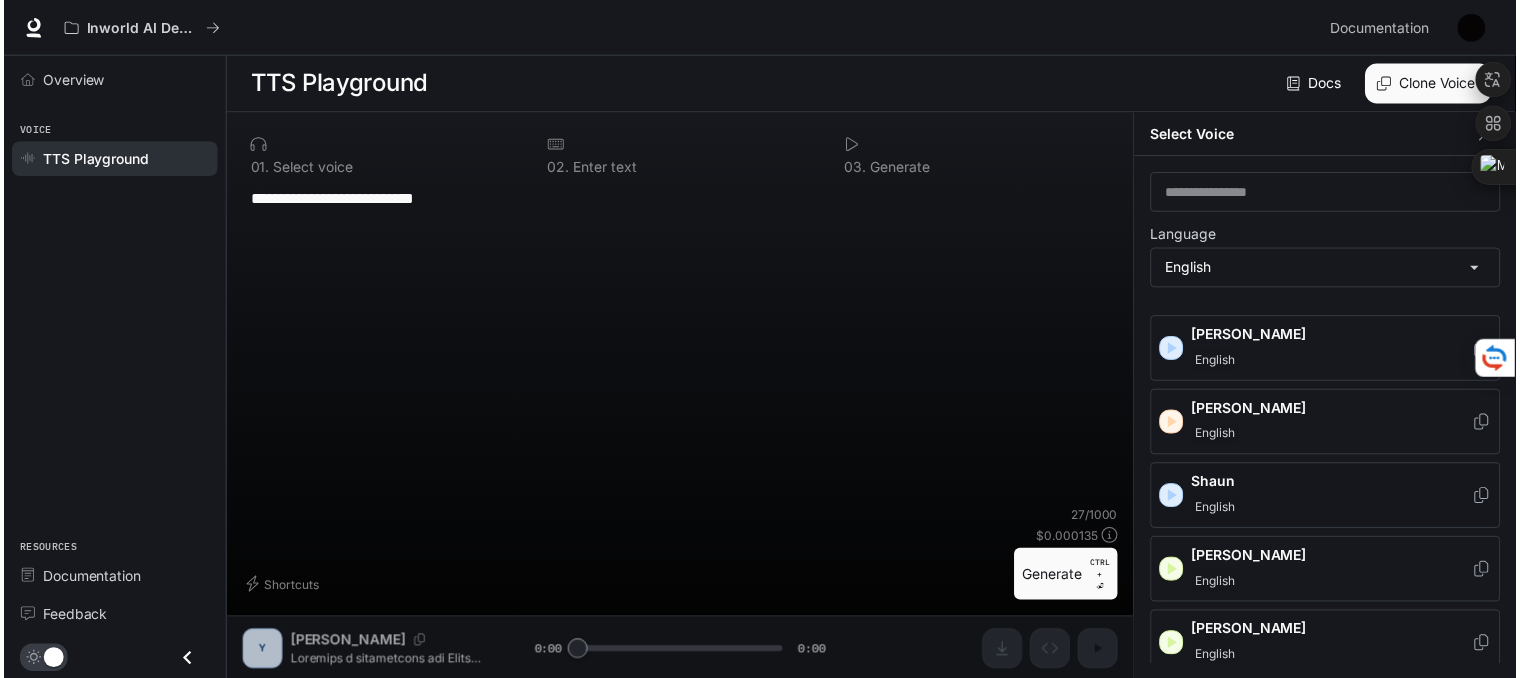 scroll, scrollTop: 1139, scrollLeft: 0, axis: vertical 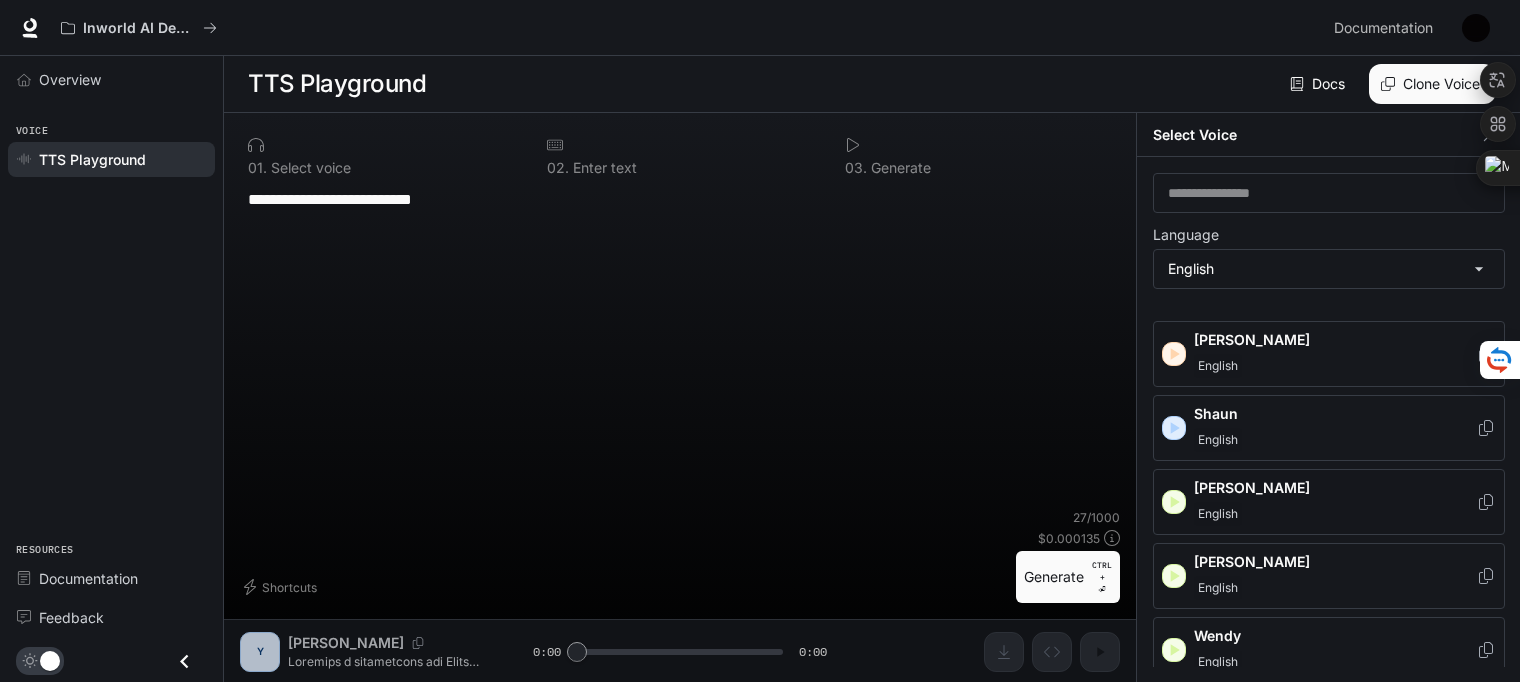 click on "English" at bounding box center (1335, 514) 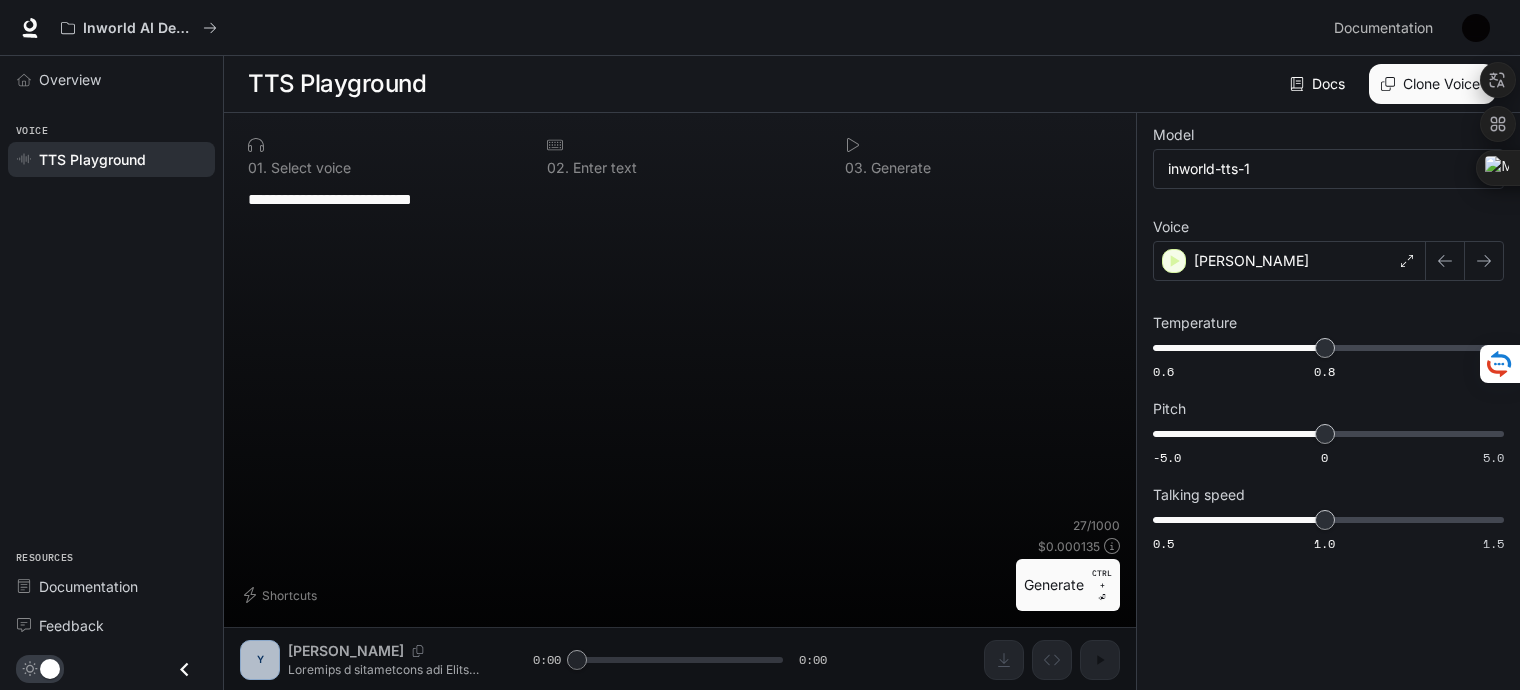 click on "Temperature" at bounding box center (1328, 323) 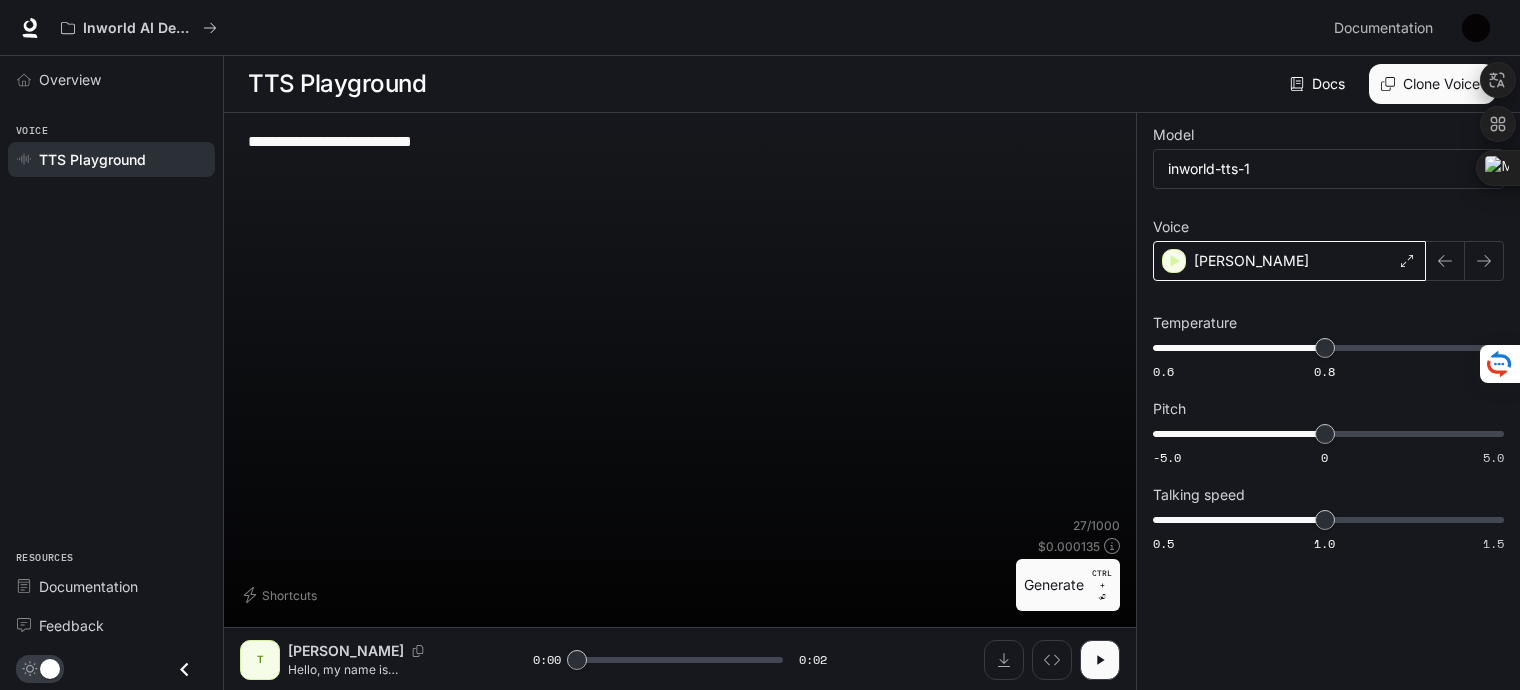 click on "[PERSON_NAME]" at bounding box center [1289, 261] 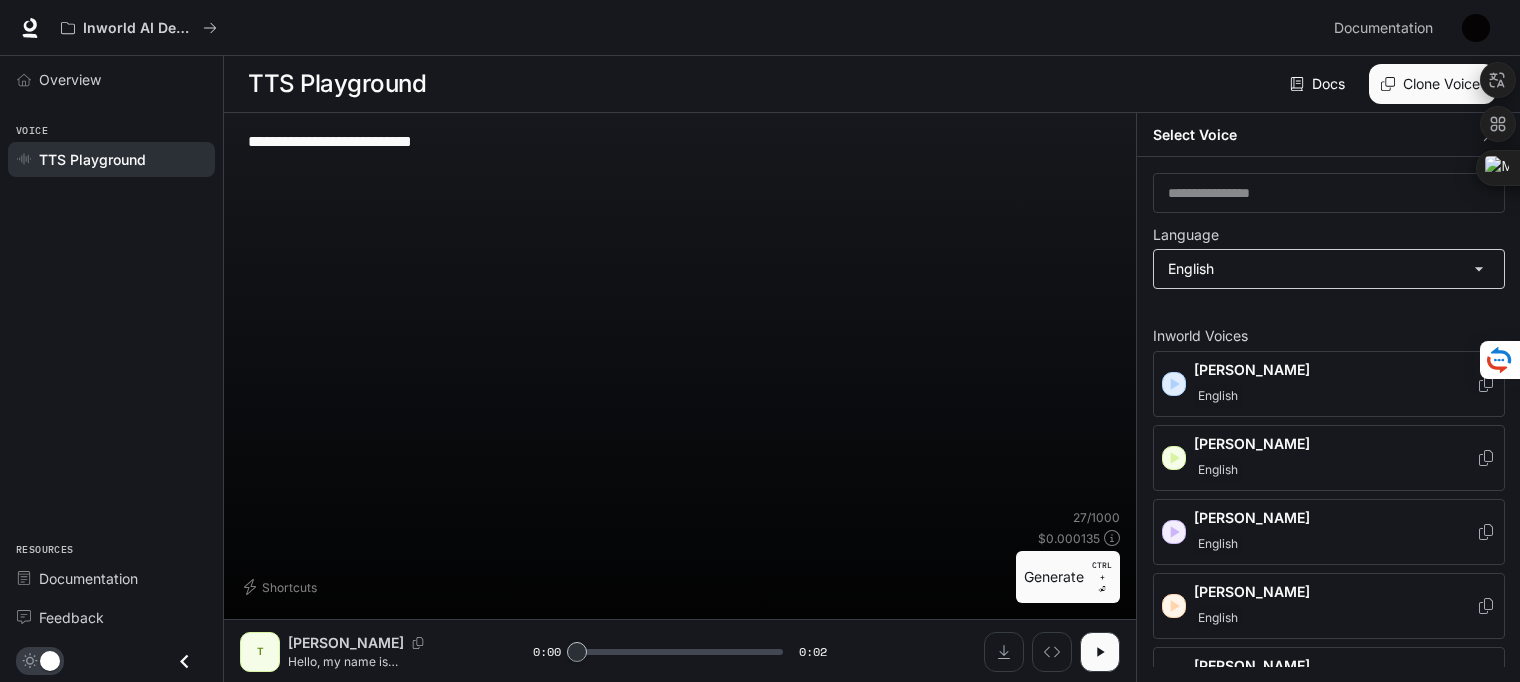 click on "**********" at bounding box center [760, 341] 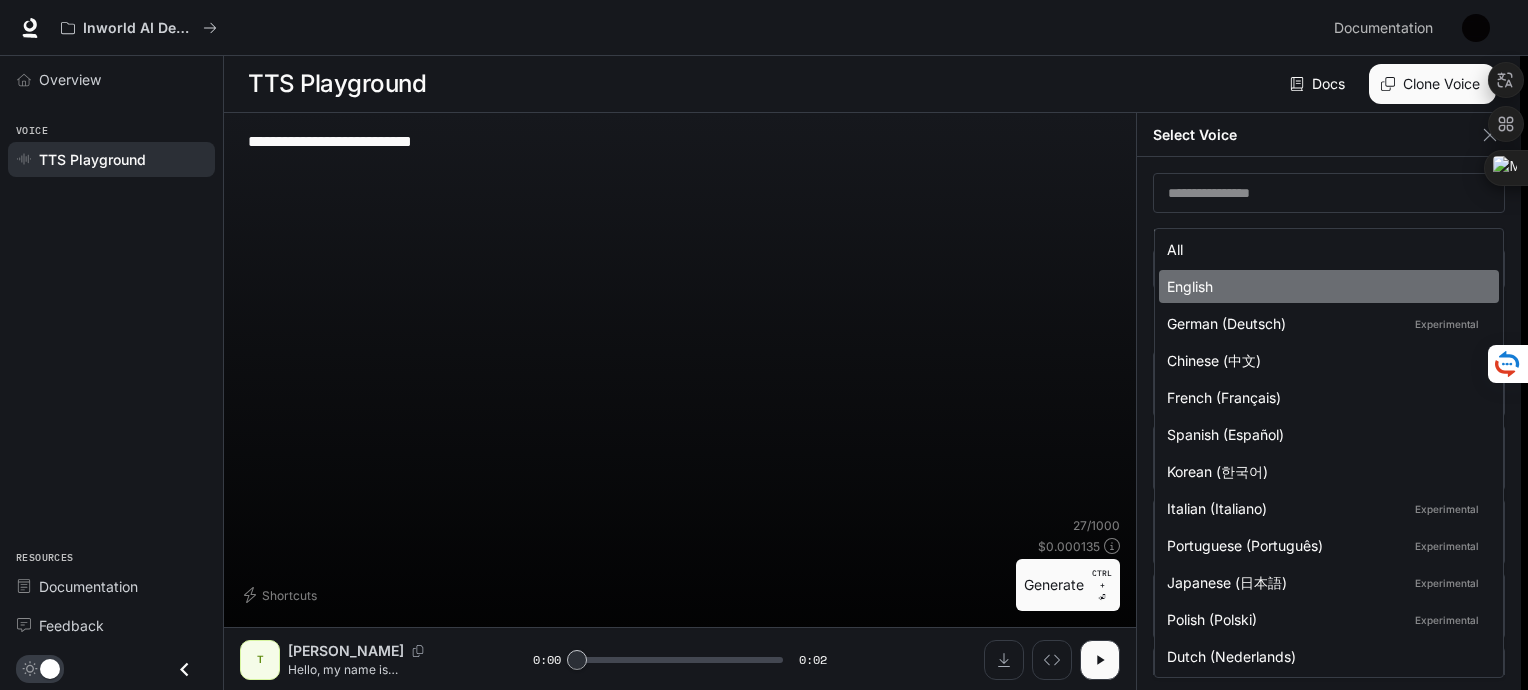 click on "English" at bounding box center [1325, 286] 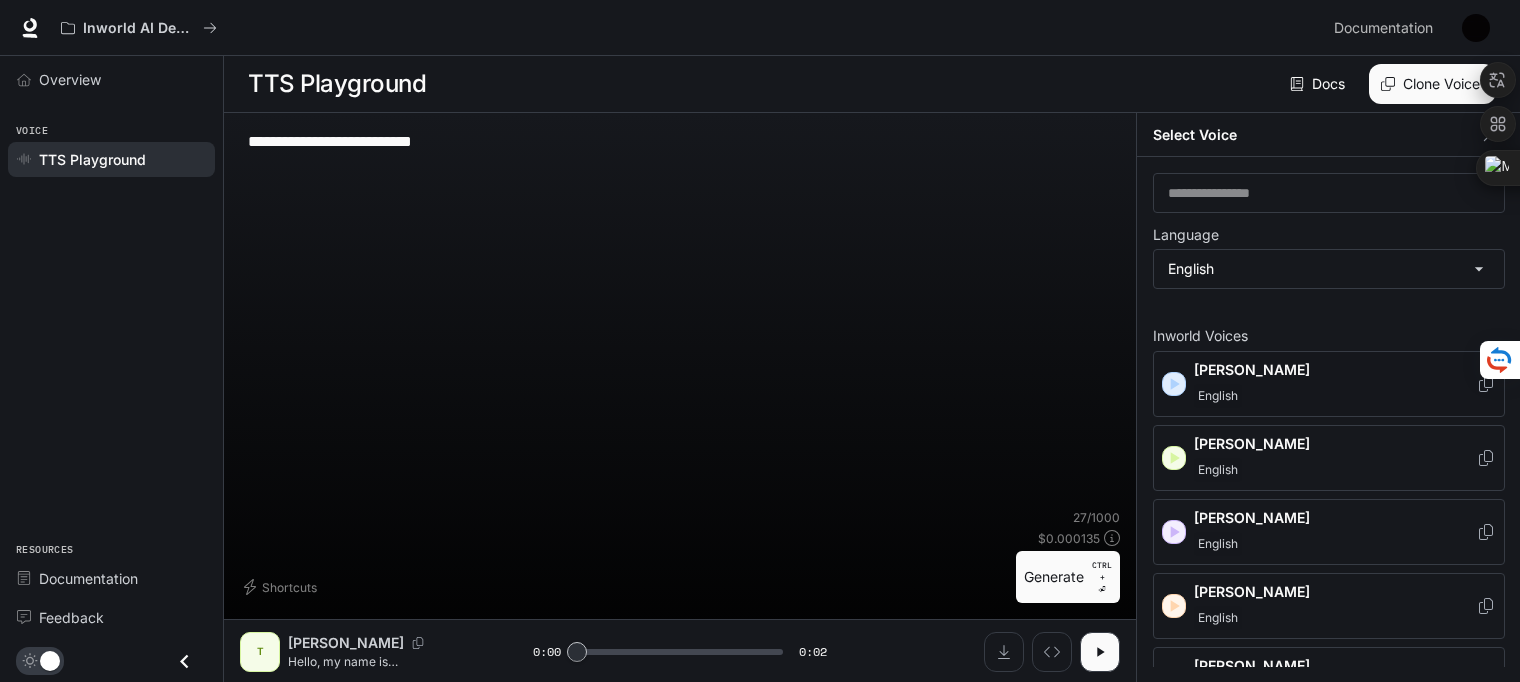 click on "English" at bounding box center (1335, 396) 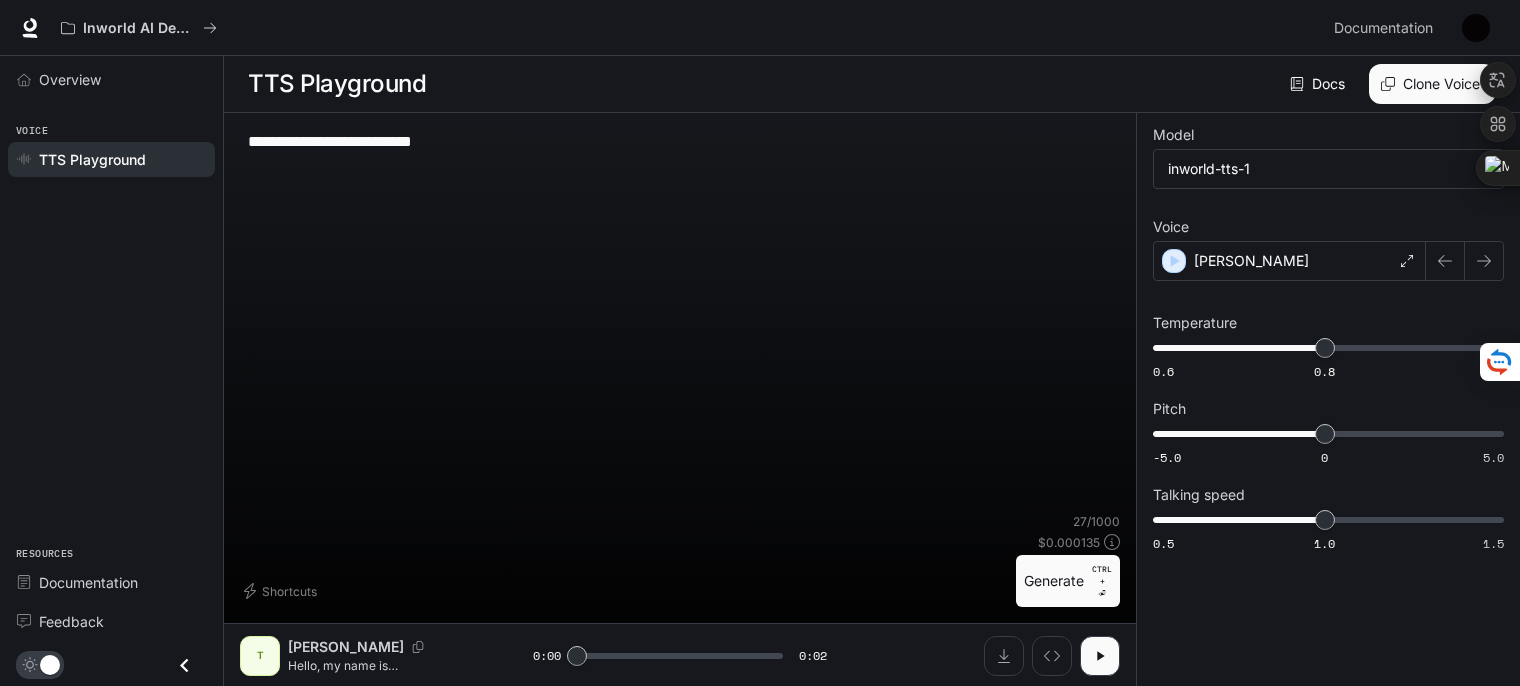 click on "Generate CTRL +  ⏎" at bounding box center [1068, 581] 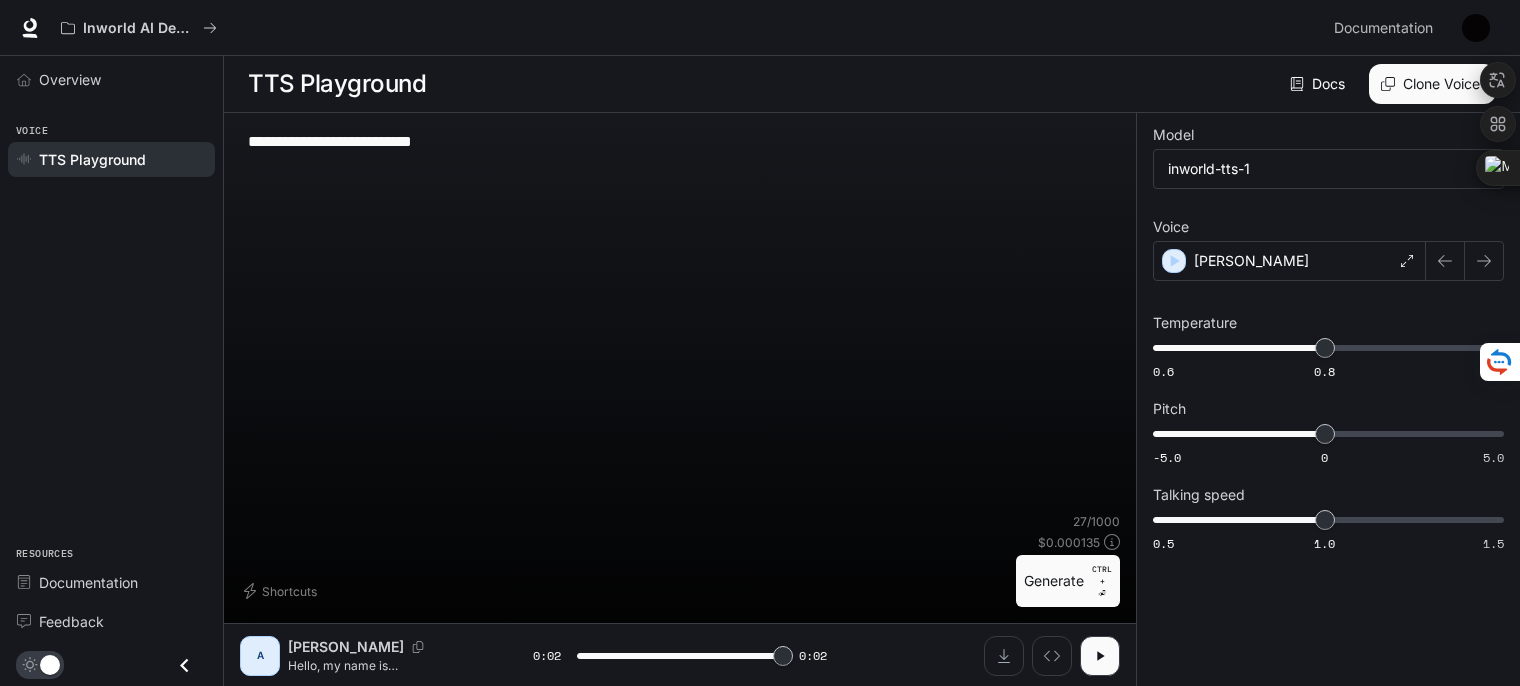 type on "*" 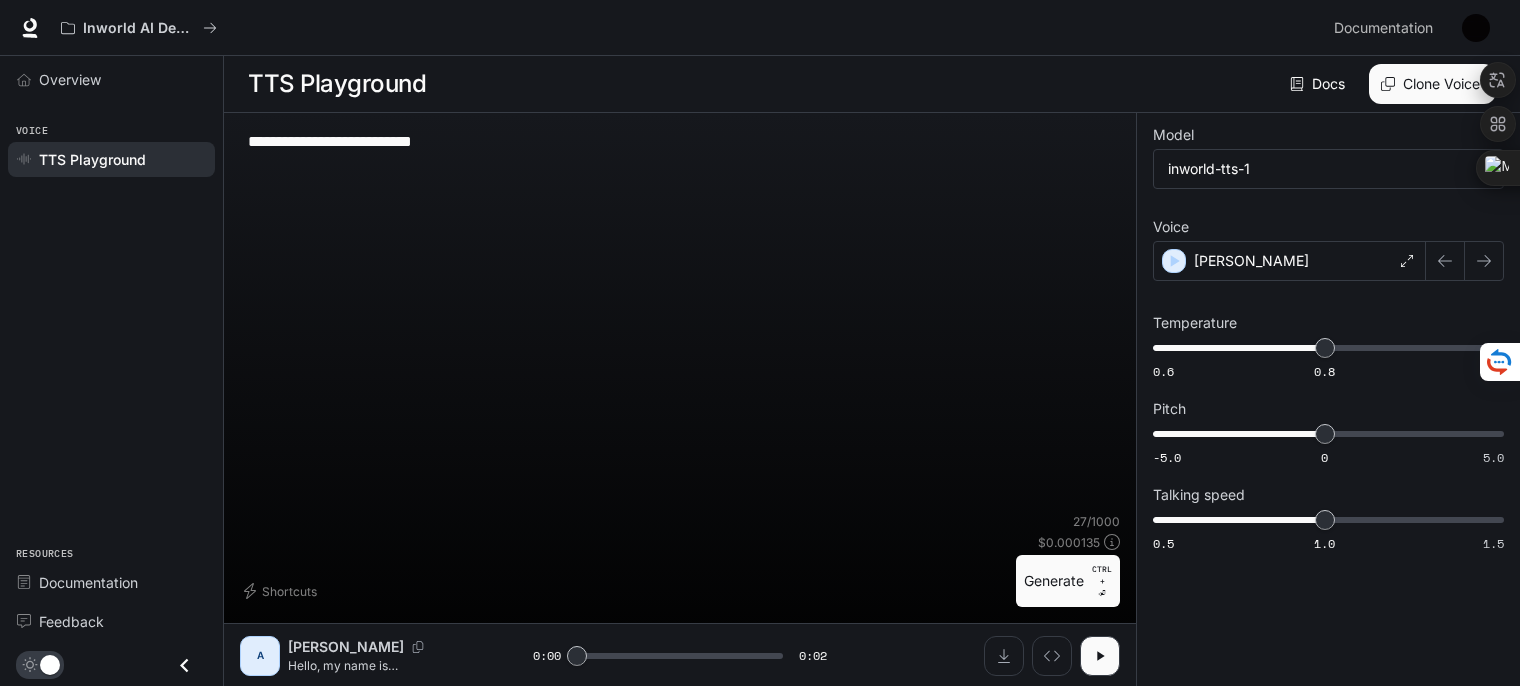 click on "**********" at bounding box center (680, 153) 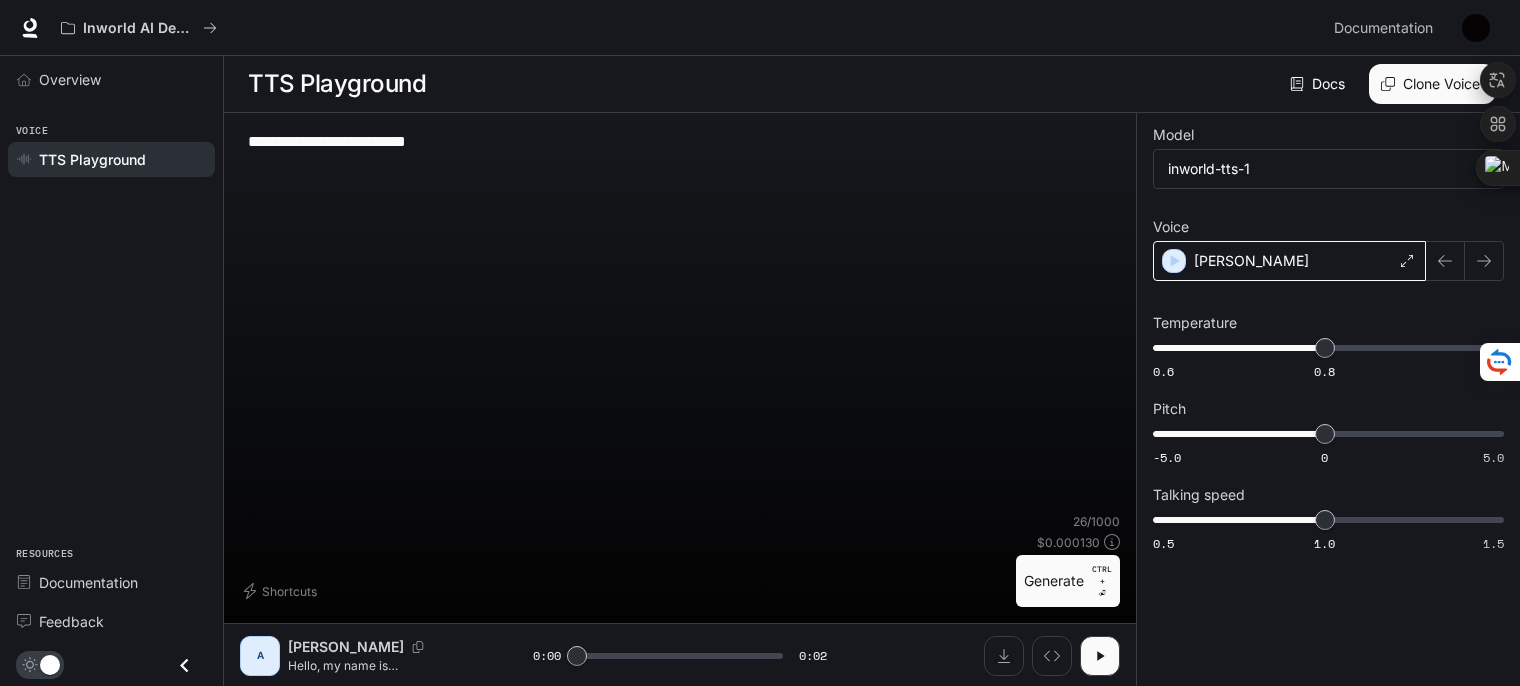 type on "**********" 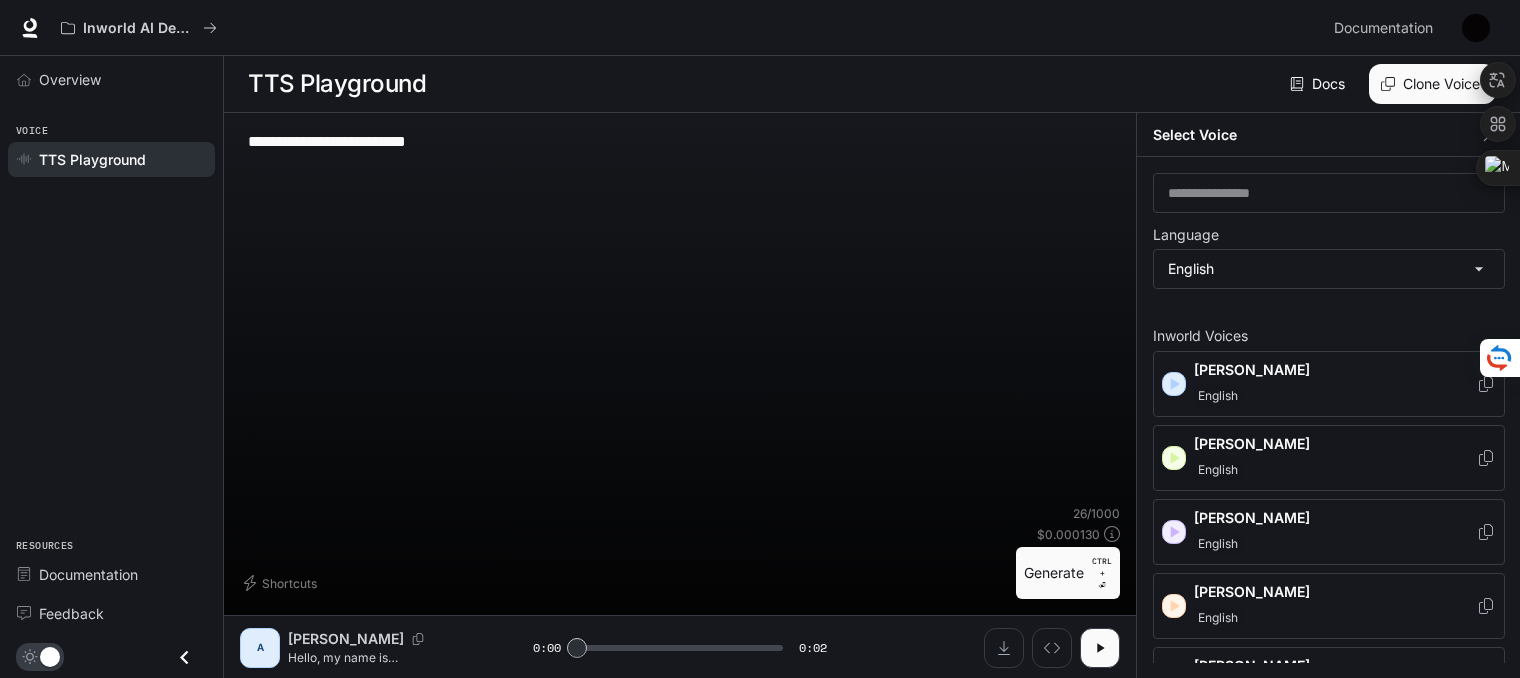 click on "[PERSON_NAME]" at bounding box center (1335, 444) 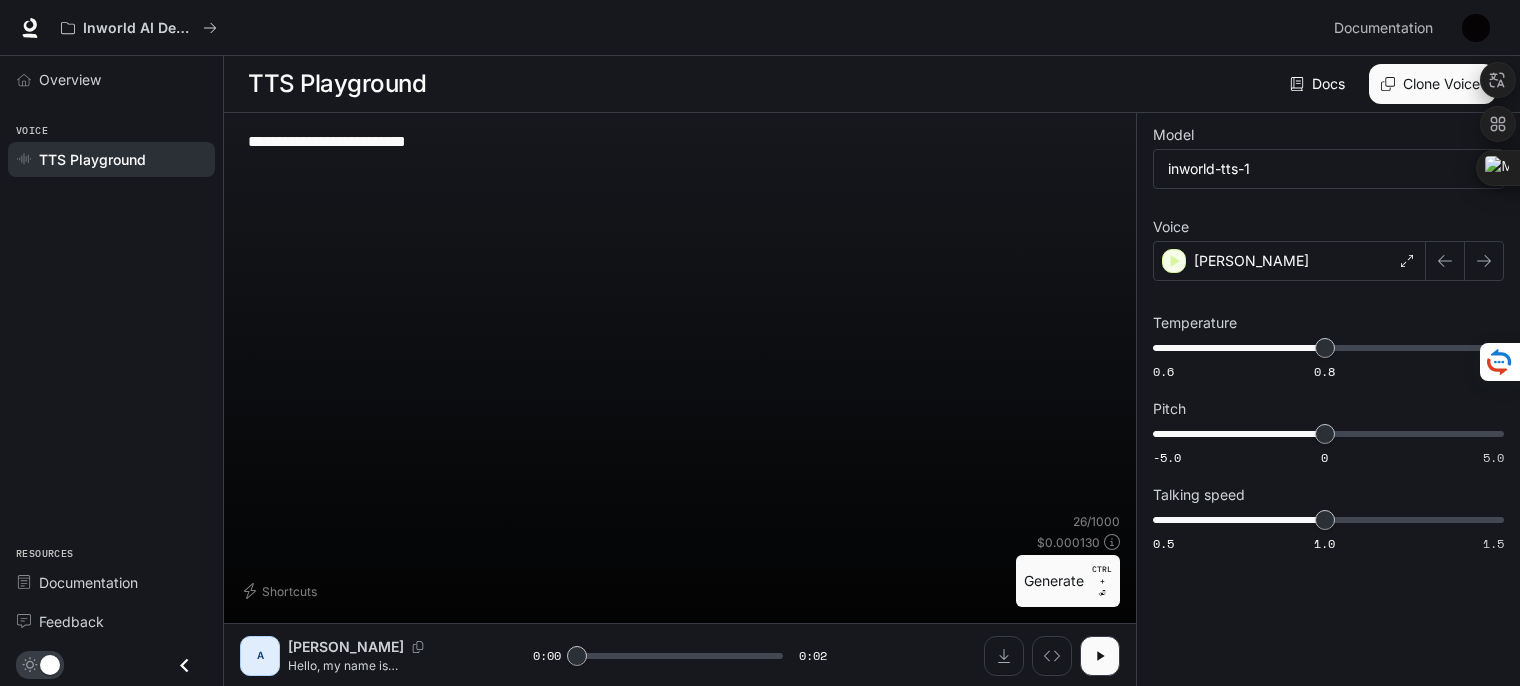 click on "Generate CTRL +  ⏎" at bounding box center (1068, 581) 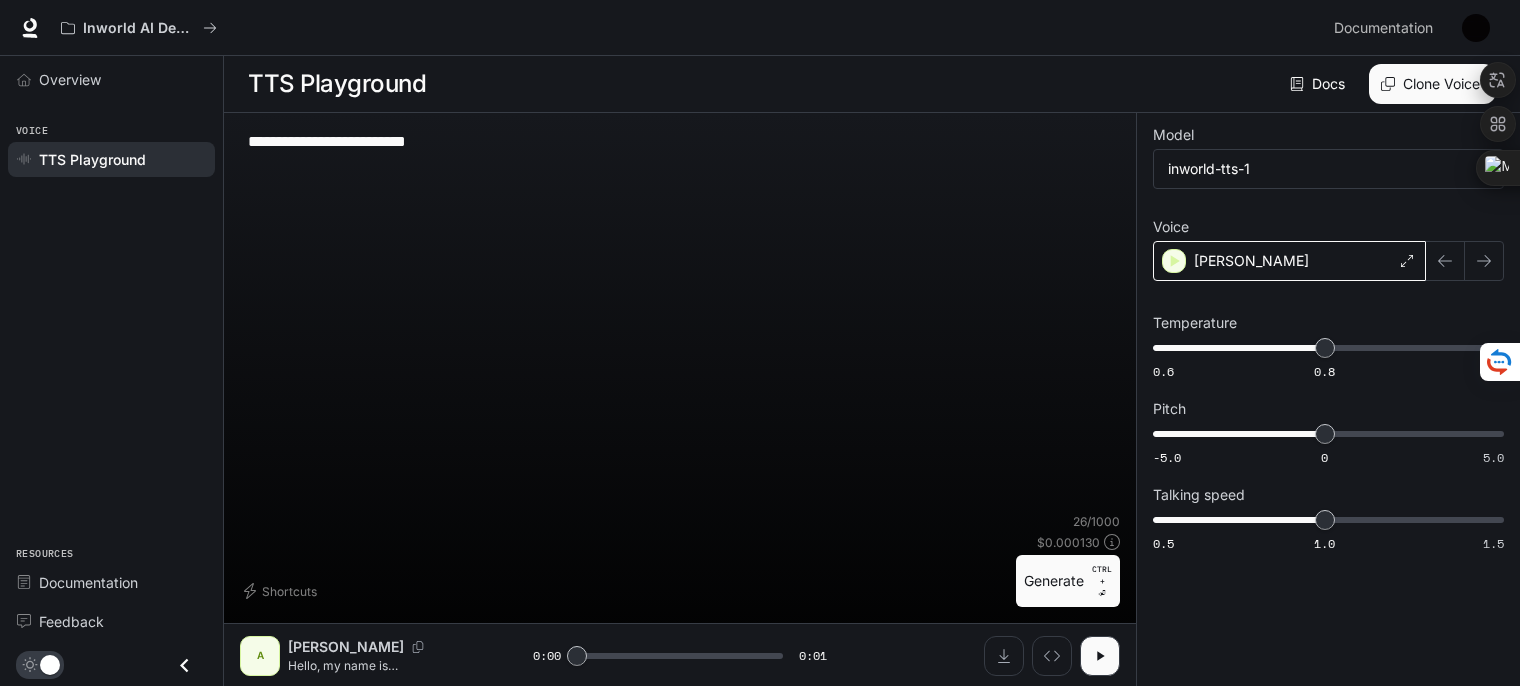 click on "[PERSON_NAME]" at bounding box center [1289, 261] 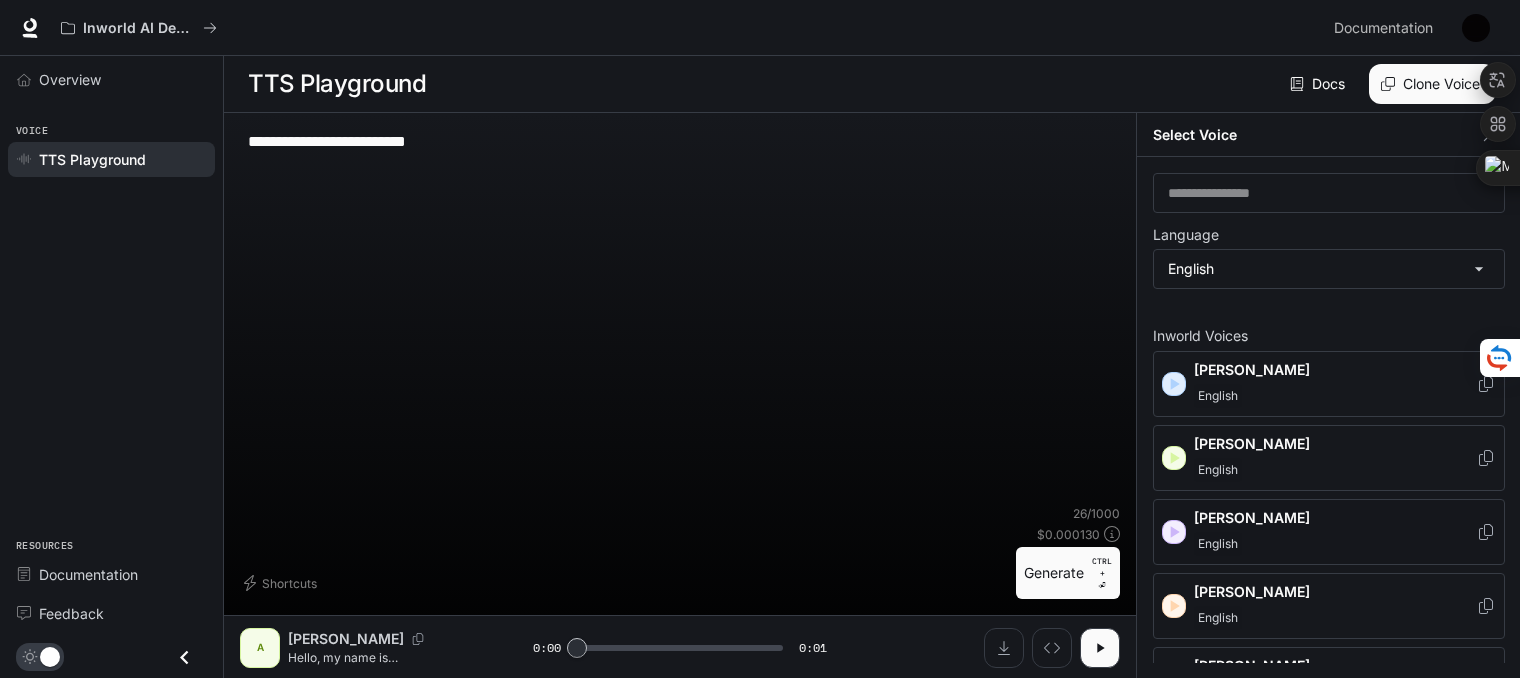 click on "[PERSON_NAME]" at bounding box center (1335, 518) 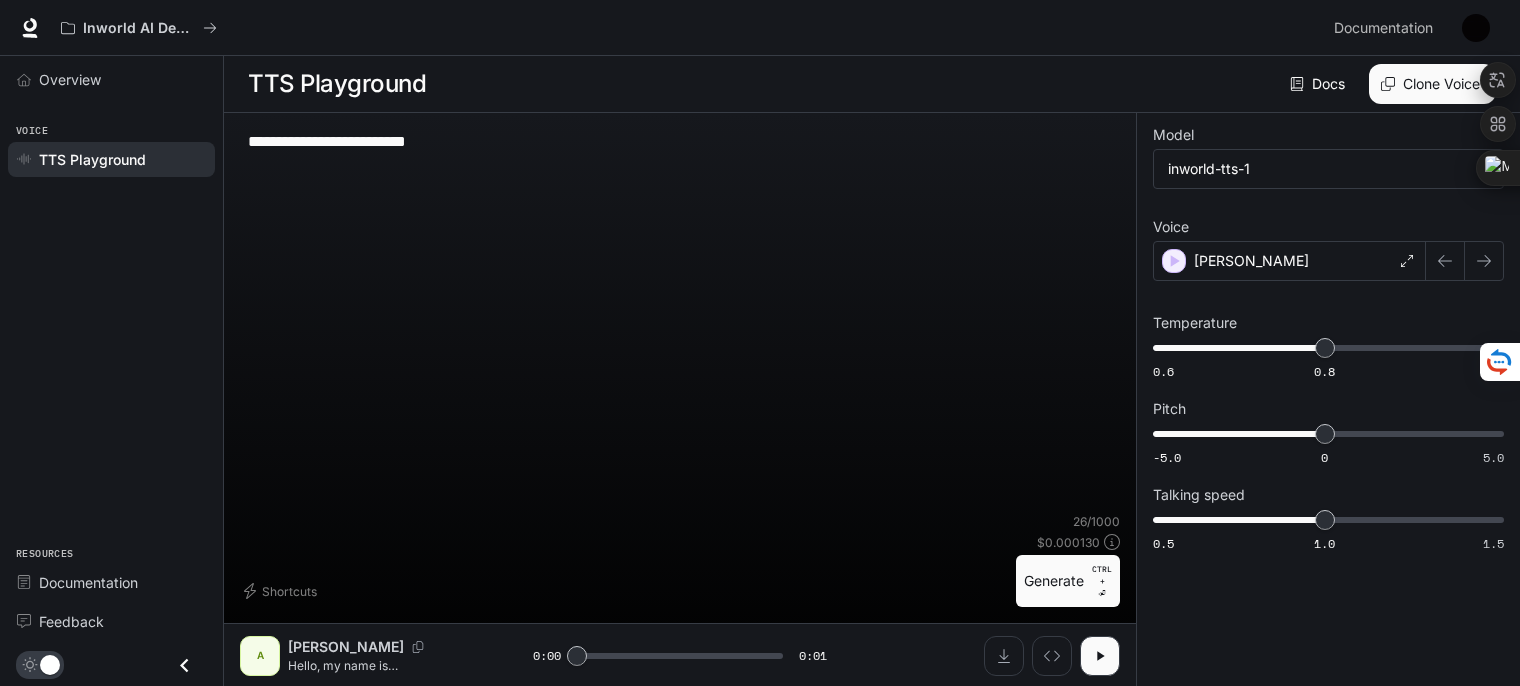 click on "Generate CTRL +  ⏎" at bounding box center [1068, 581] 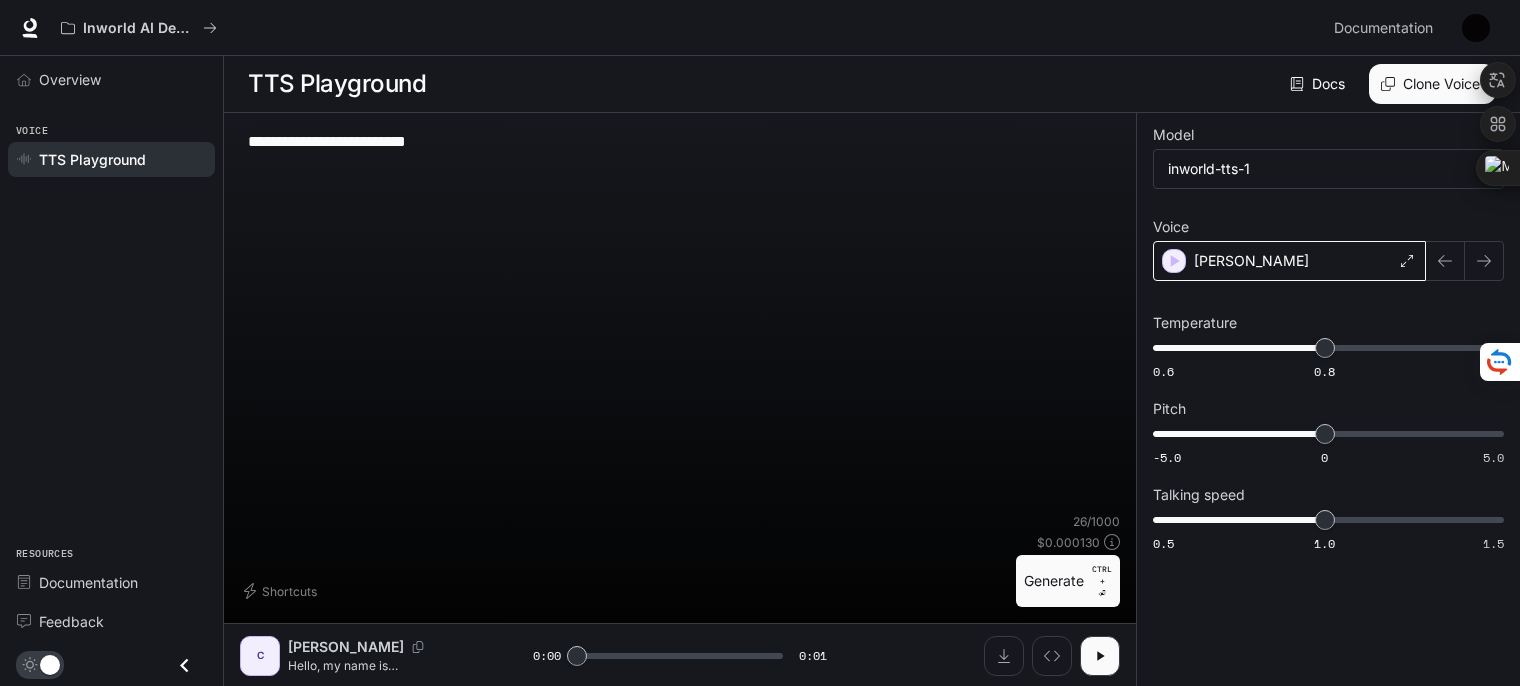 click on "[PERSON_NAME]" at bounding box center (1289, 261) 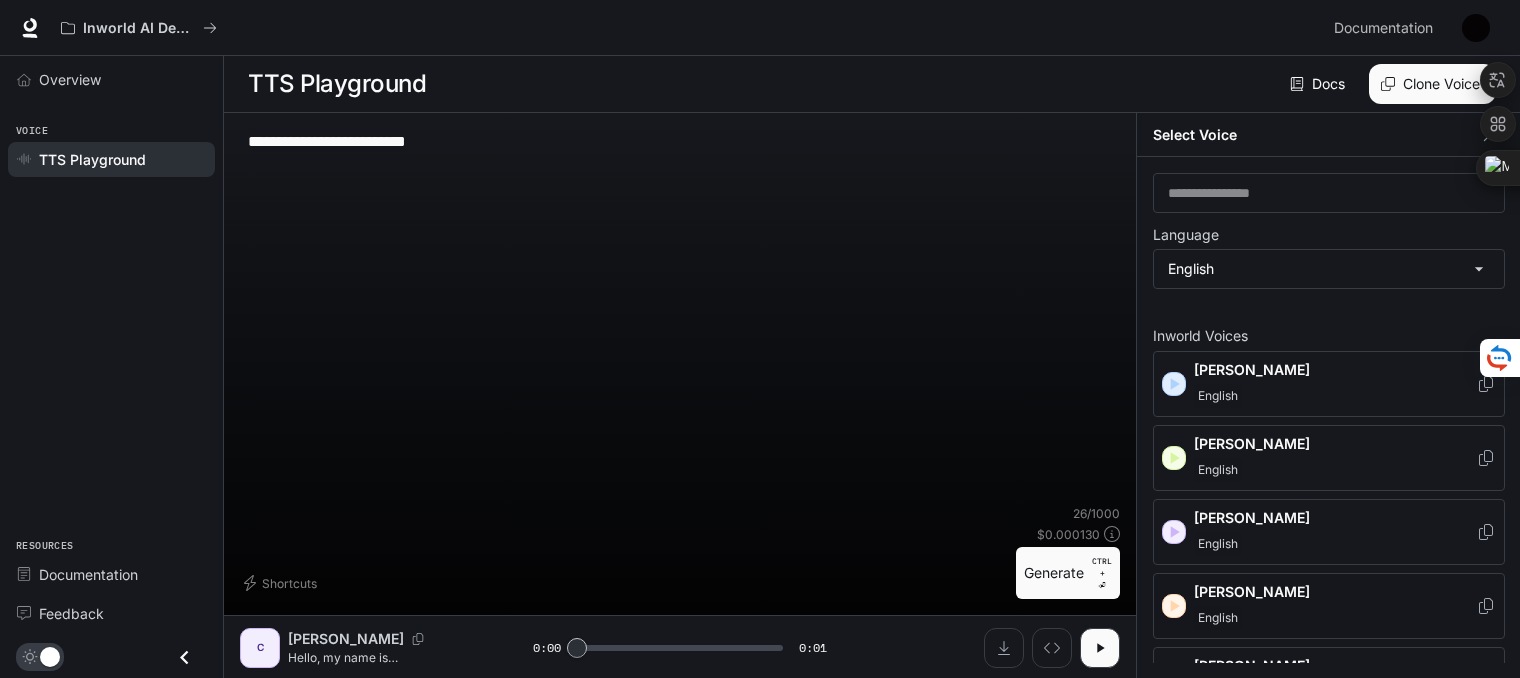 click on "[PERSON_NAME]" at bounding box center [1335, 606] 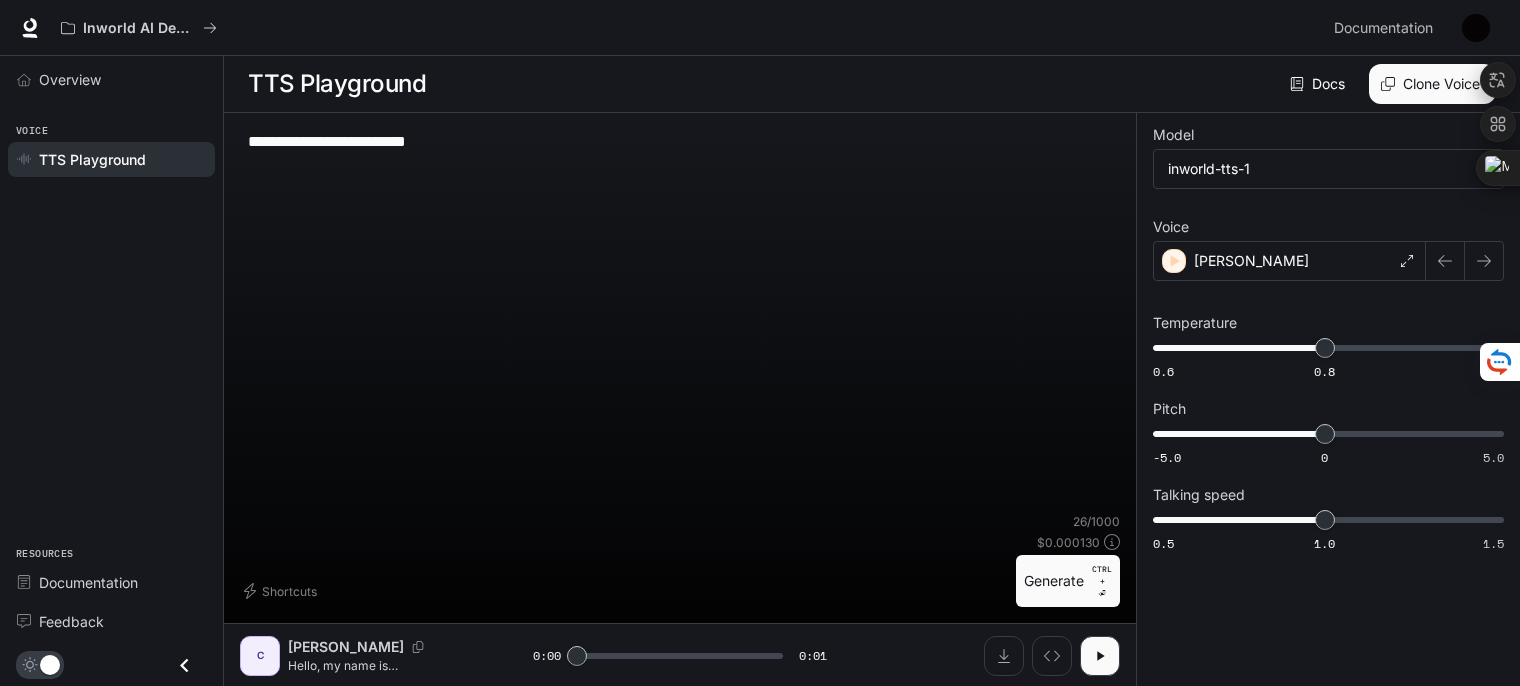 click on "Generate CTRL +  ⏎" at bounding box center [1068, 581] 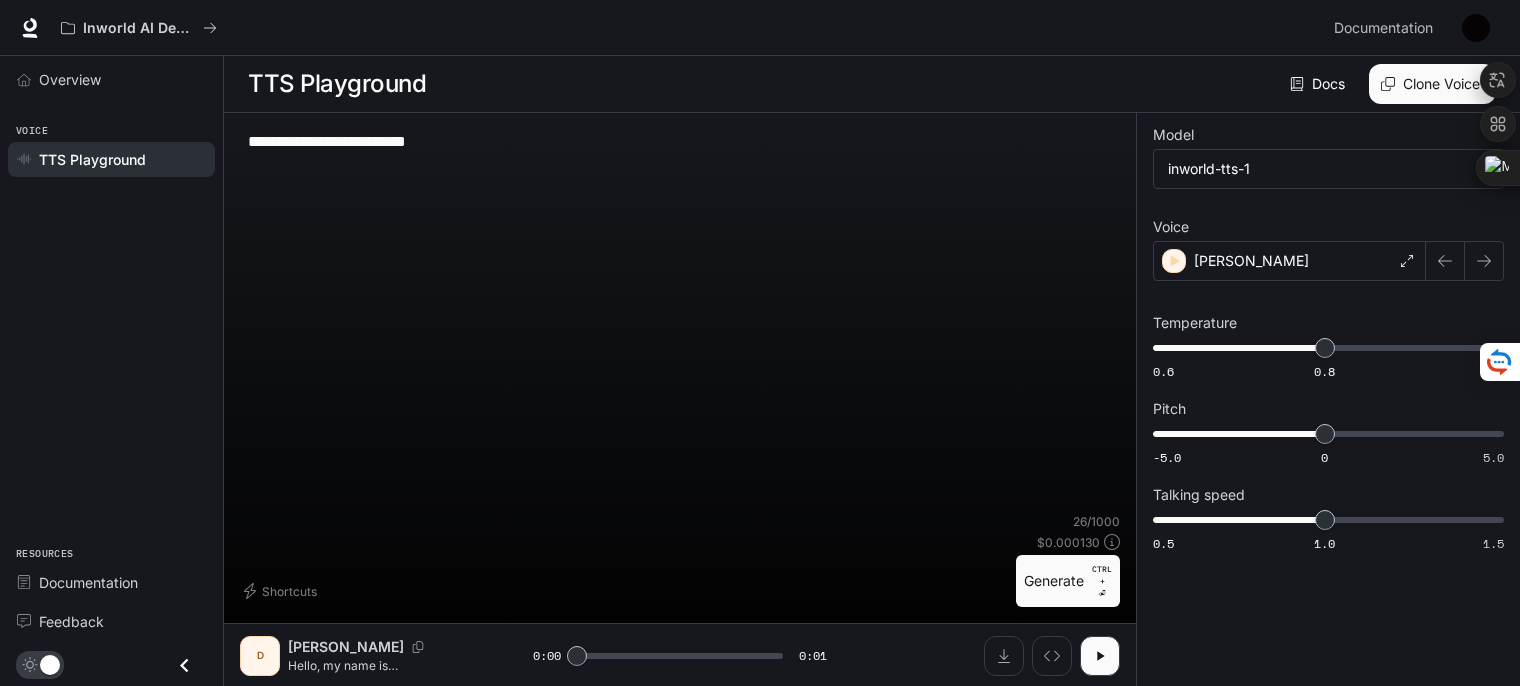 click on "Generate CTRL +  ⏎" at bounding box center (1068, 581) 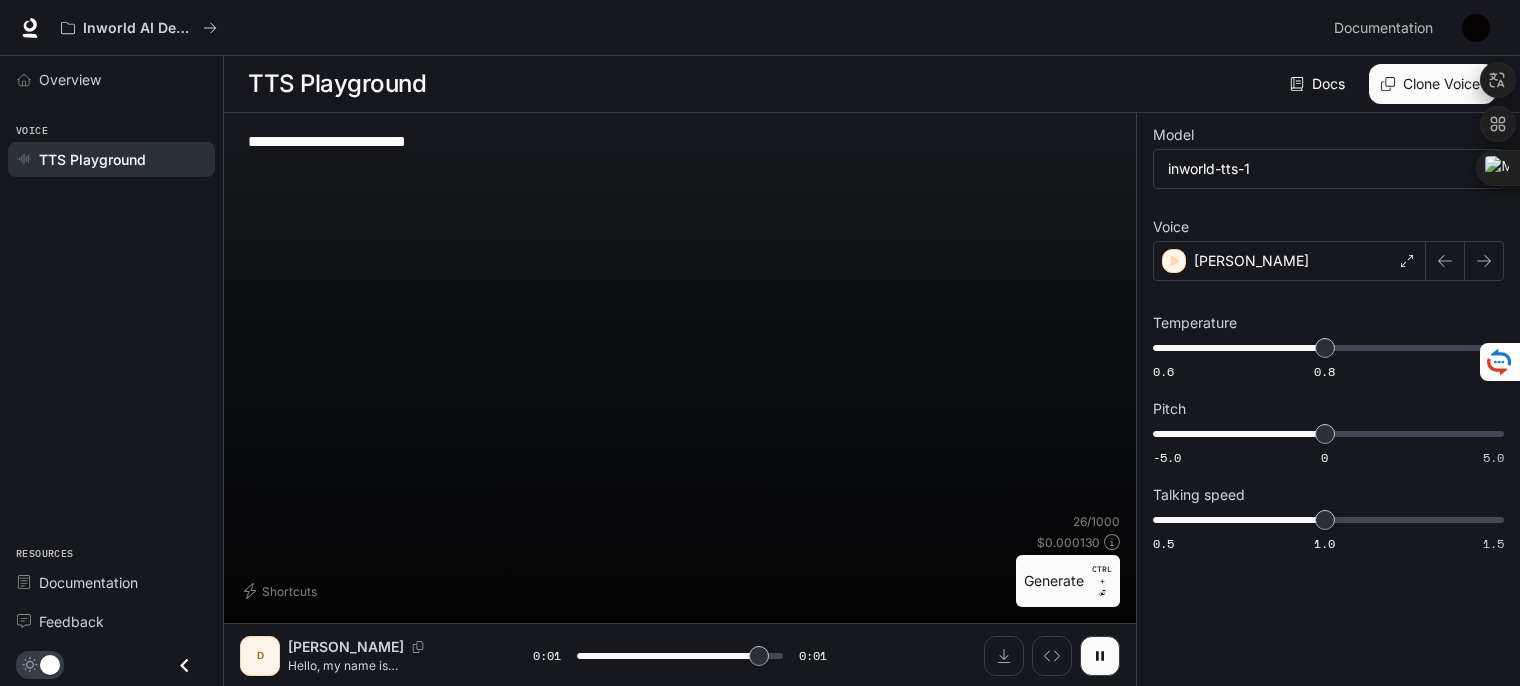 type on "*" 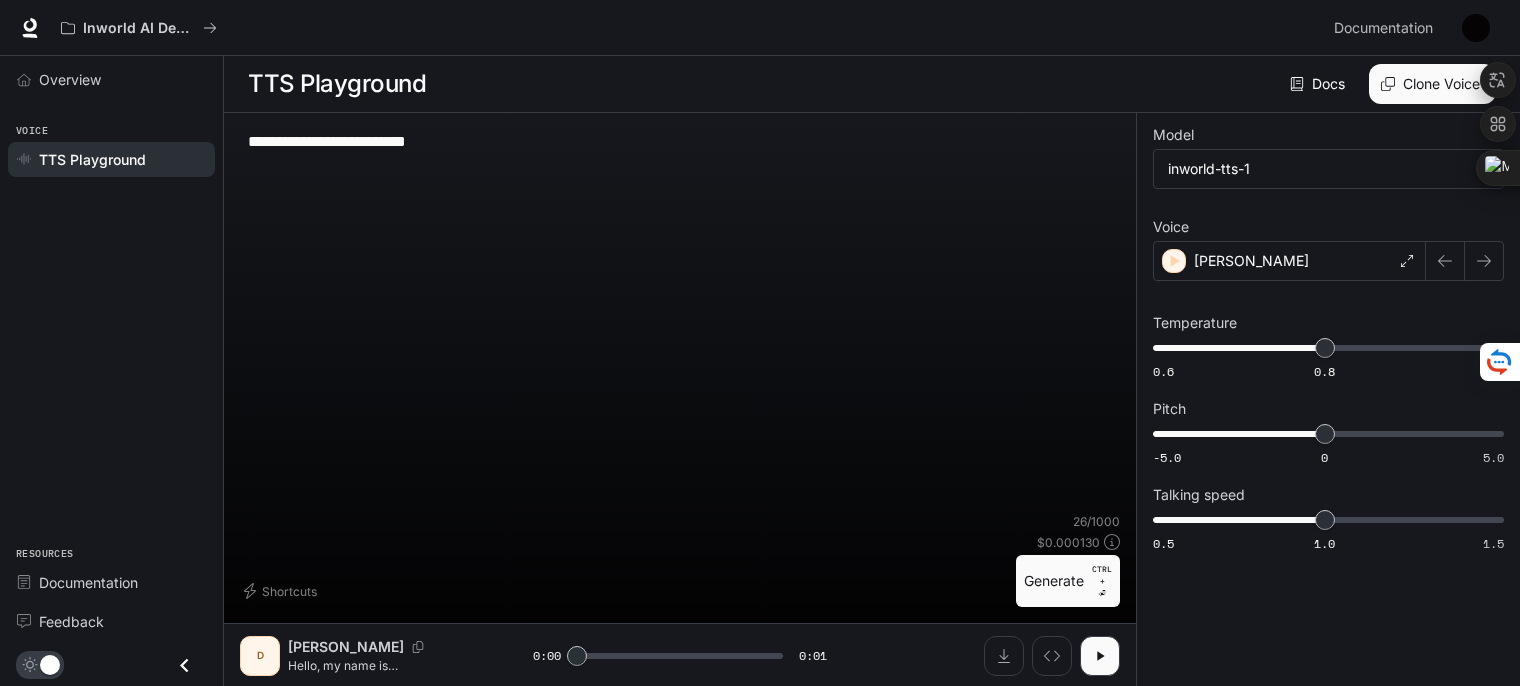 click on "**********" at bounding box center [680, 153] 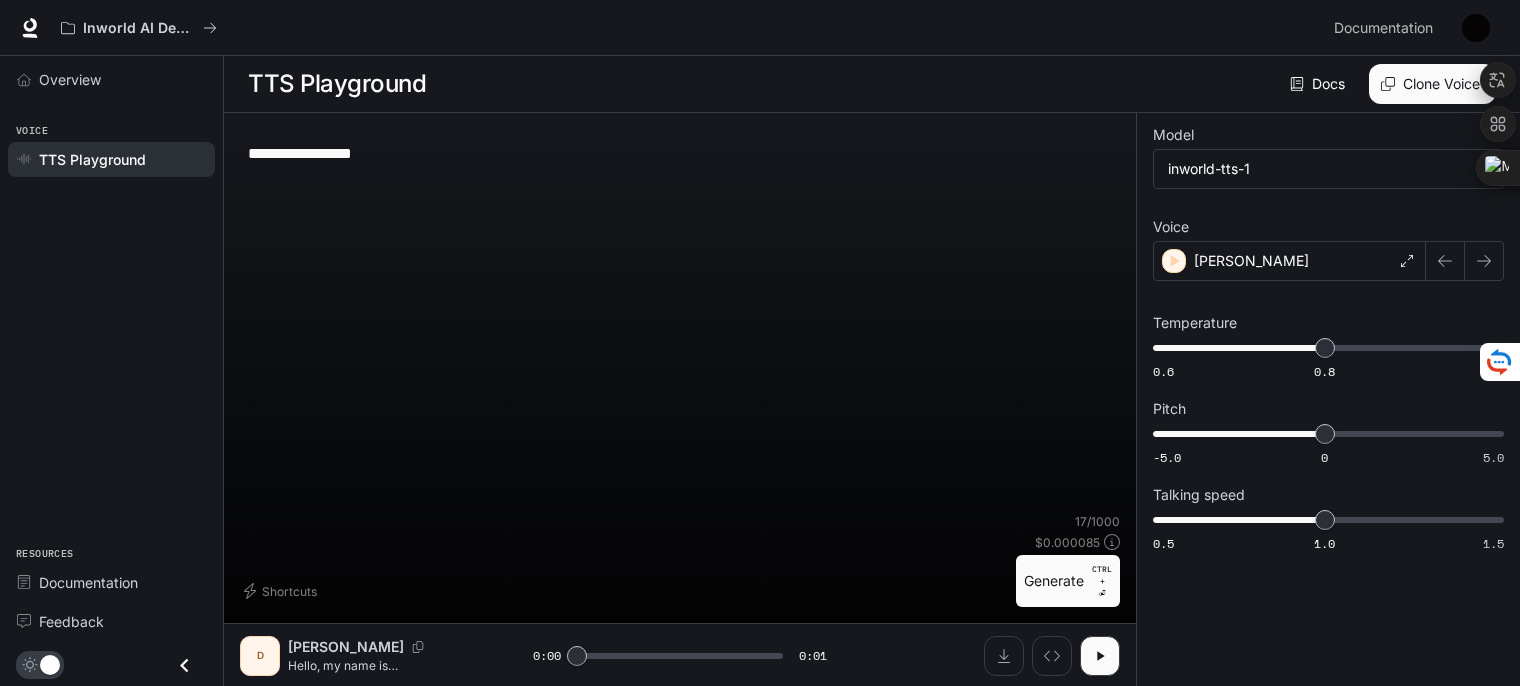type on "**********" 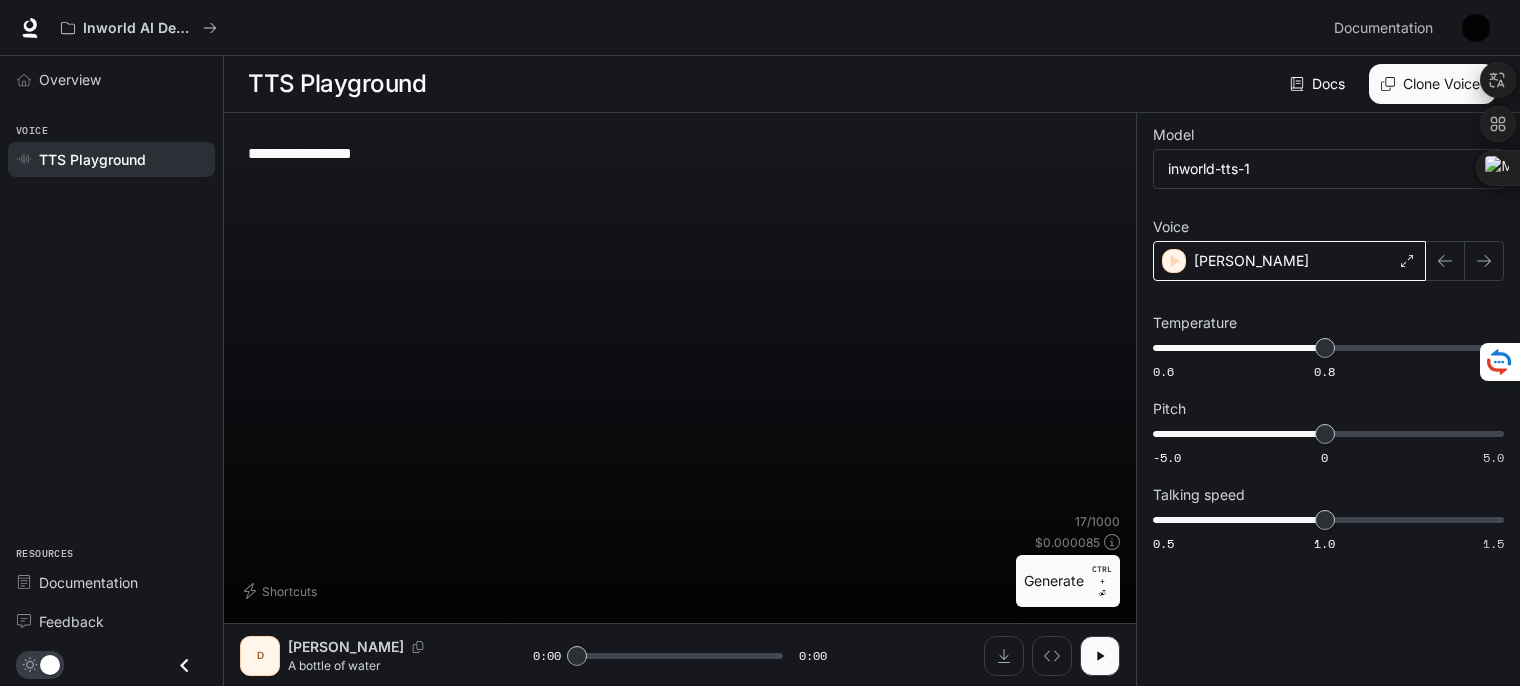 click on "[PERSON_NAME]" at bounding box center [1289, 261] 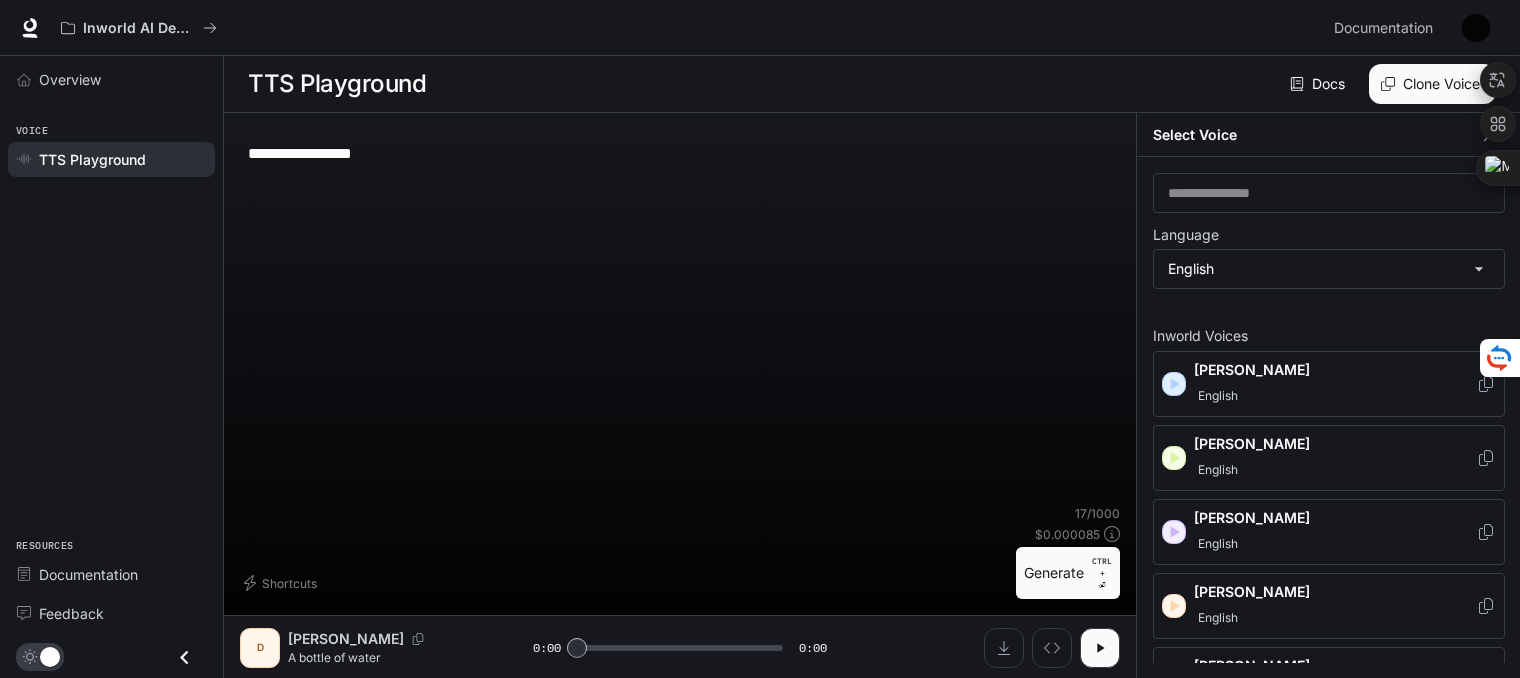 click on "[PERSON_NAME]" at bounding box center [1335, 666] 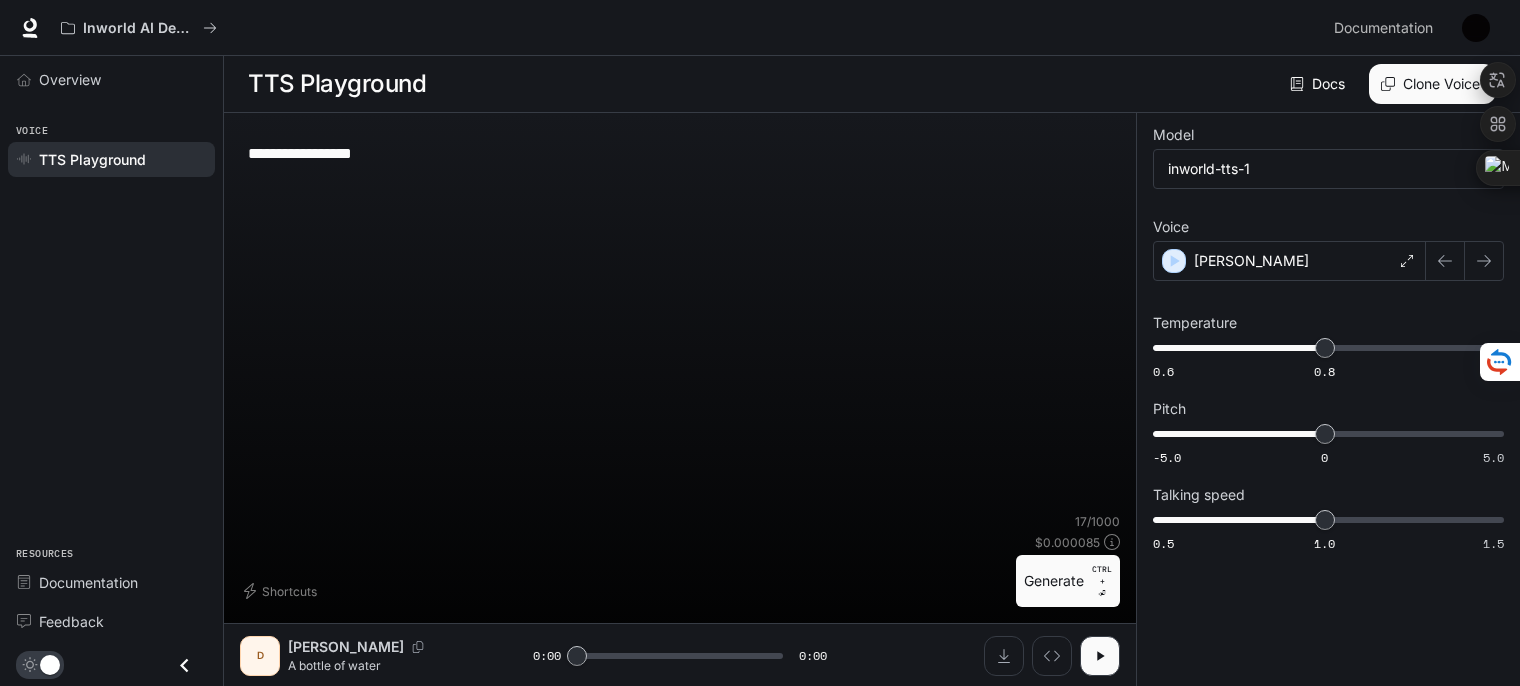 click on "Generate CTRL +  ⏎" at bounding box center (1068, 581) 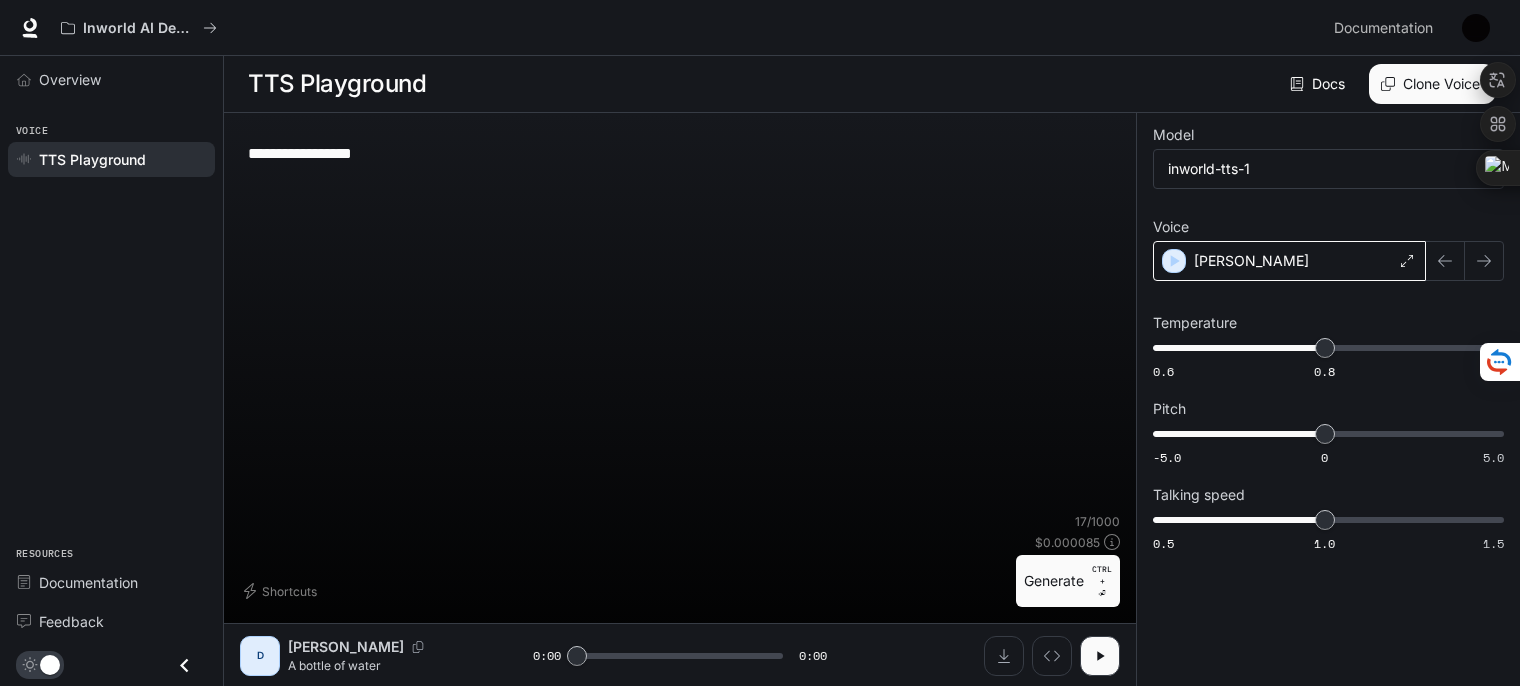 click on "[PERSON_NAME]" at bounding box center (1289, 261) 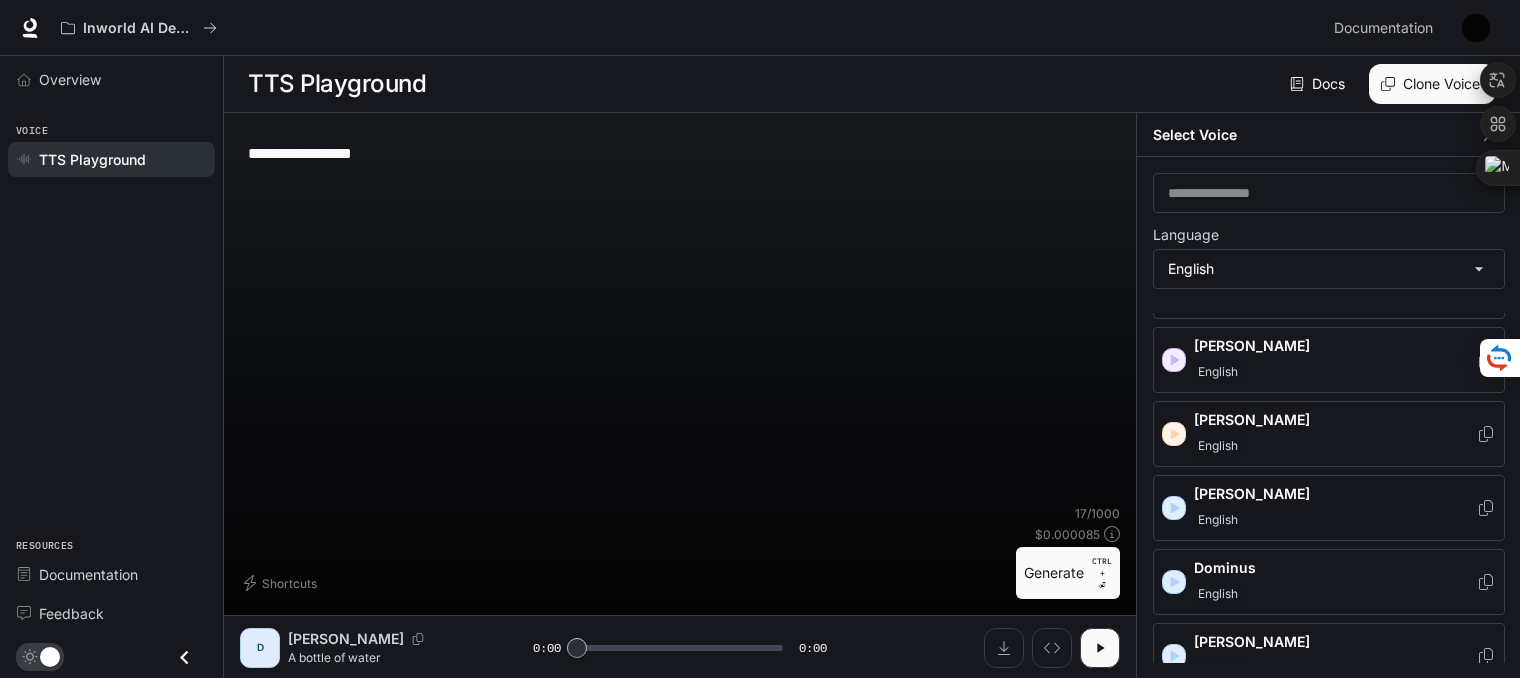drag, startPoint x: 1326, startPoint y: 440, endPoint x: 1337, endPoint y: 502, distance: 62.968246 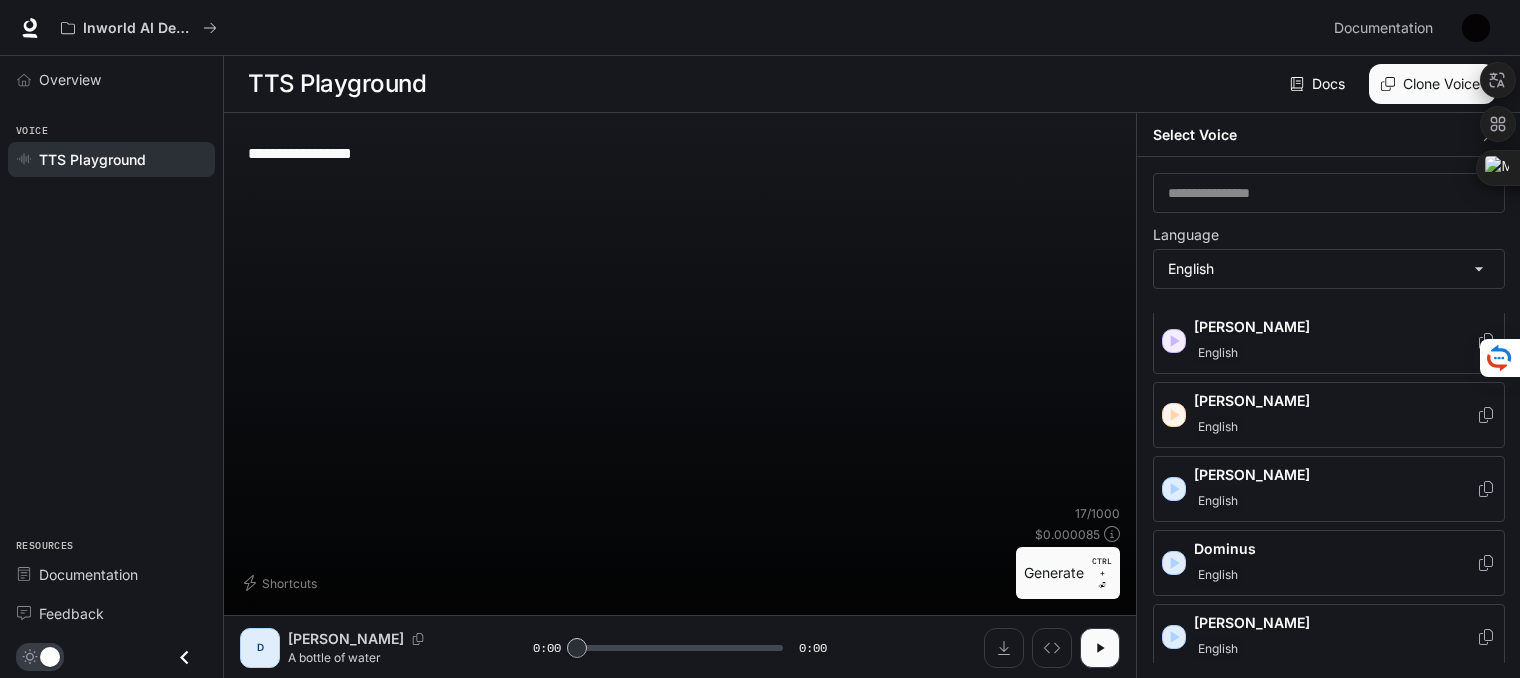 click on "Dominus" at bounding box center [1335, 549] 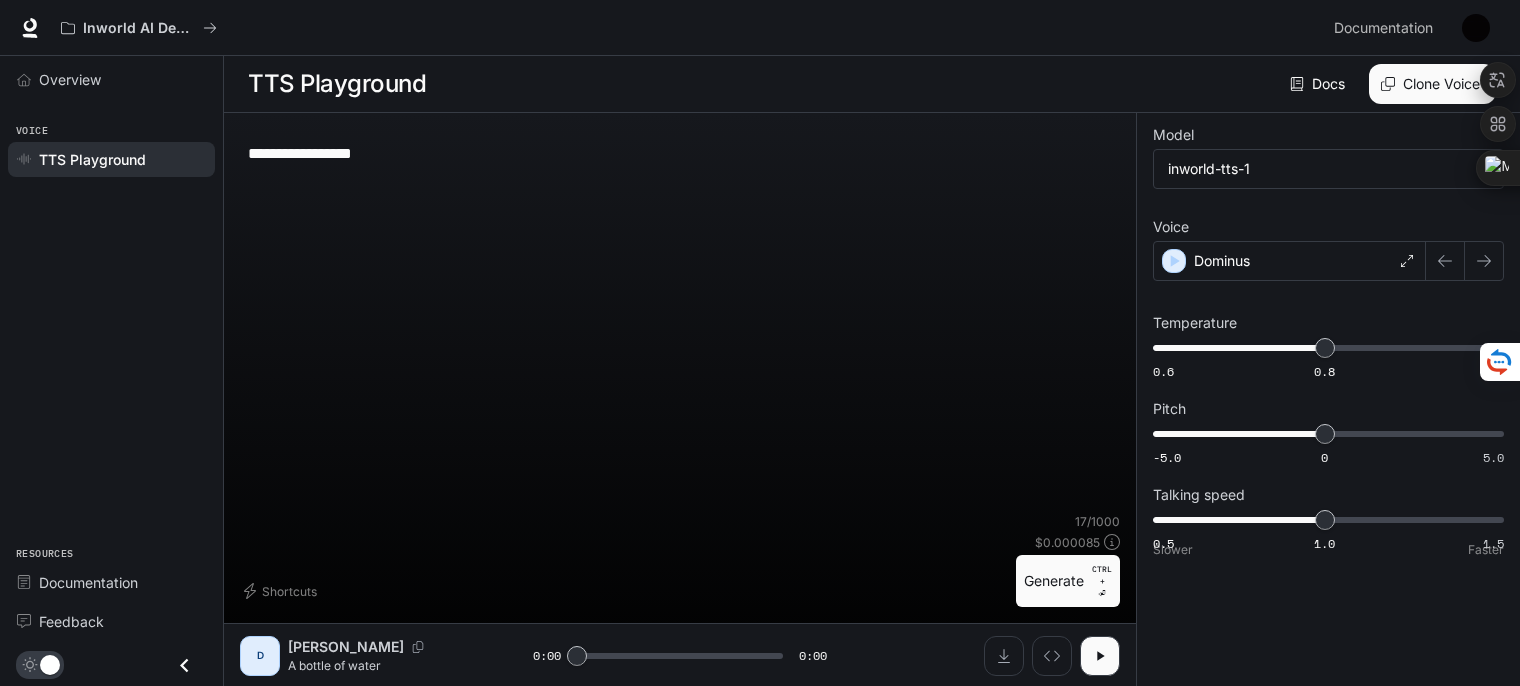 click on "Generate CTRL +  ⏎" at bounding box center [1068, 581] 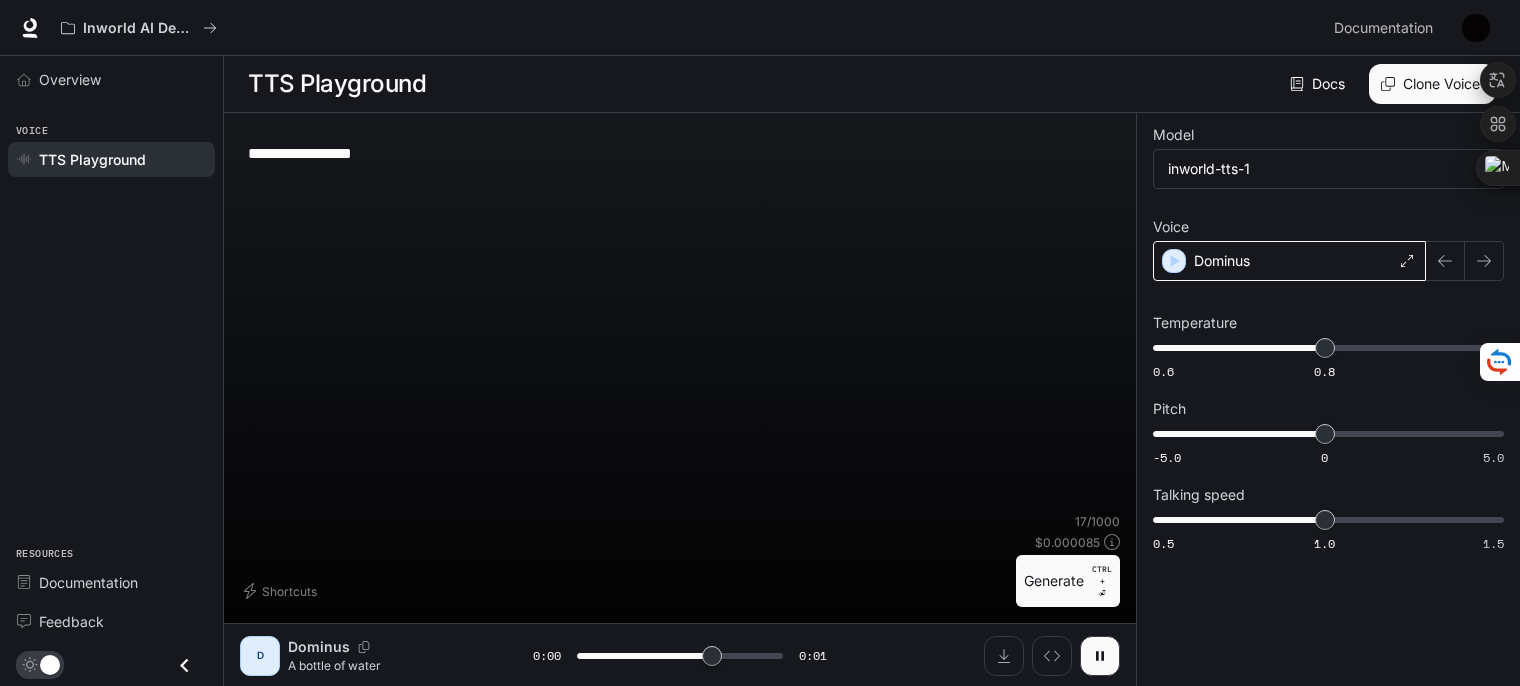 click on "Dominus" at bounding box center (1289, 261) 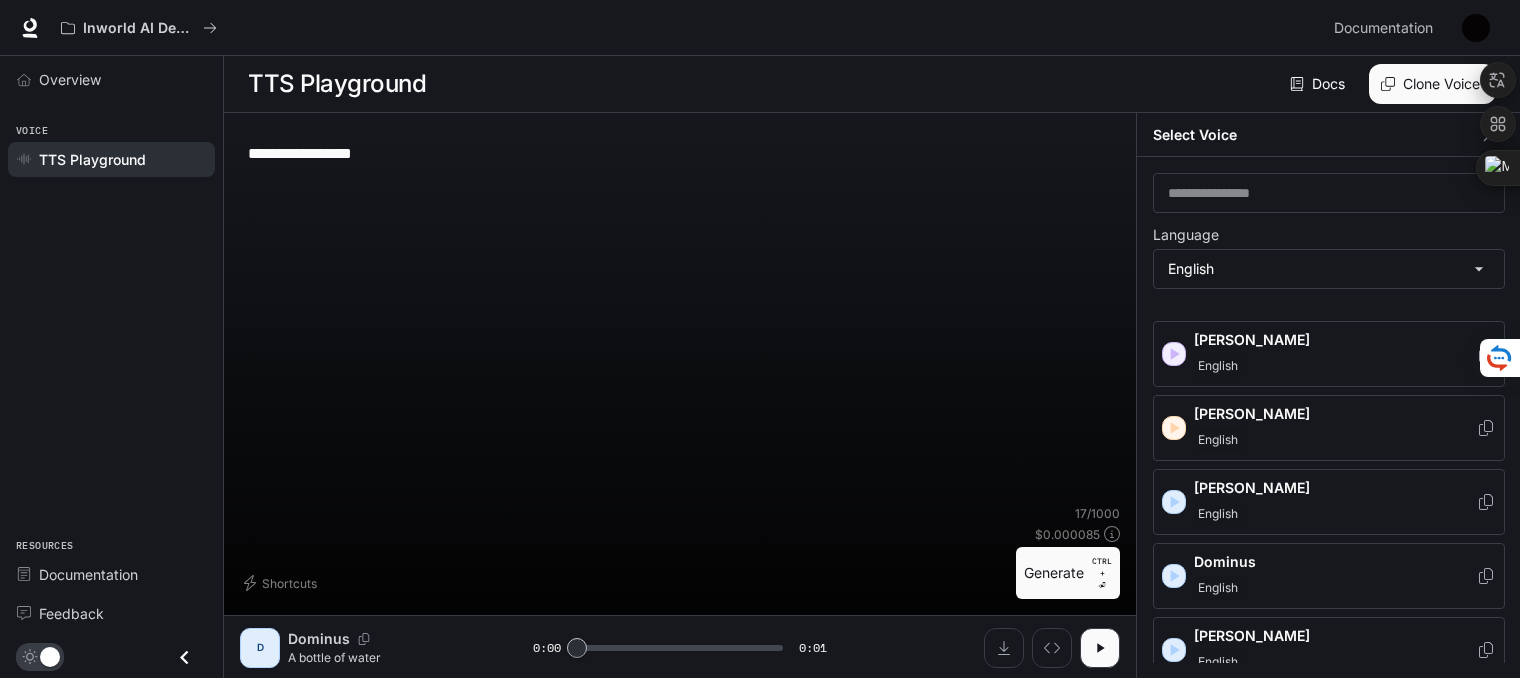 scroll, scrollTop: 205, scrollLeft: 0, axis: vertical 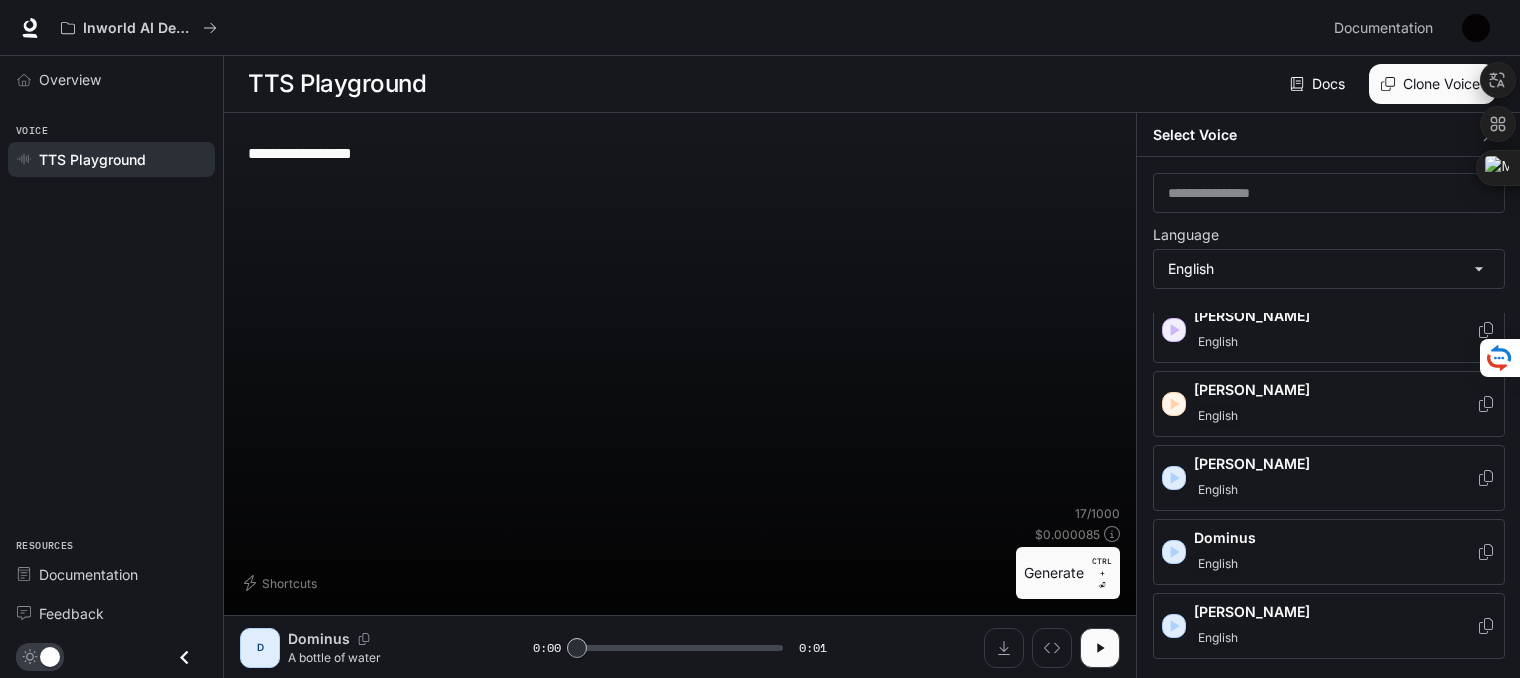 drag, startPoint x: 1330, startPoint y: 560, endPoint x: 1330, endPoint y: 609, distance: 49 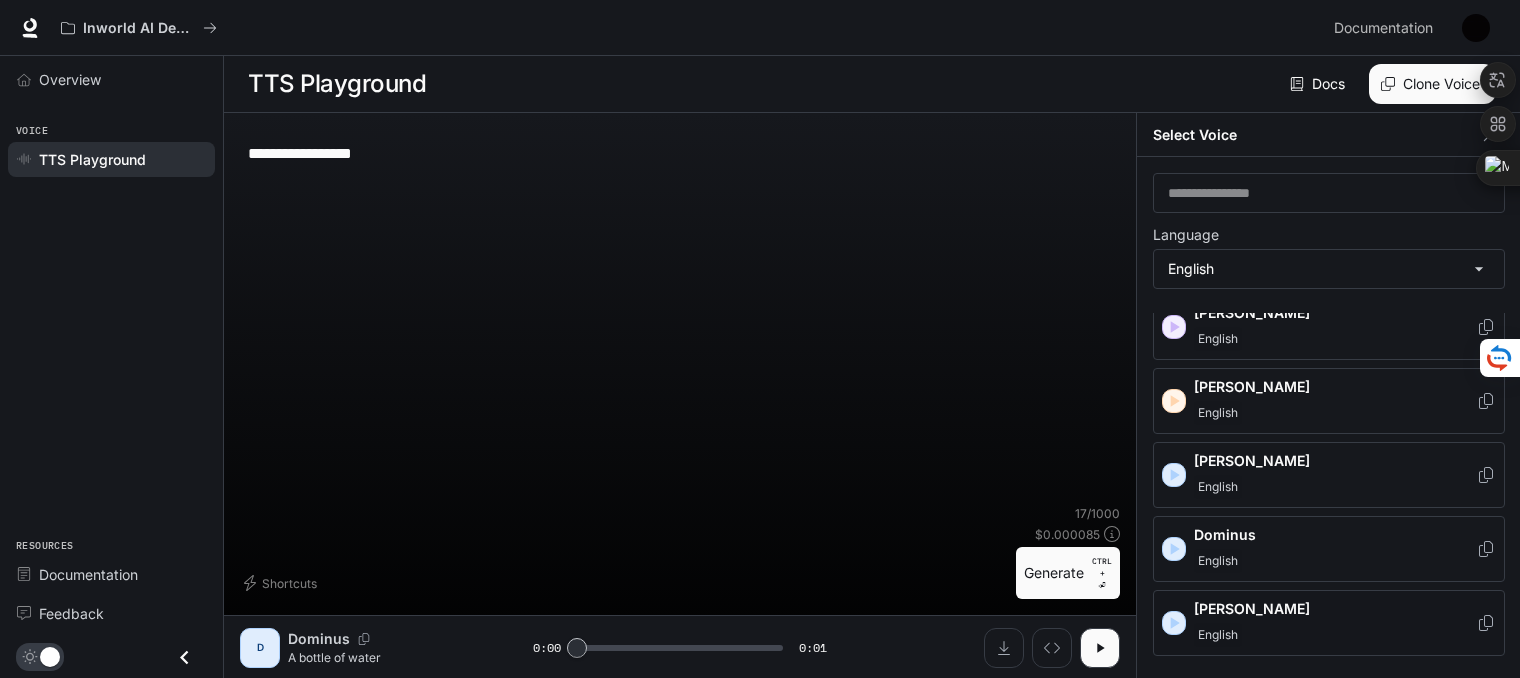 click on "[PERSON_NAME]" at bounding box center (1335, 609) 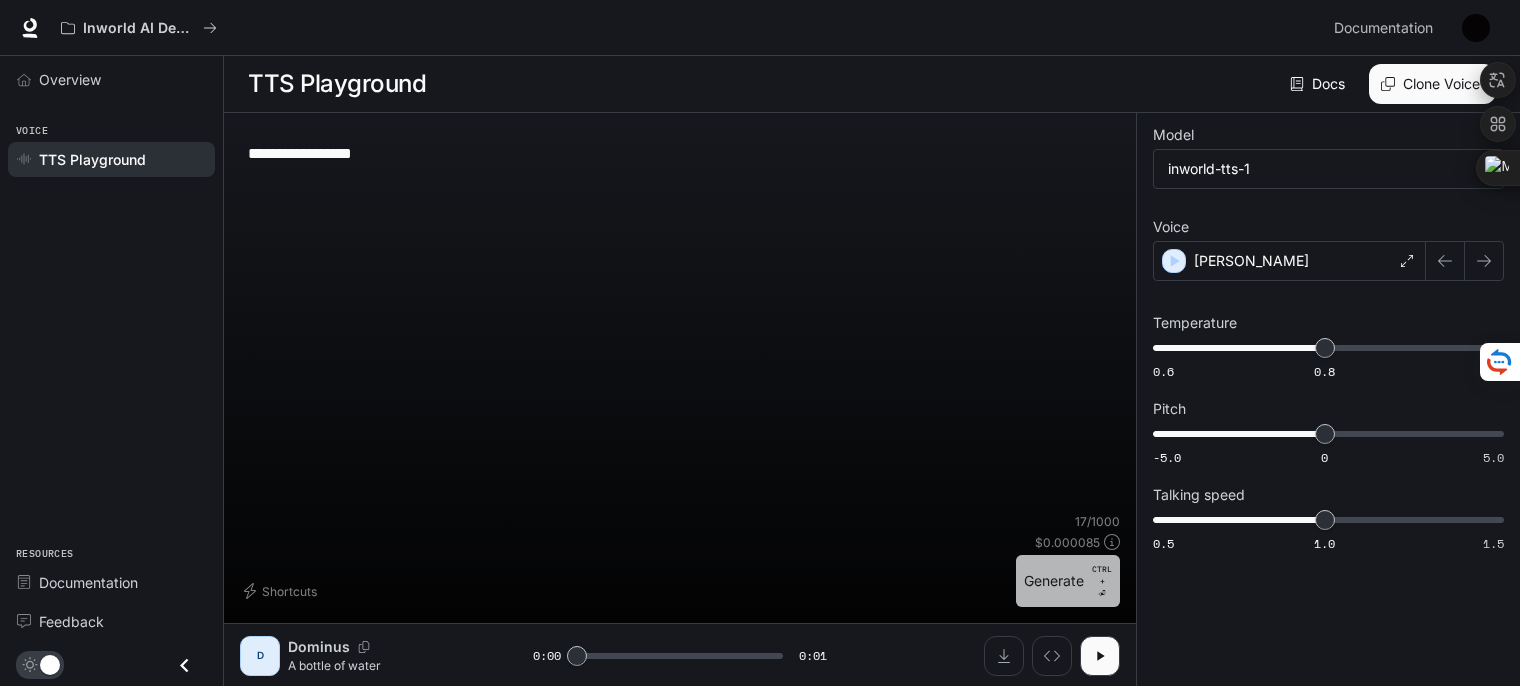 click on "Generate CTRL +  ⏎" at bounding box center (1068, 581) 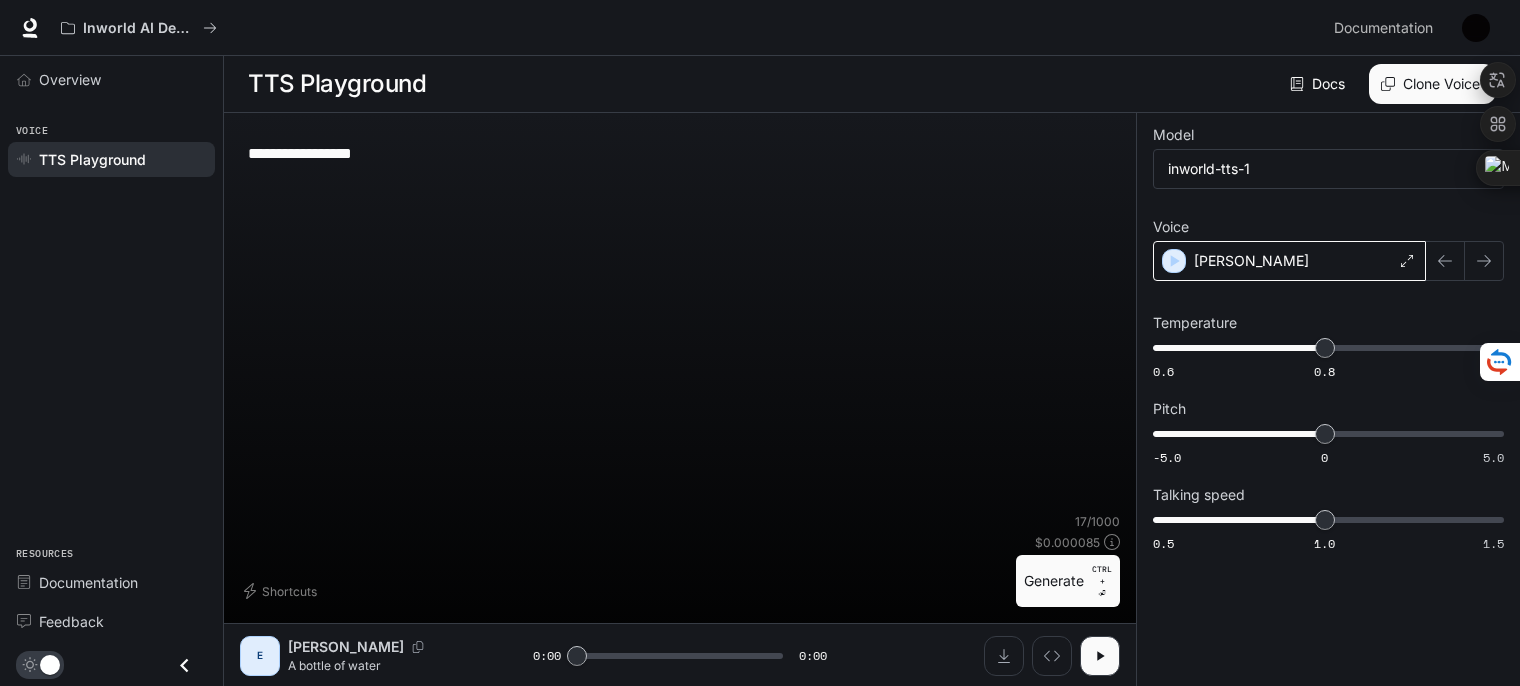 click on "[PERSON_NAME]" at bounding box center [1289, 261] 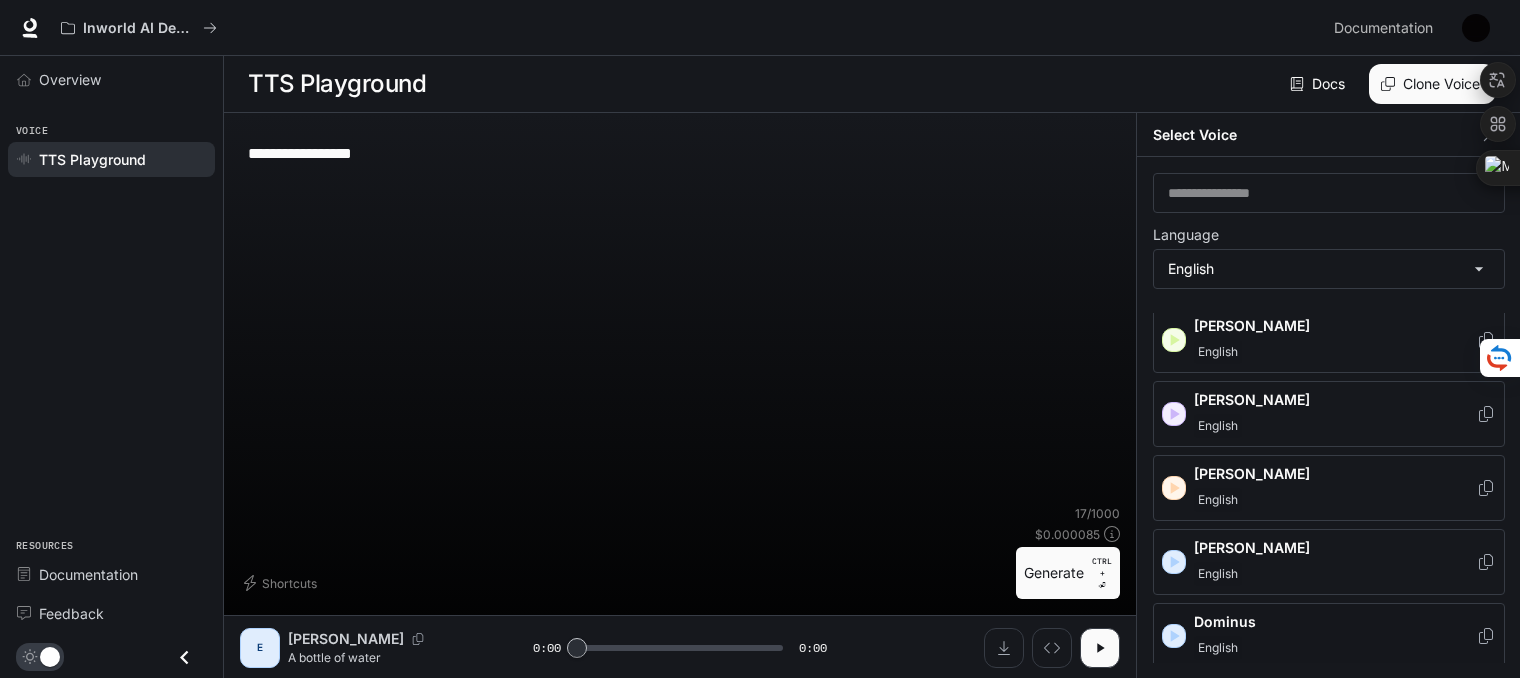 scroll, scrollTop: 326, scrollLeft: 0, axis: vertical 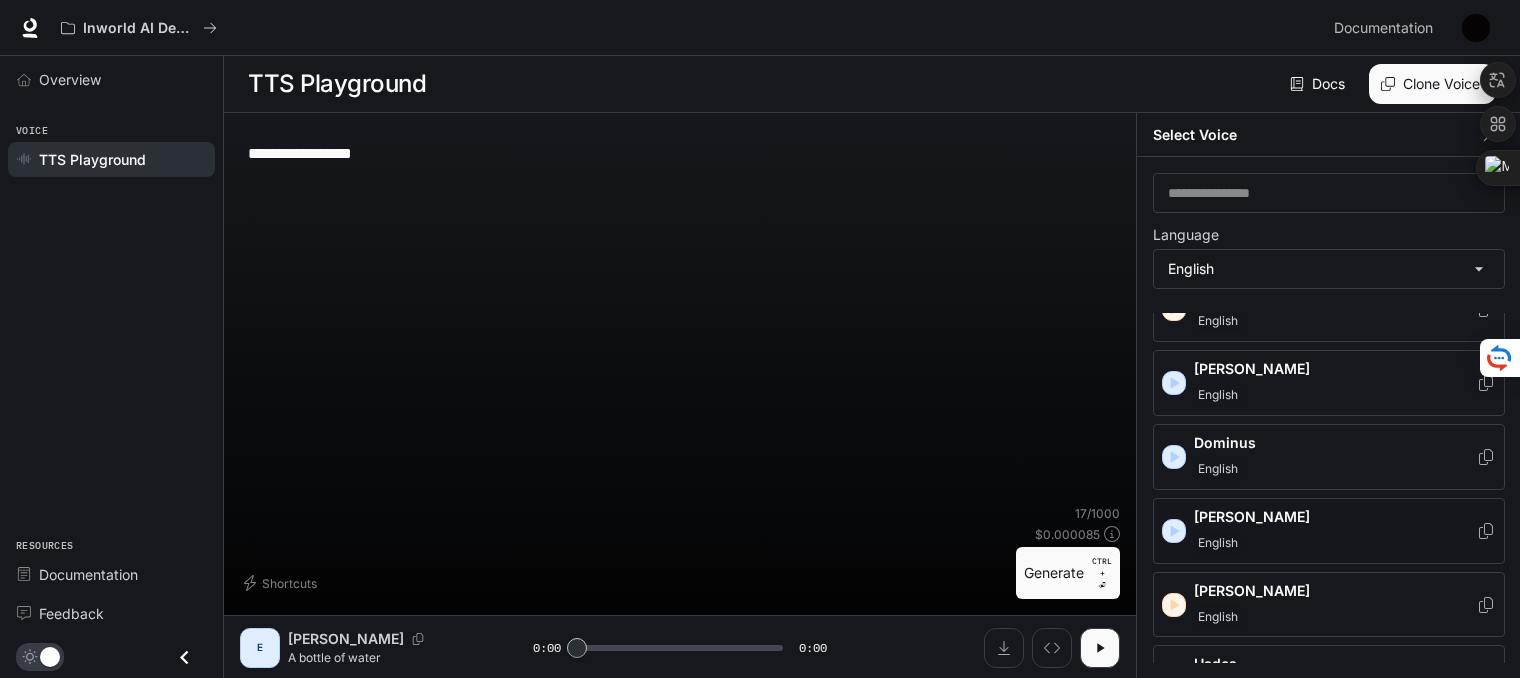 drag, startPoint x: 1348, startPoint y: 371, endPoint x: 1367, endPoint y: 504, distance: 134.3503 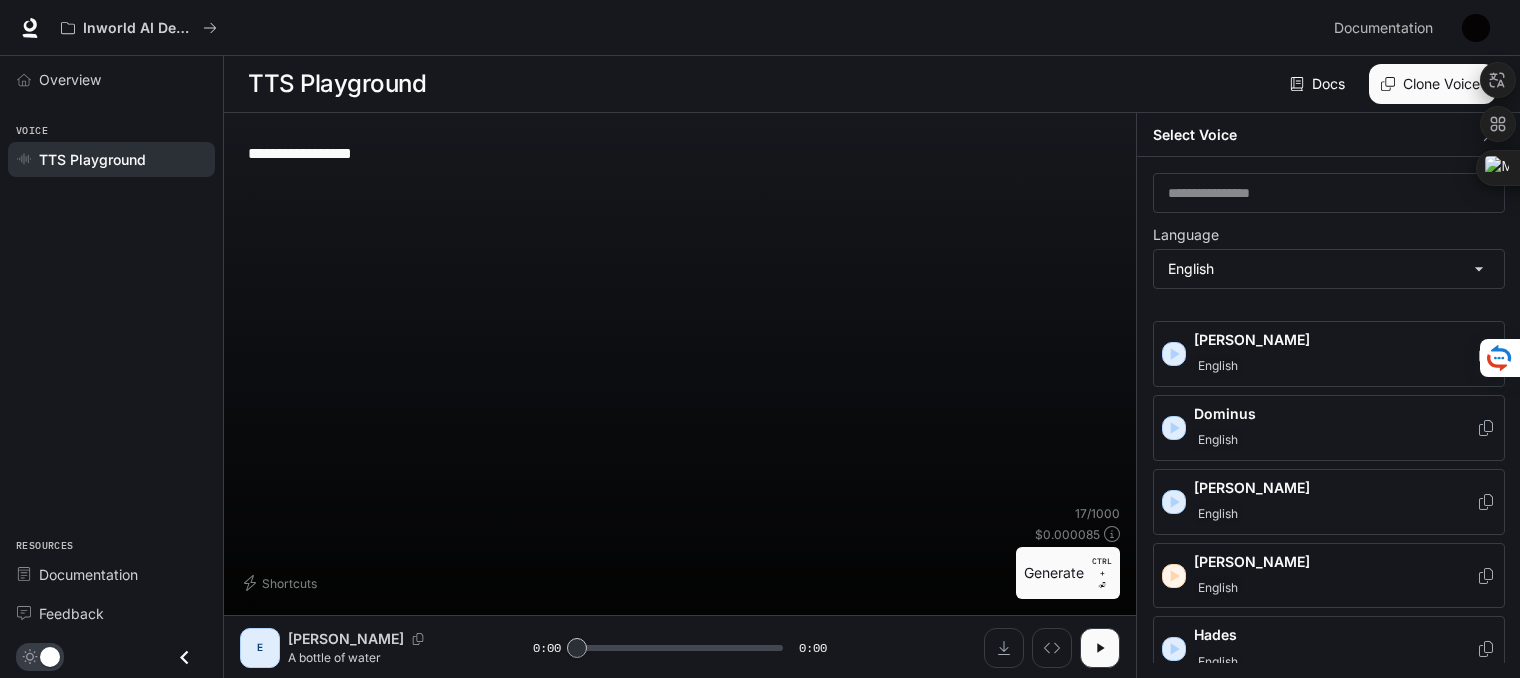 click on "[PERSON_NAME]" at bounding box center [1335, 576] 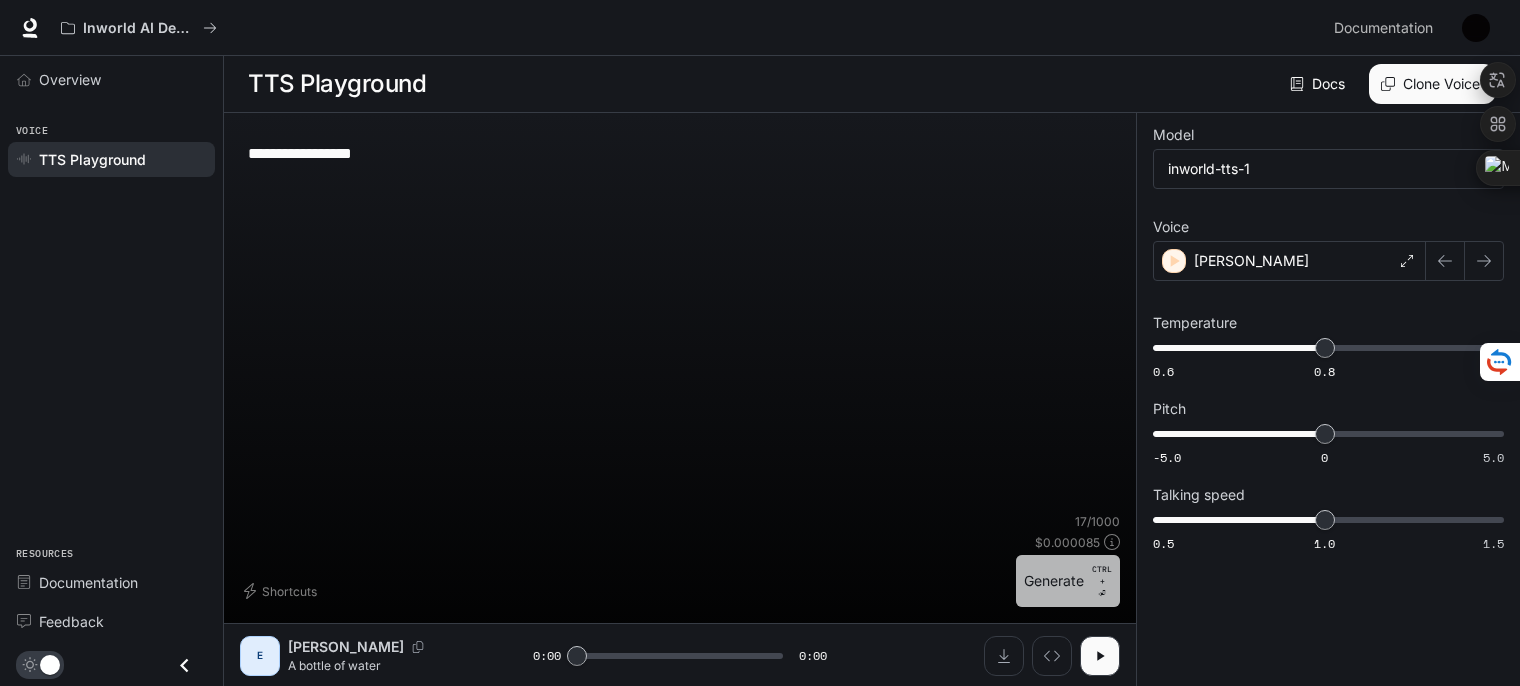 click on "Generate CTRL +  ⏎" at bounding box center [1068, 581] 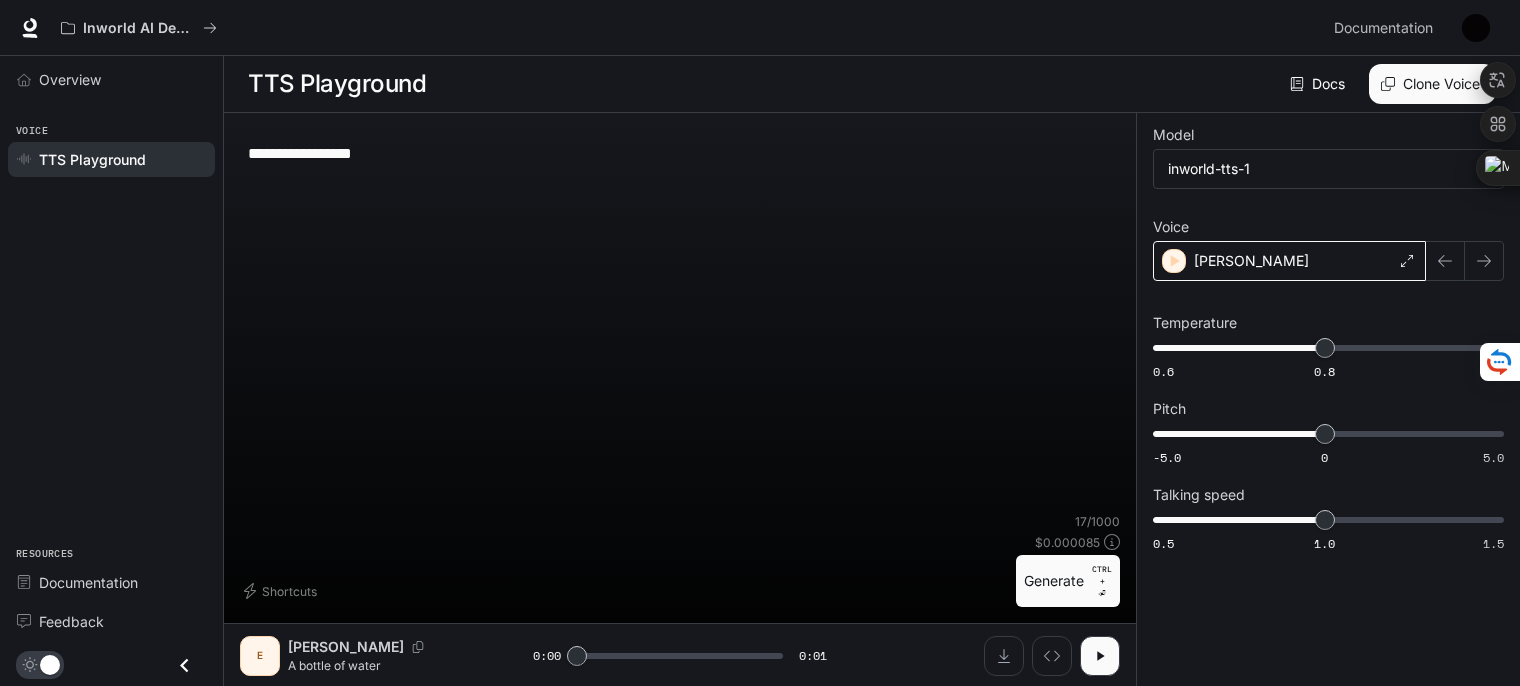 click on "[PERSON_NAME]" at bounding box center (1289, 261) 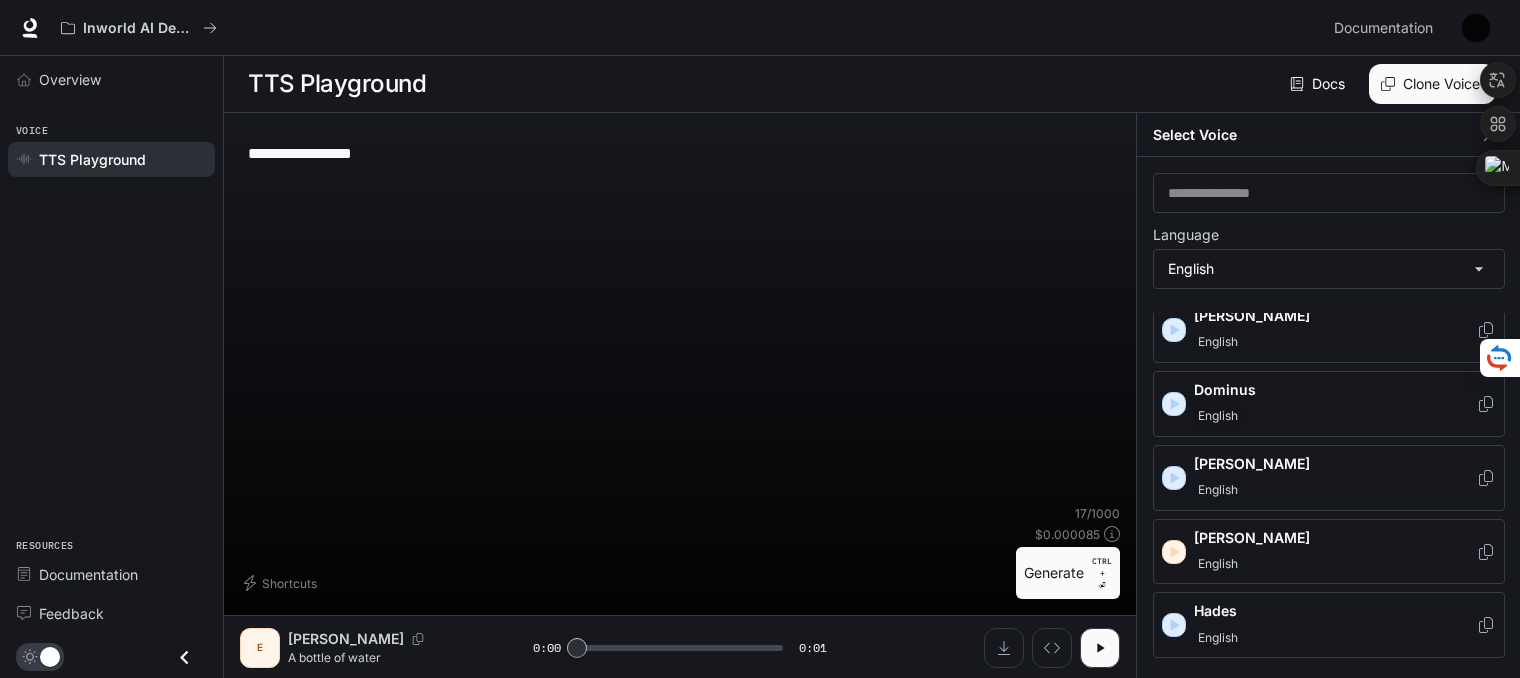 drag, startPoint x: 1336, startPoint y: 420, endPoint x: 1346, endPoint y: 521, distance: 101.49384 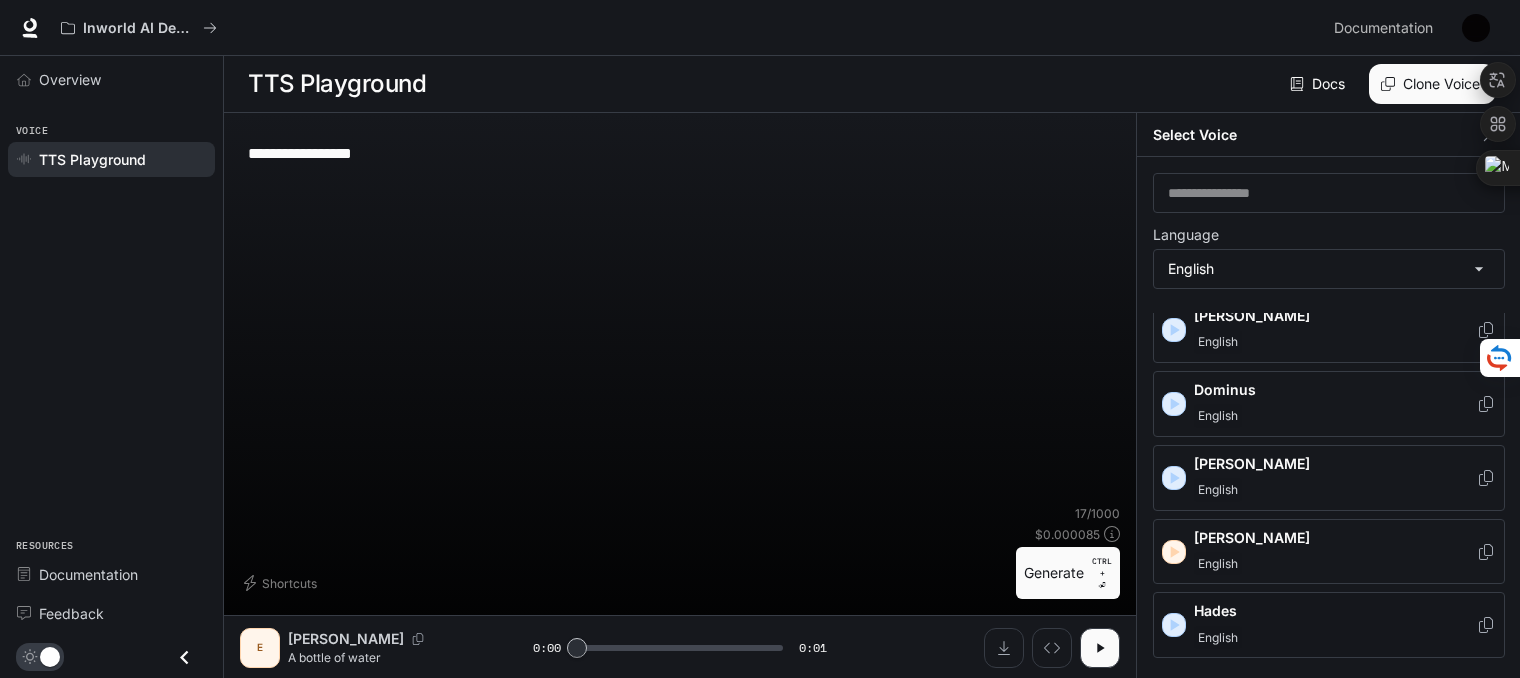 scroll, scrollTop: 420, scrollLeft: 0, axis: vertical 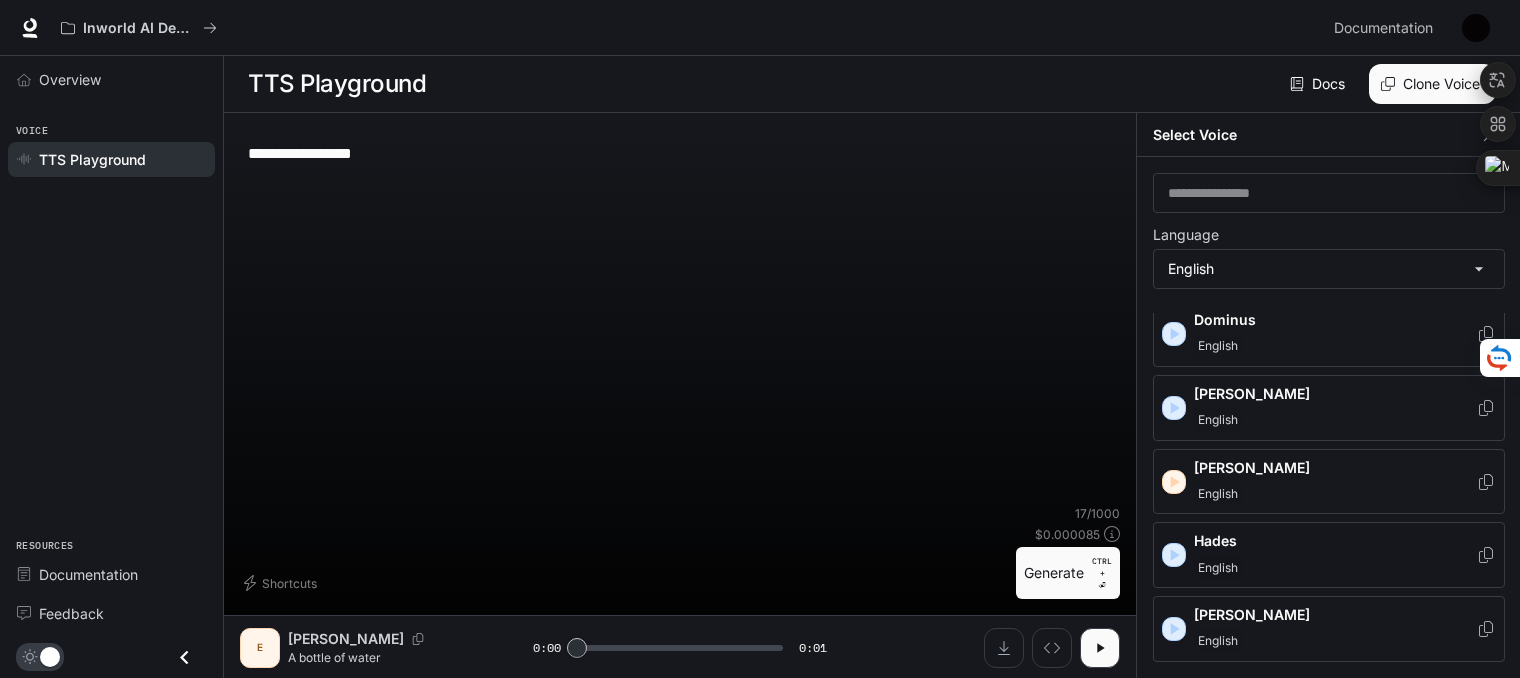 click on "English" at bounding box center (1335, 568) 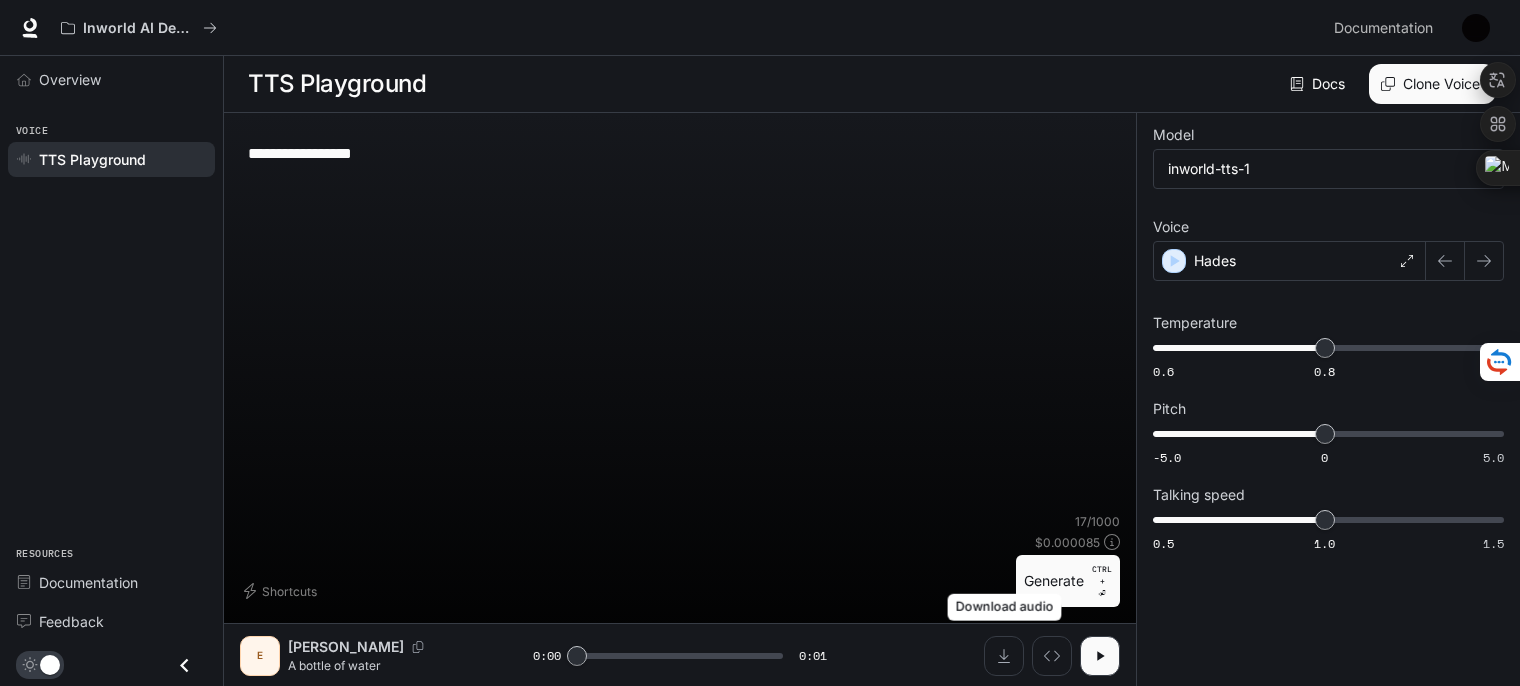 click on "Download audio" at bounding box center [1005, 607] 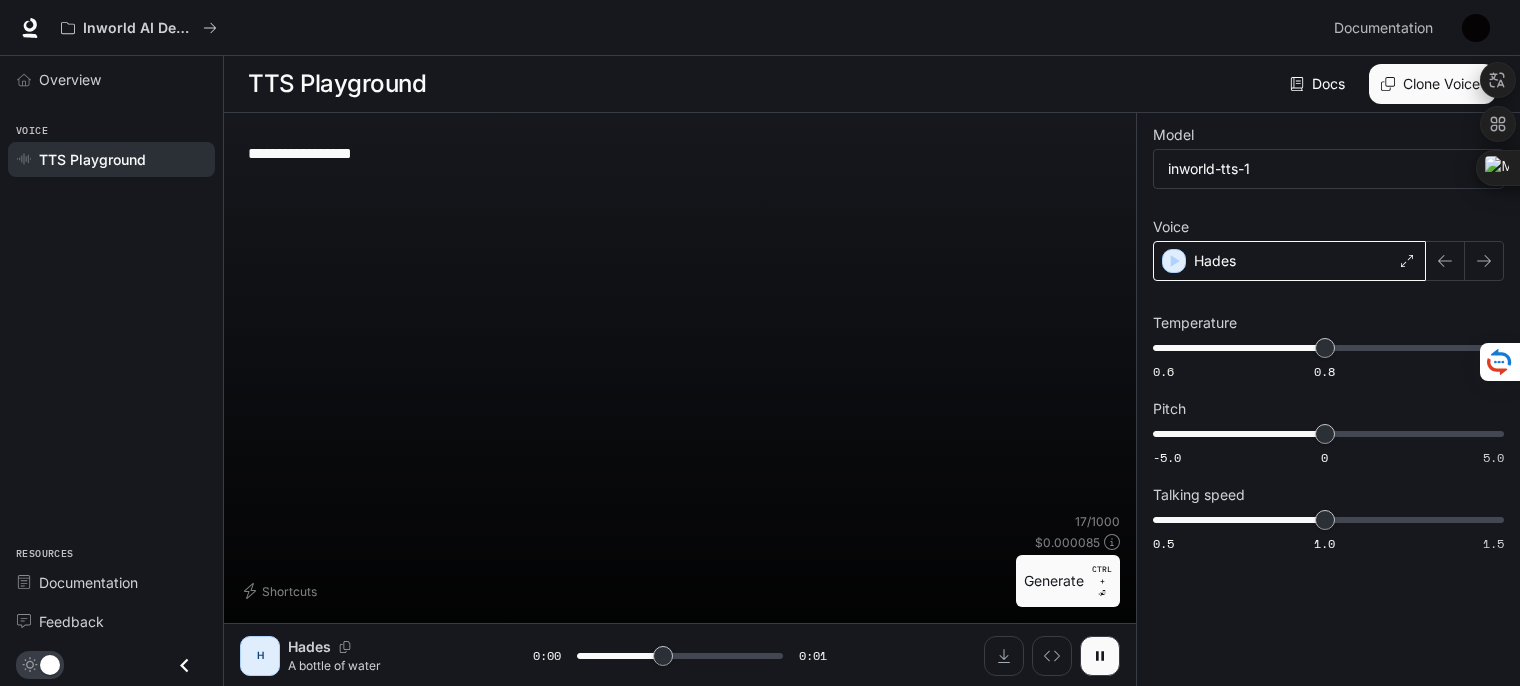 click on "Hades" at bounding box center [1289, 261] 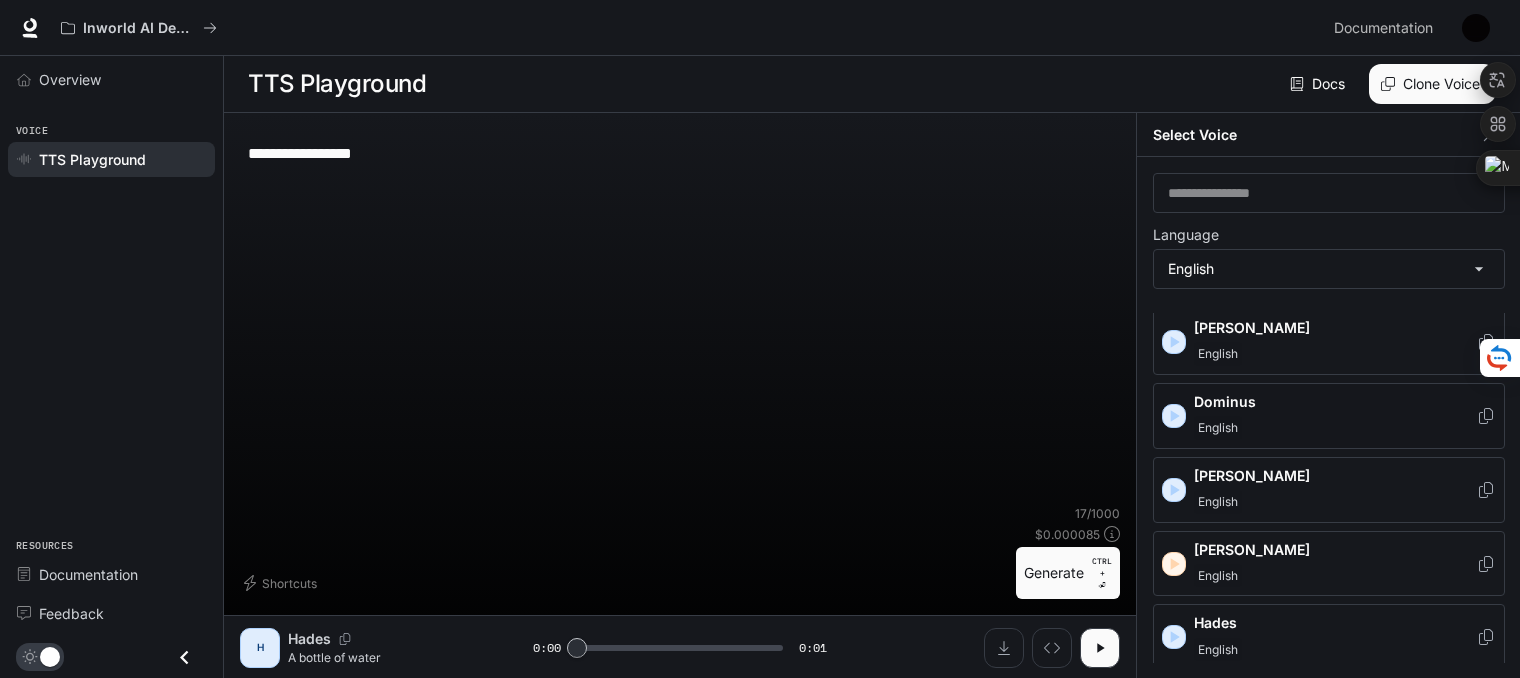 scroll, scrollTop: 494, scrollLeft: 0, axis: vertical 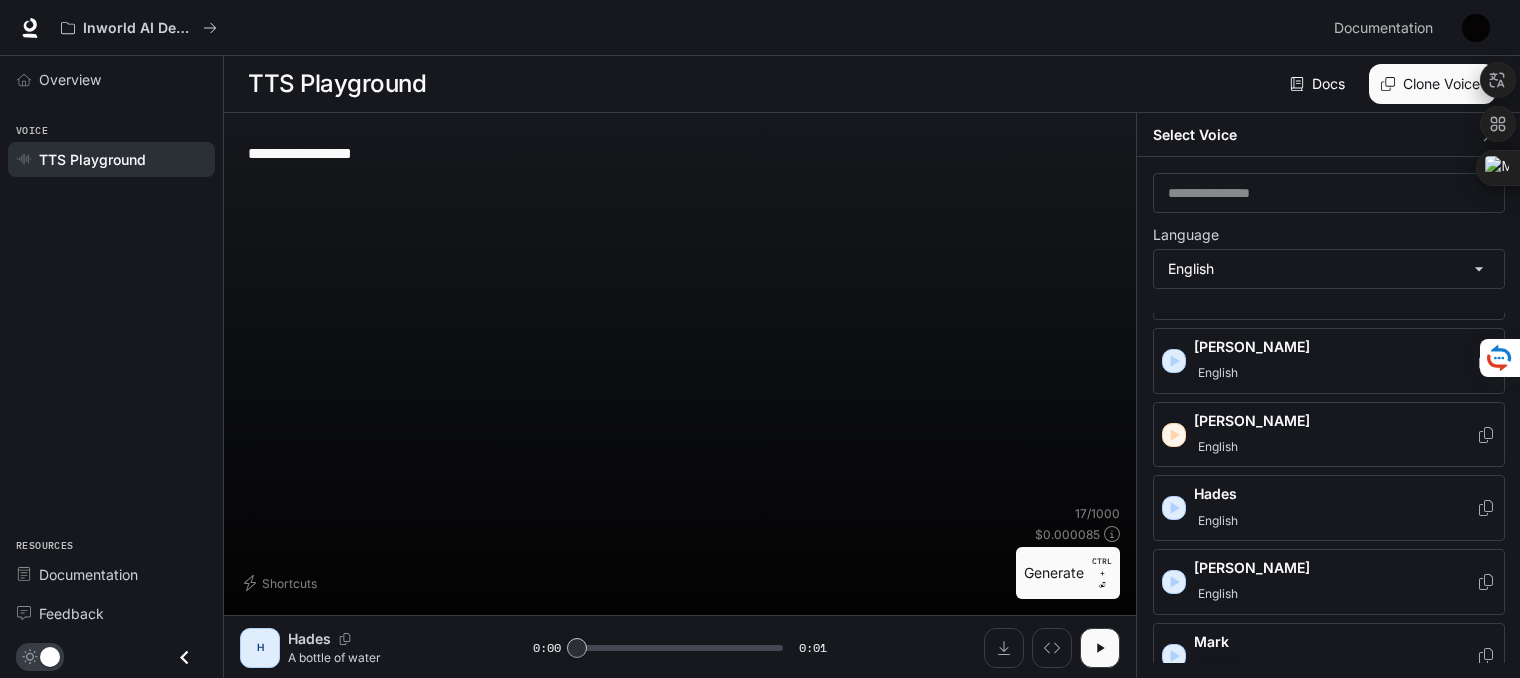 drag, startPoint x: 1358, startPoint y: 397, endPoint x: 1366, endPoint y: 493, distance: 96.332756 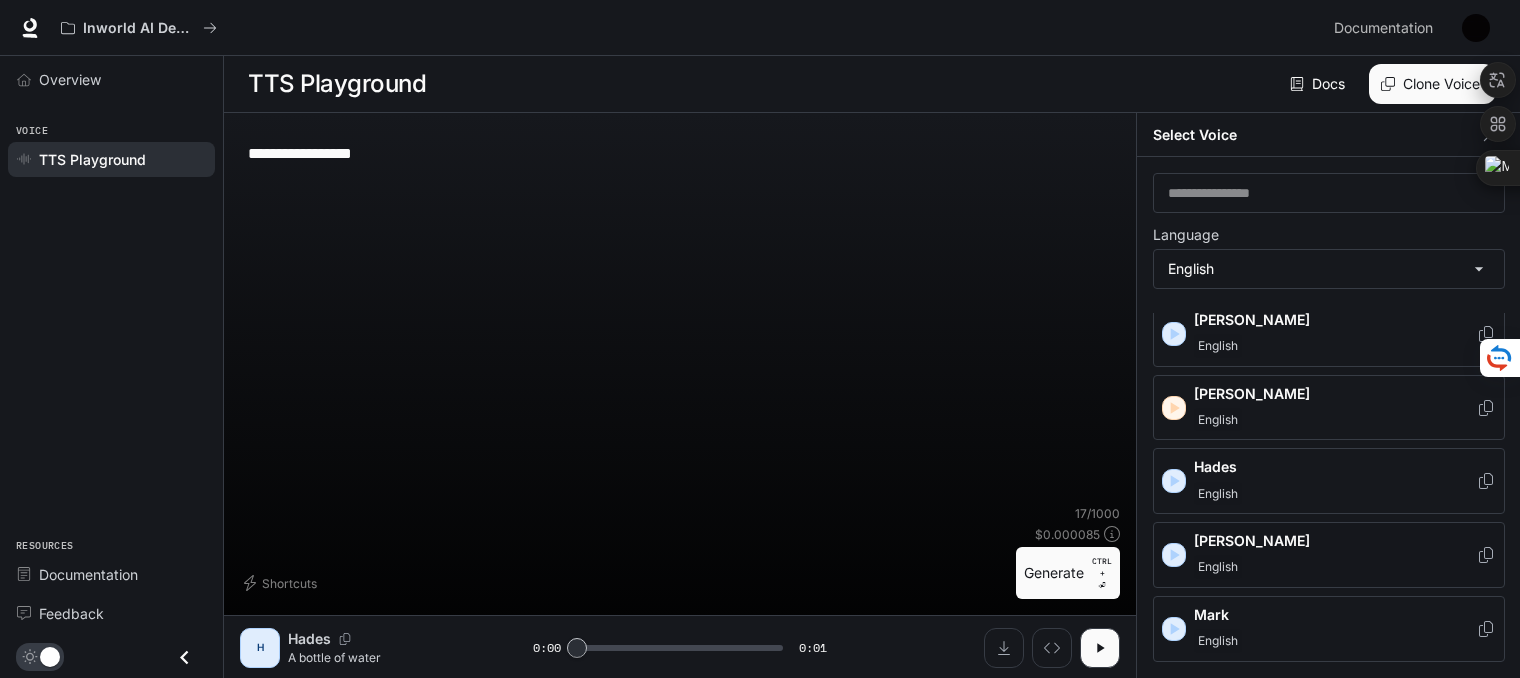 click on "[PERSON_NAME]" at bounding box center (1335, 541) 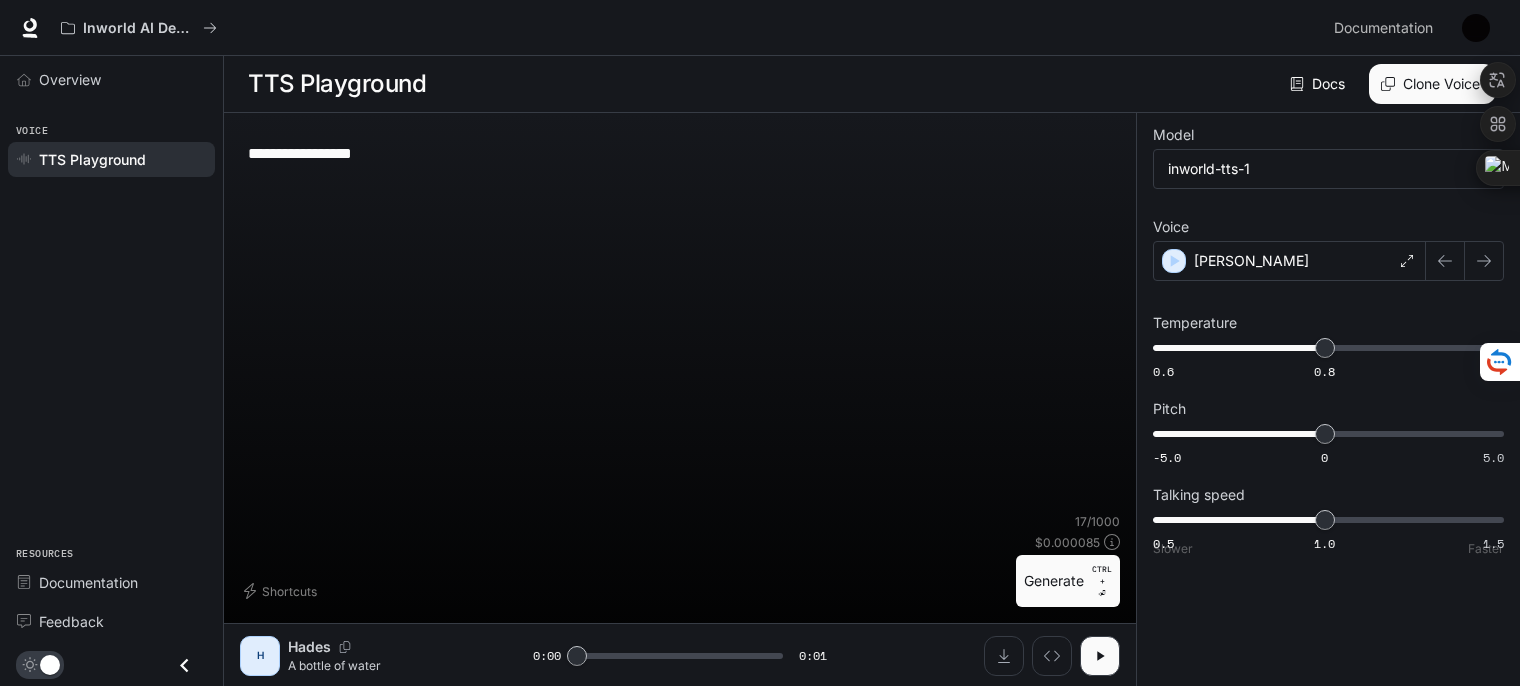 click on "Generate CTRL +  ⏎" at bounding box center [1068, 581] 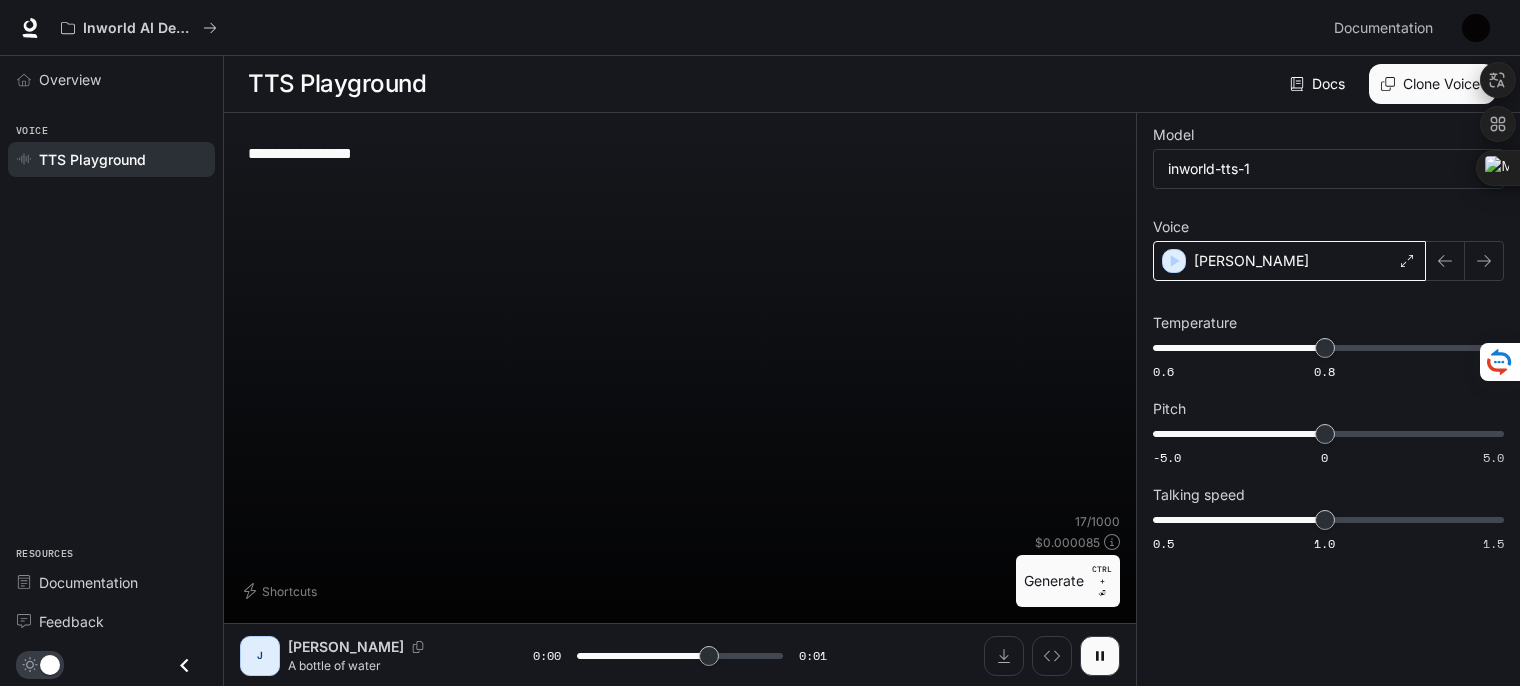 click on "[PERSON_NAME]" at bounding box center (1289, 261) 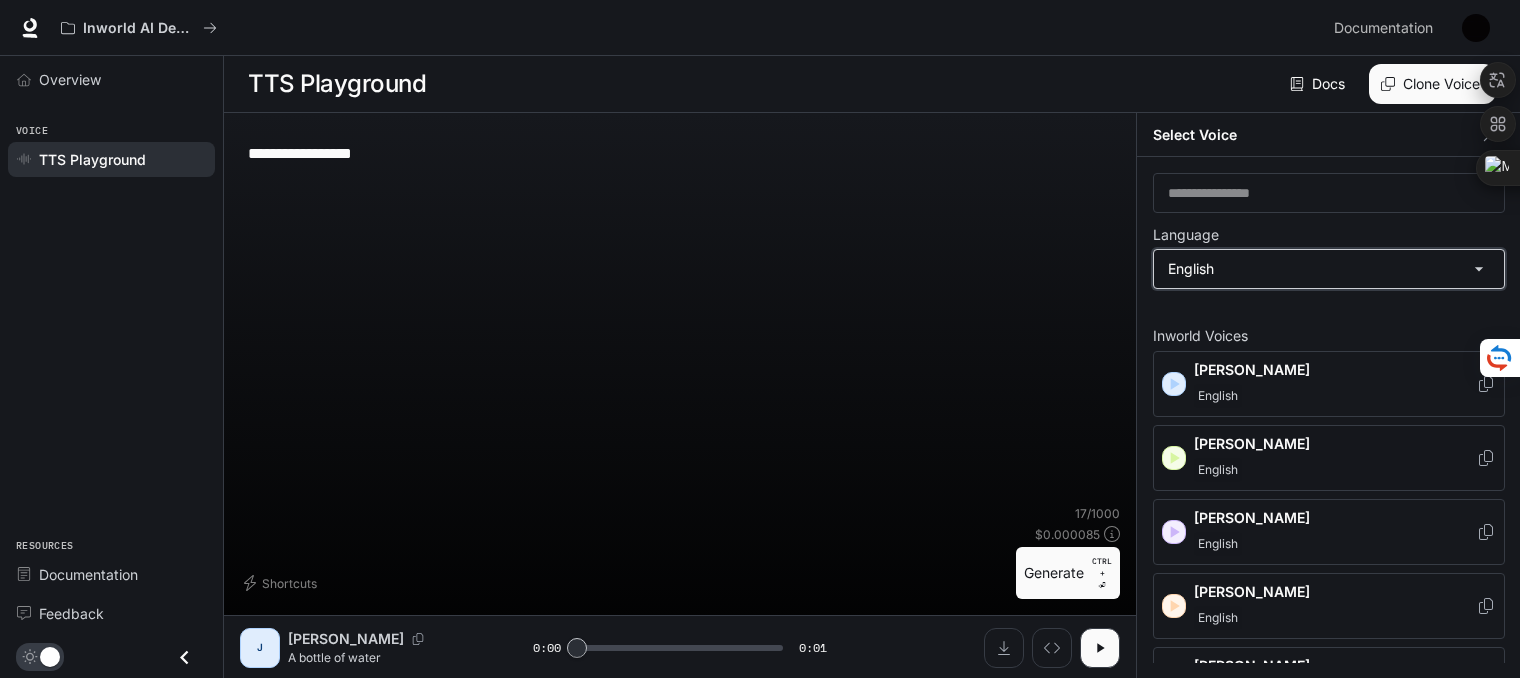 scroll, scrollTop: 8, scrollLeft: 0, axis: vertical 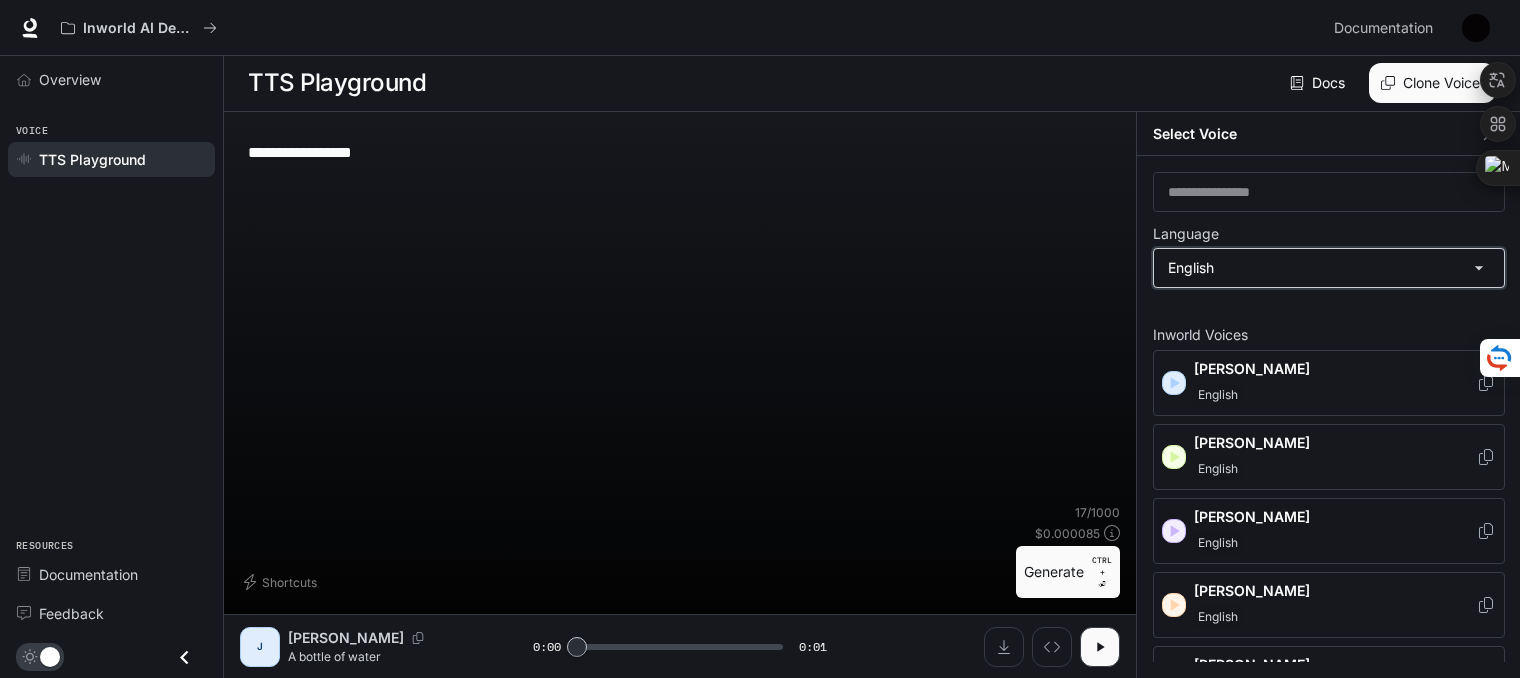 drag, startPoint x: 1342, startPoint y: 344, endPoint x: 1356, endPoint y: 496, distance: 152.64337 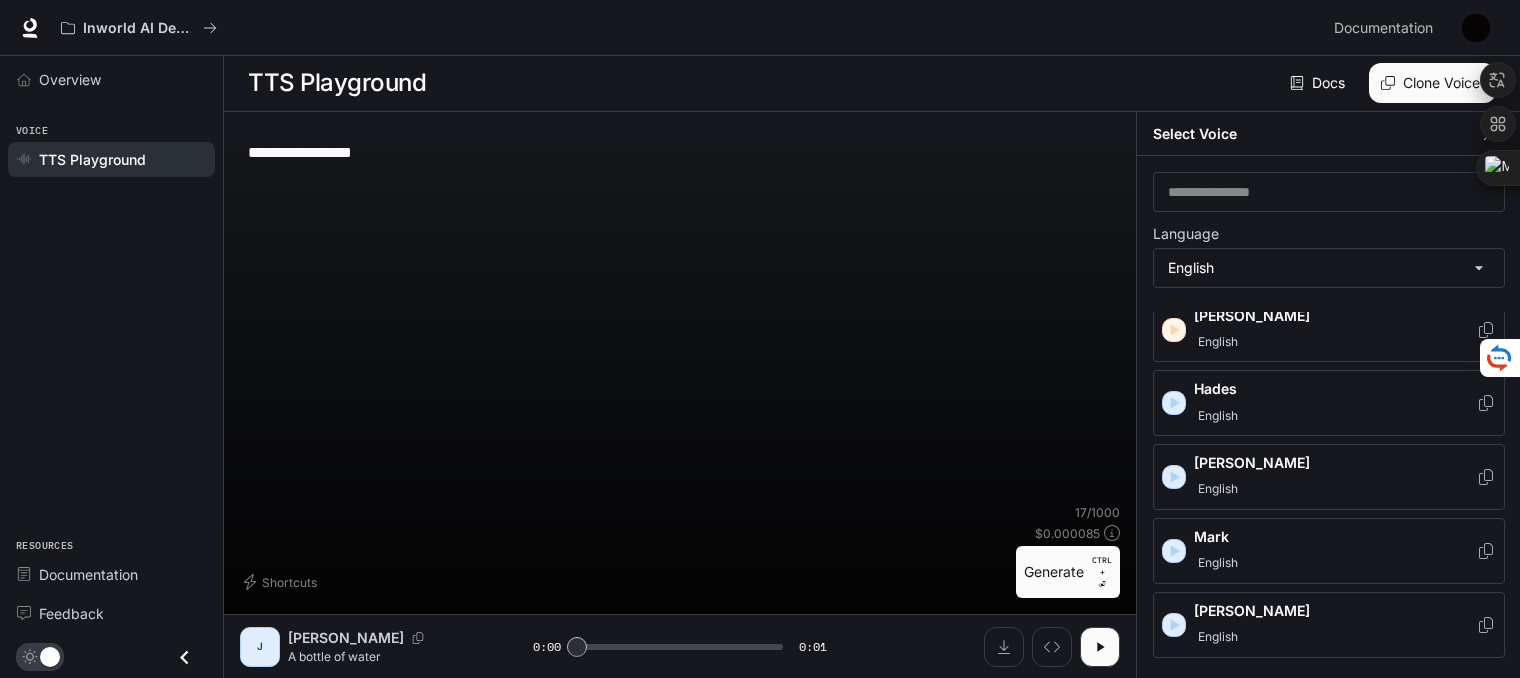 scroll, scrollTop: 772, scrollLeft: 0, axis: vertical 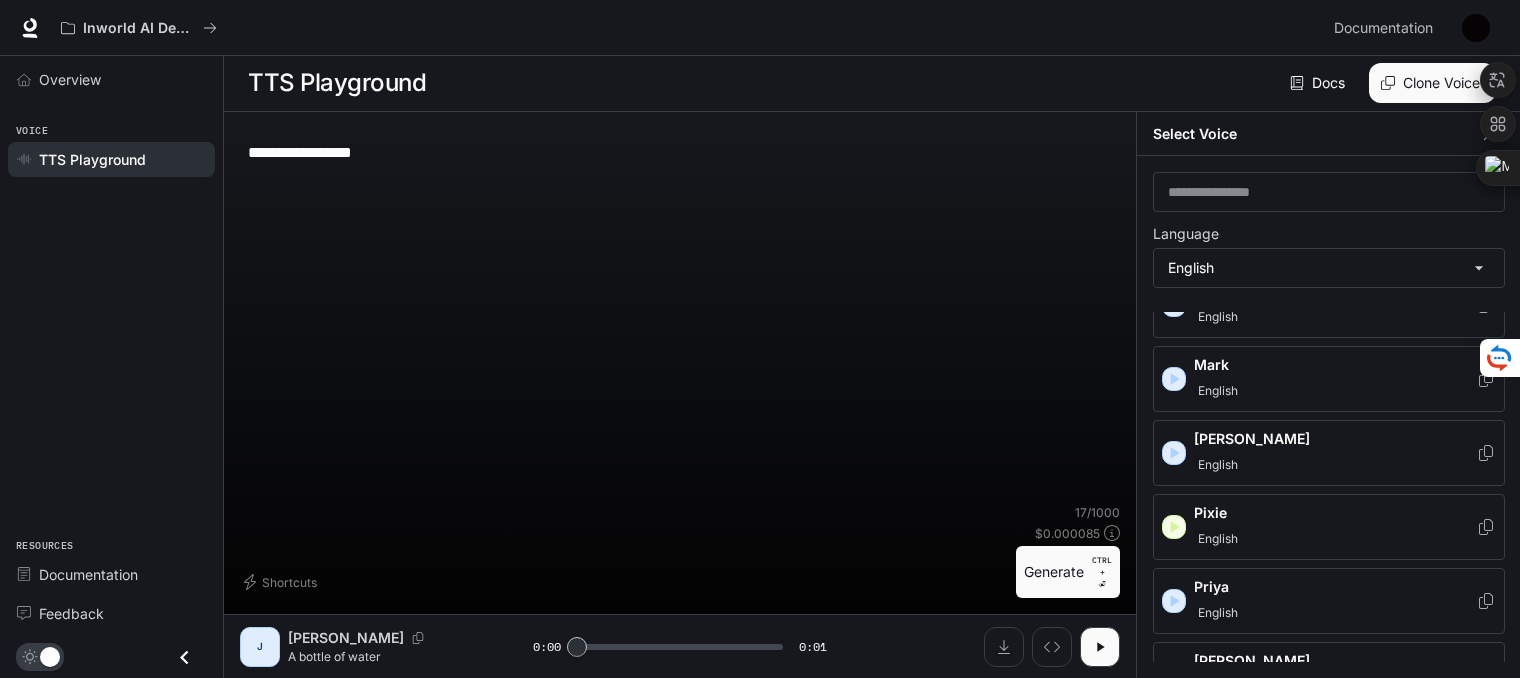 drag, startPoint x: 1412, startPoint y: 409, endPoint x: 1407, endPoint y: 551, distance: 142.088 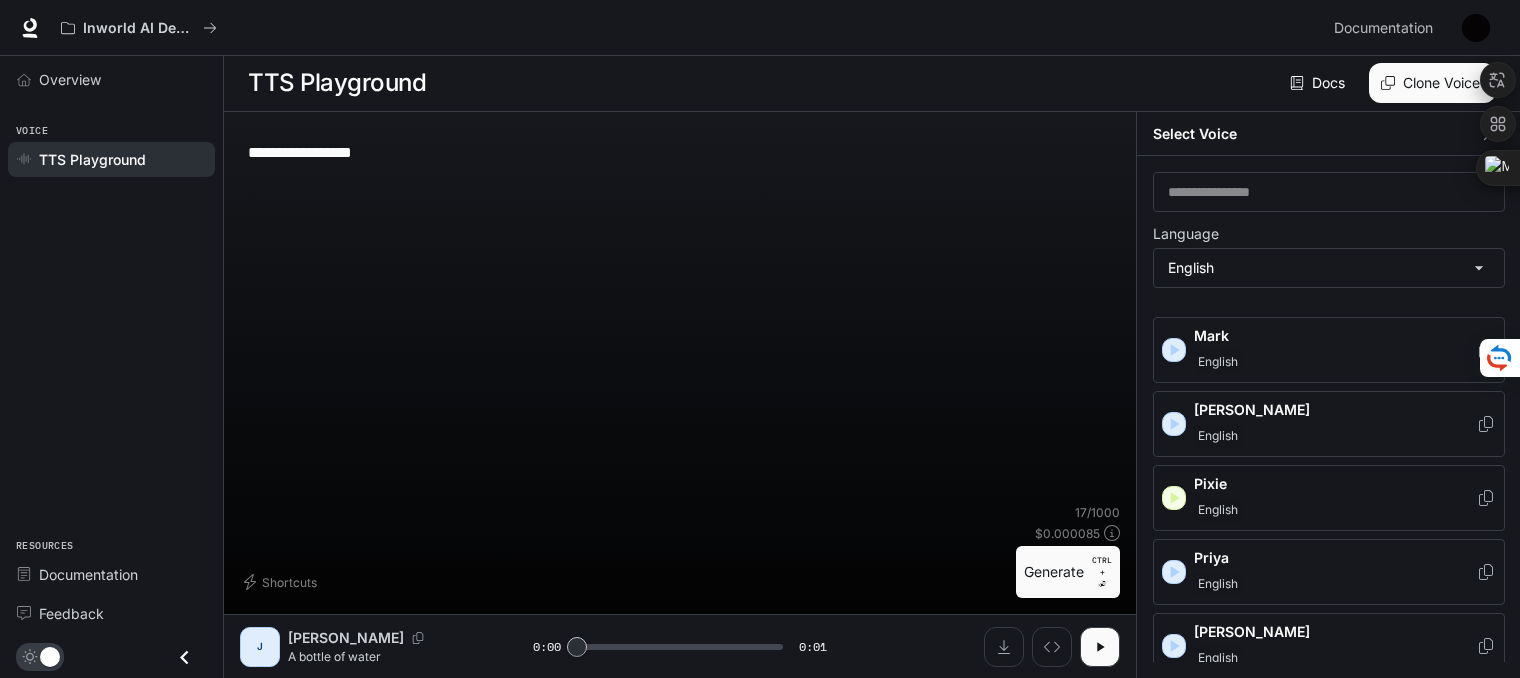 click on "English" at bounding box center (1335, 510) 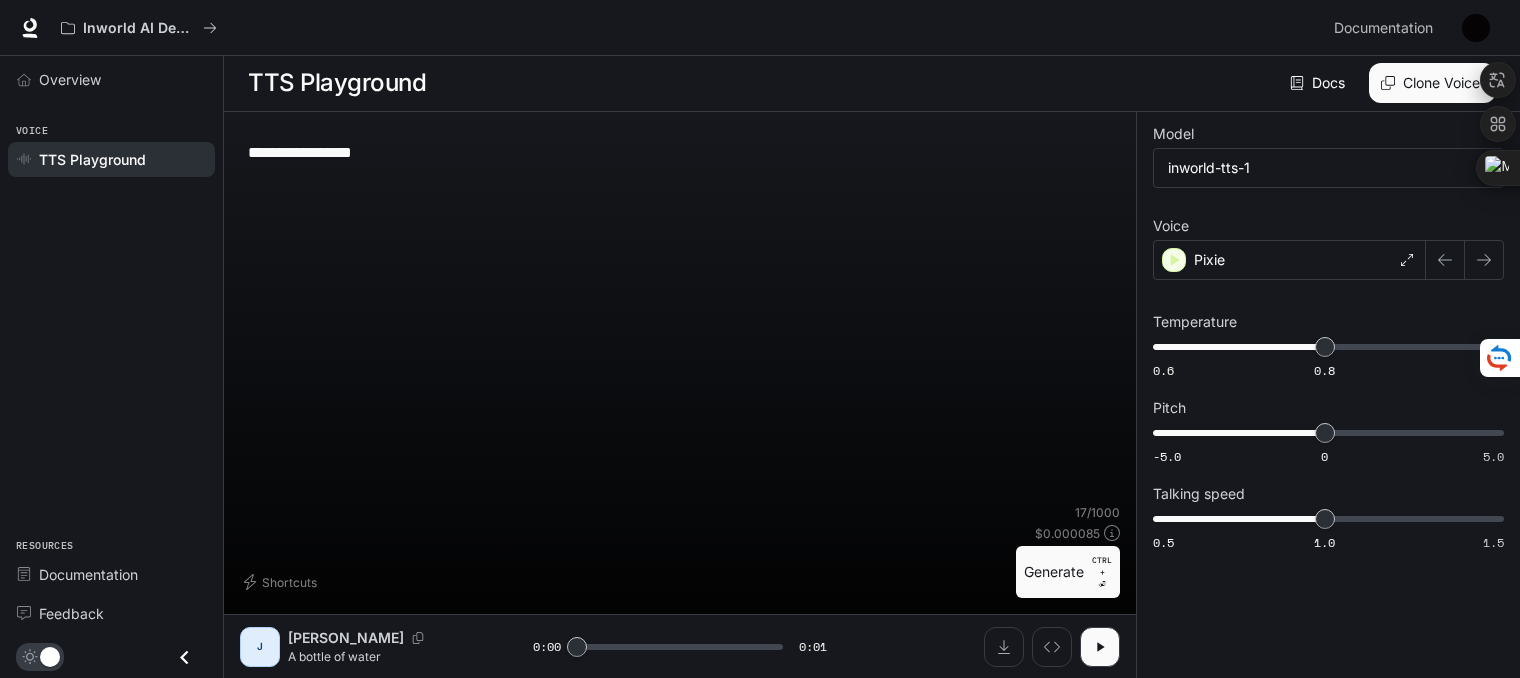 scroll, scrollTop: 0, scrollLeft: 0, axis: both 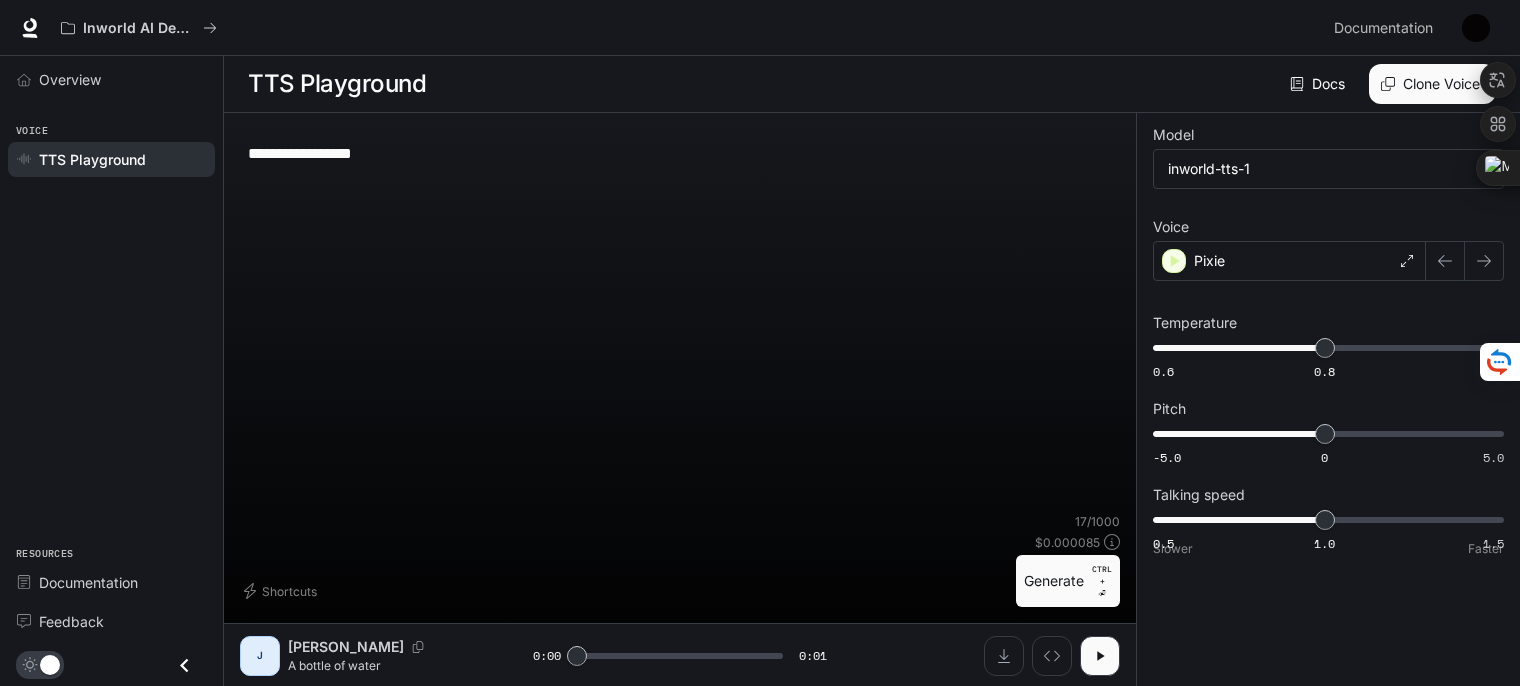 click on "Generate CTRL +  ⏎" at bounding box center [1068, 581] 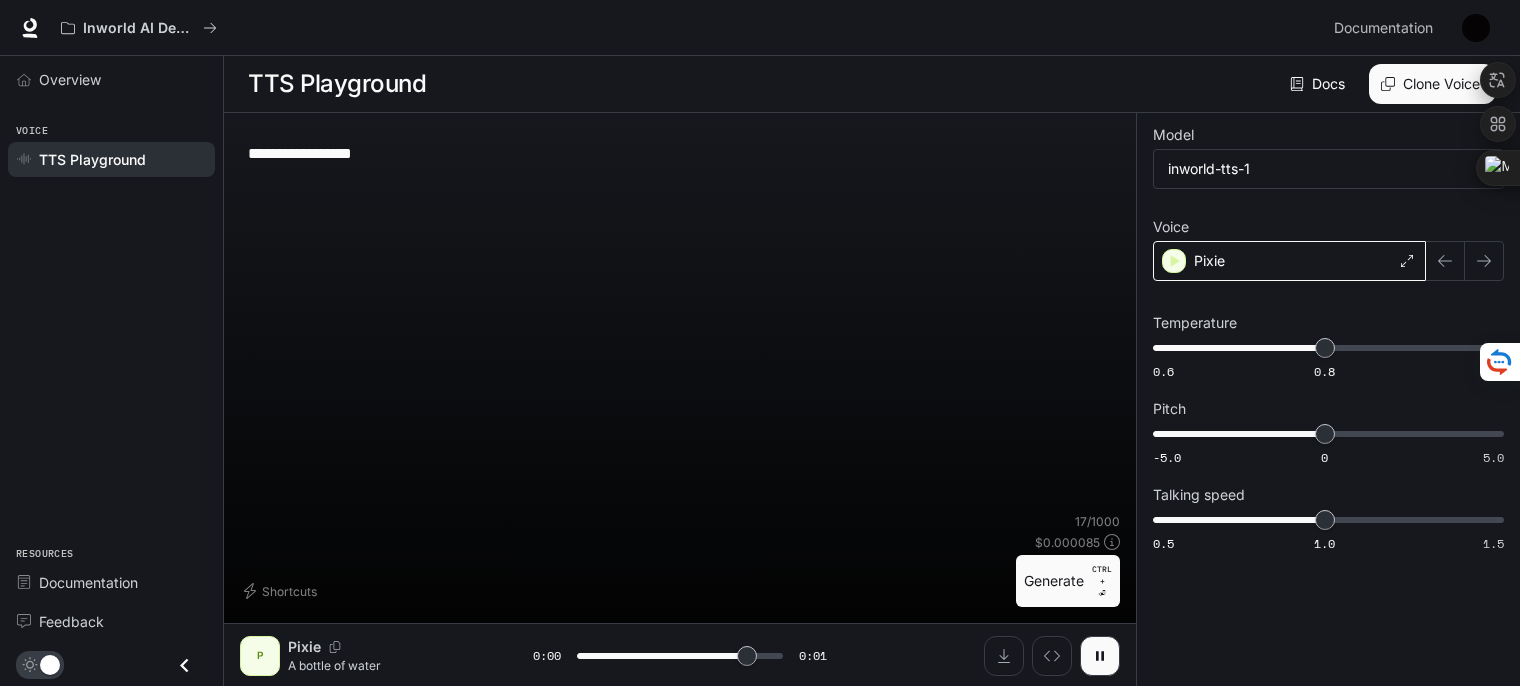 click 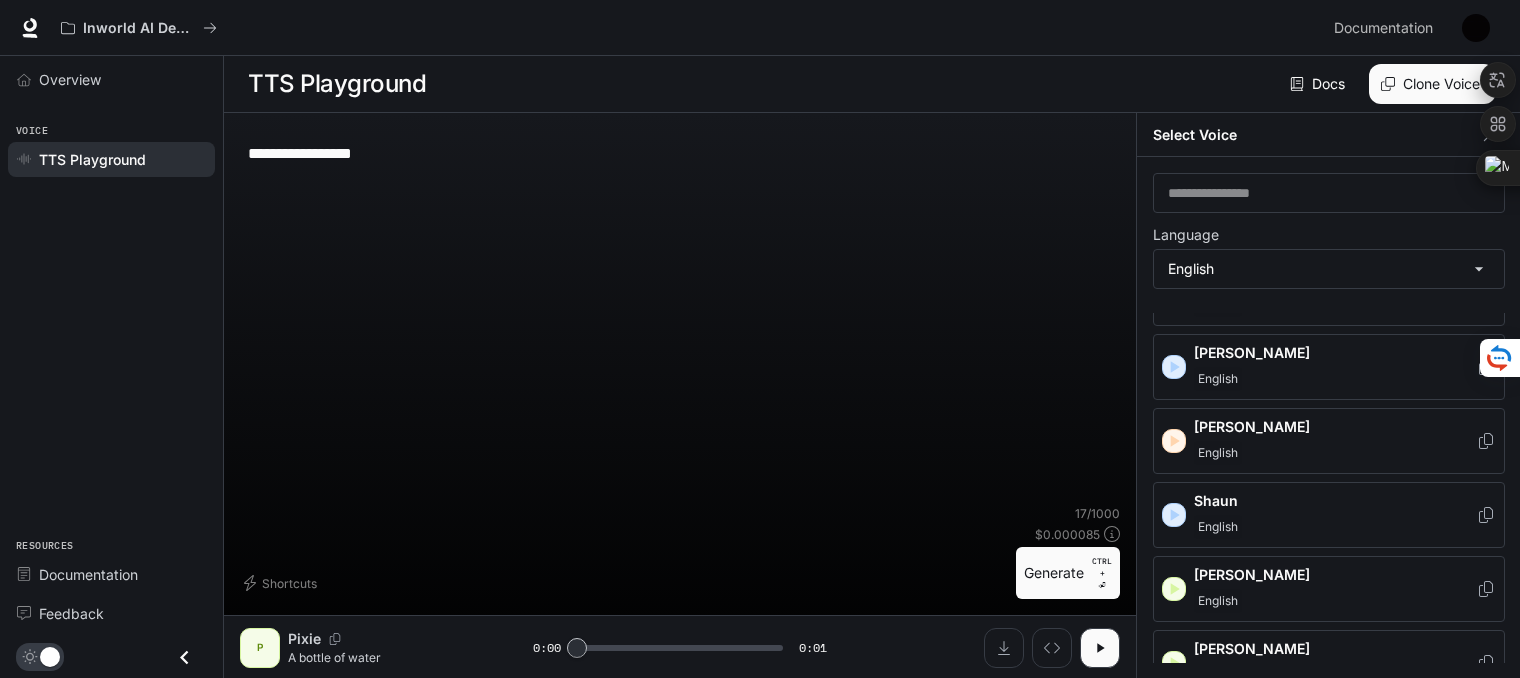 scroll, scrollTop: 1143, scrollLeft: 0, axis: vertical 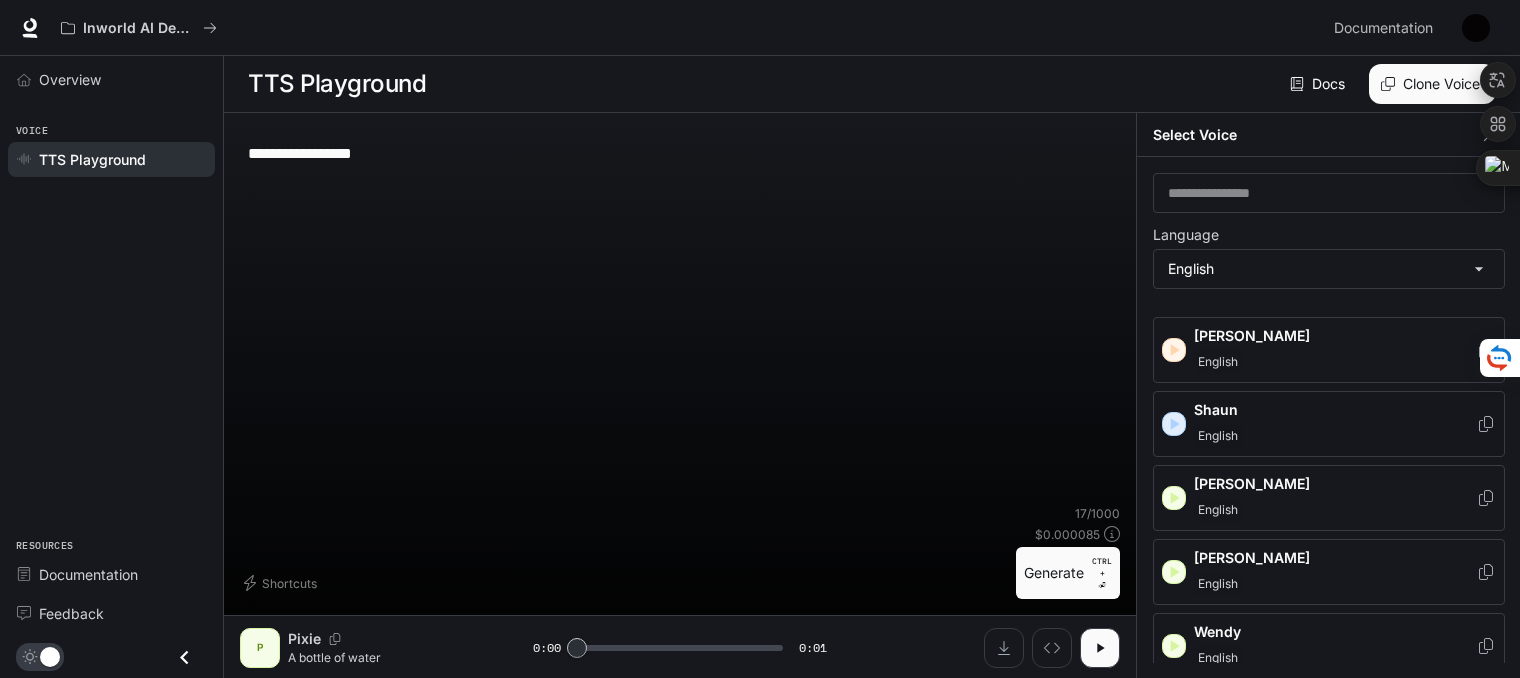 click on "English" at bounding box center (1335, 436) 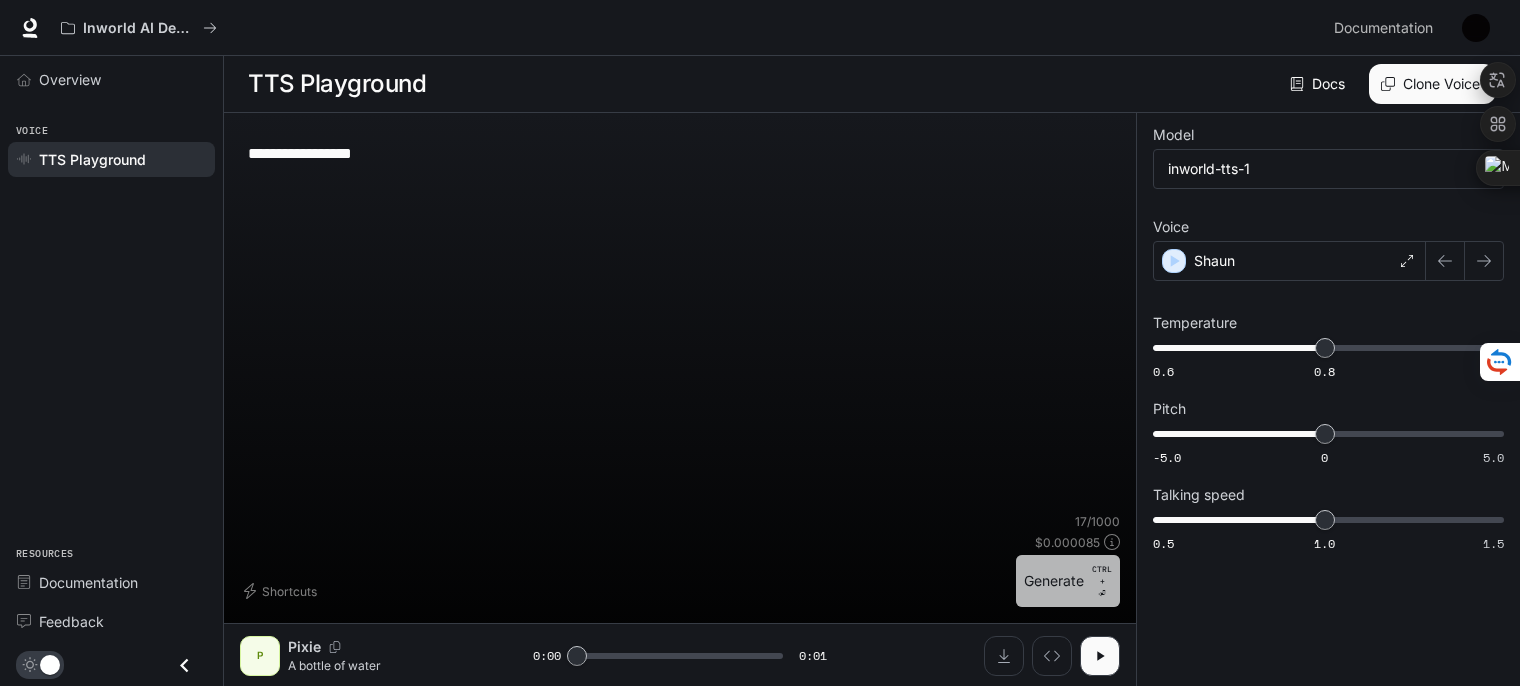 click on "Generate CTRL +  ⏎" at bounding box center (1068, 581) 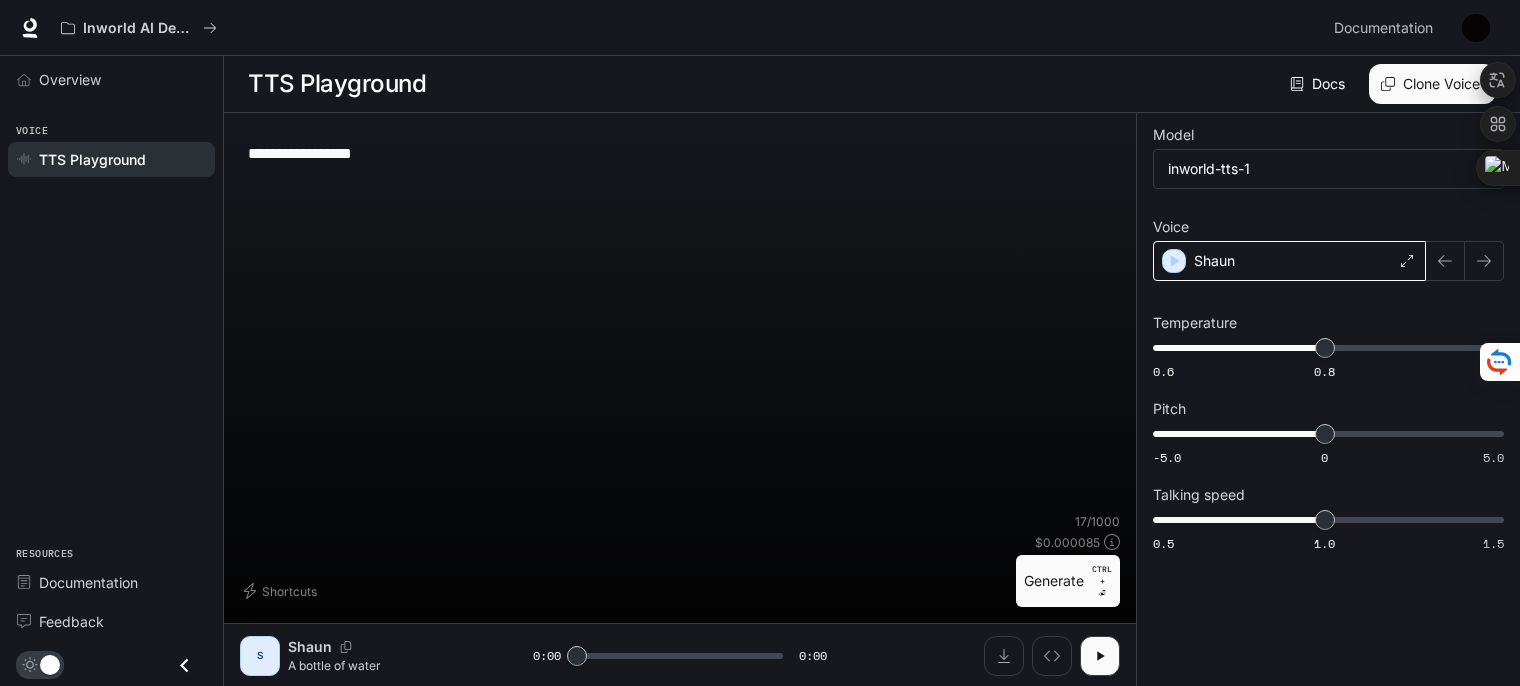 click on "Shaun" at bounding box center (1289, 261) 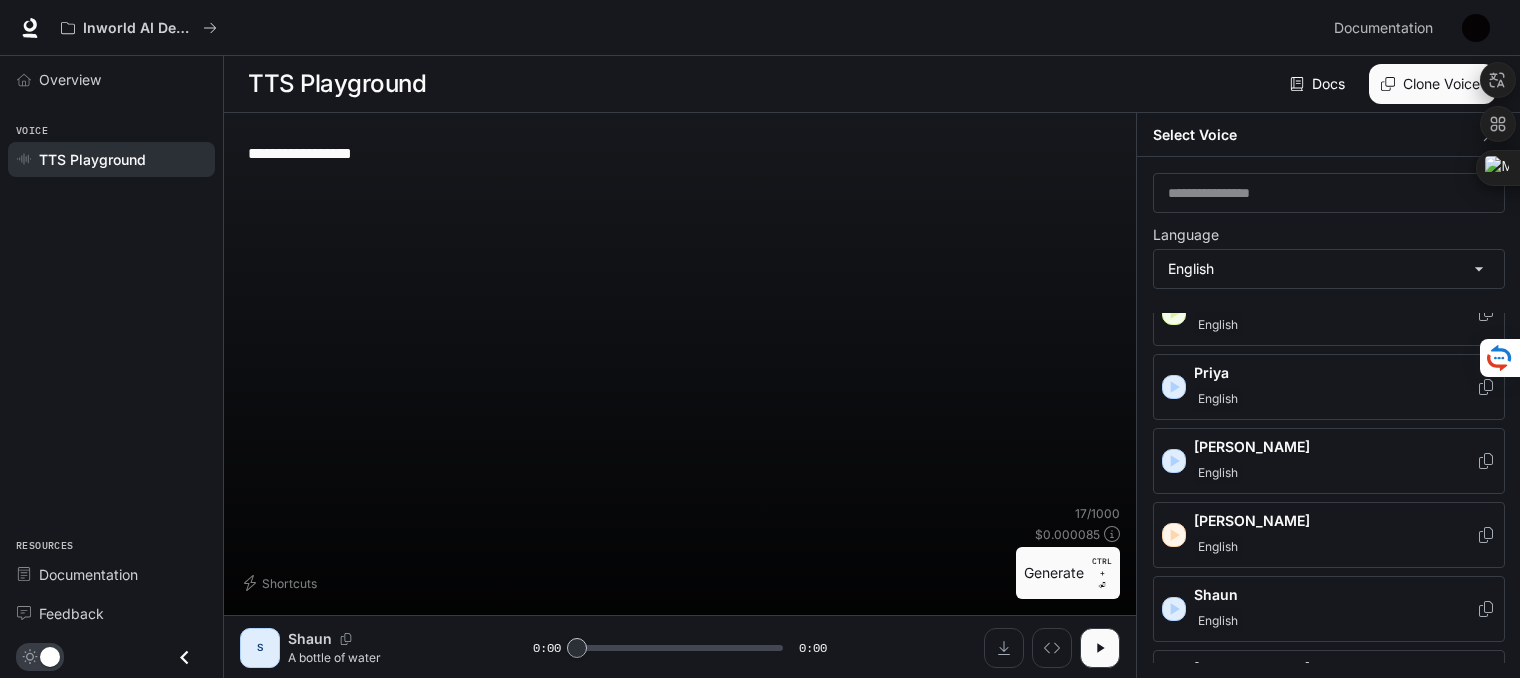 scroll, scrollTop: 1143, scrollLeft: 0, axis: vertical 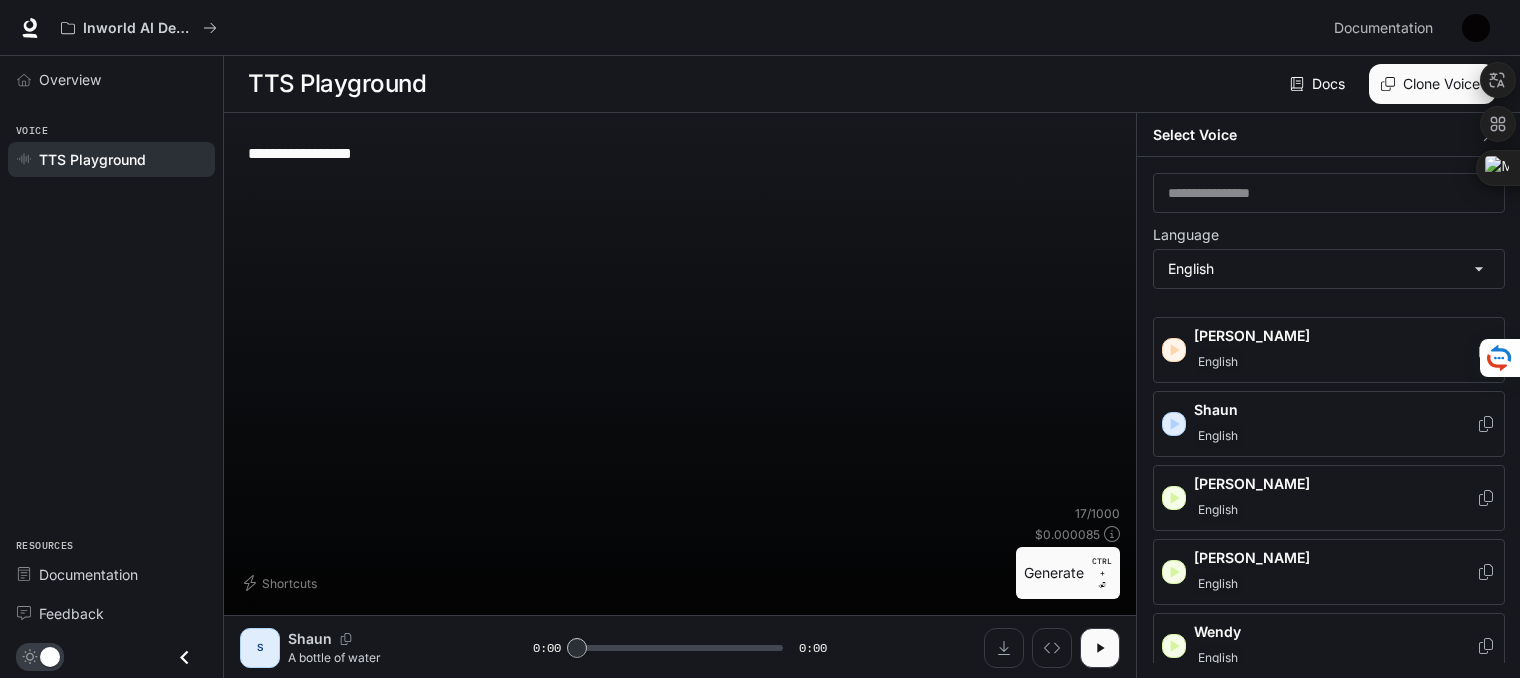 drag, startPoint x: 1402, startPoint y: 317, endPoint x: 1403, endPoint y: 535, distance: 218.00229 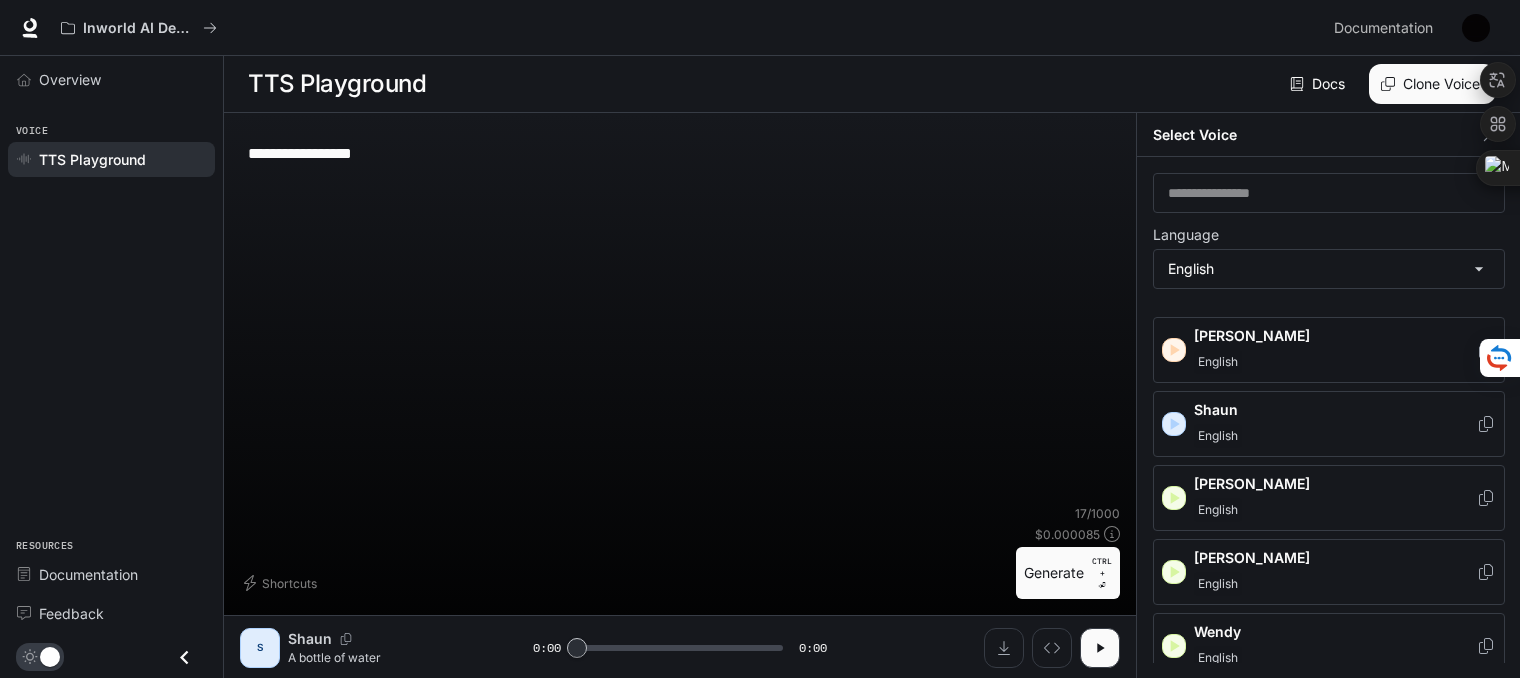click on "English" at bounding box center (1335, 362) 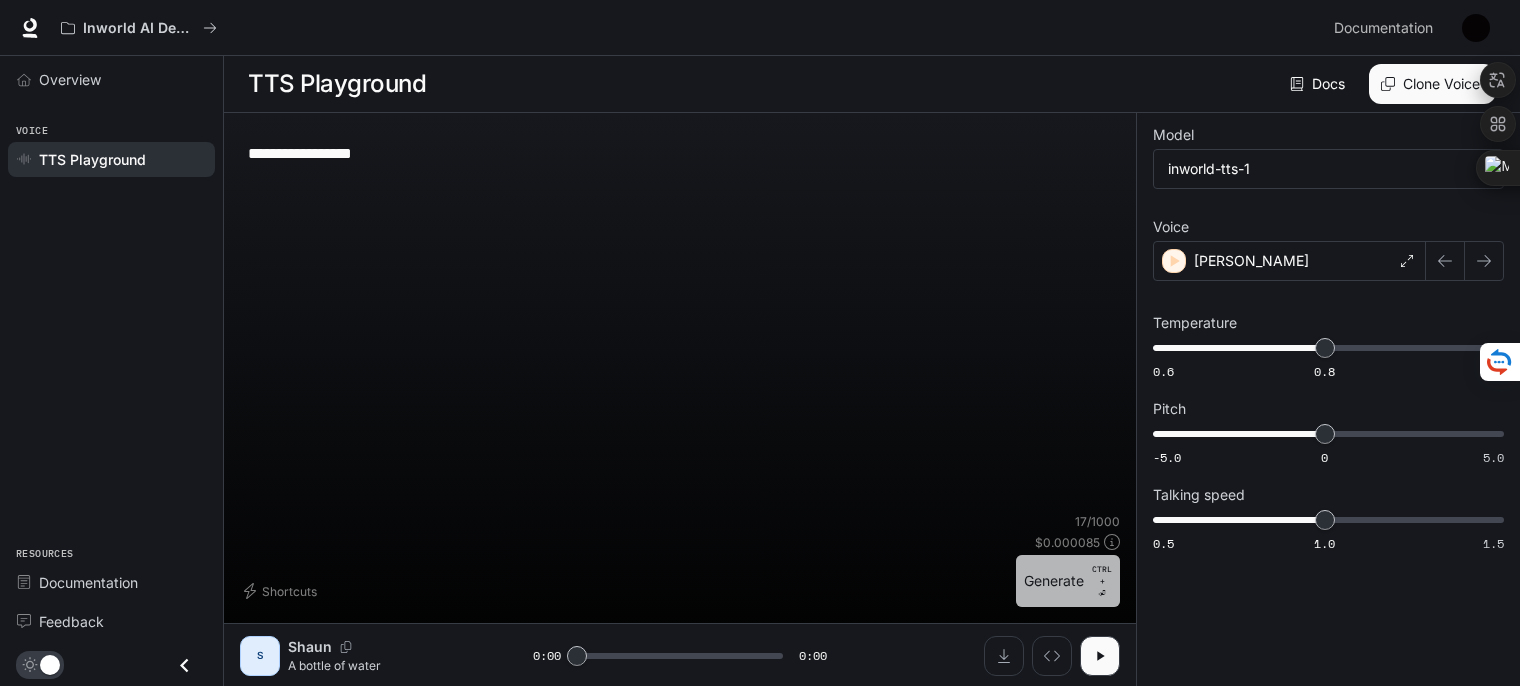 click on "Generate CTRL +  ⏎" at bounding box center (1068, 581) 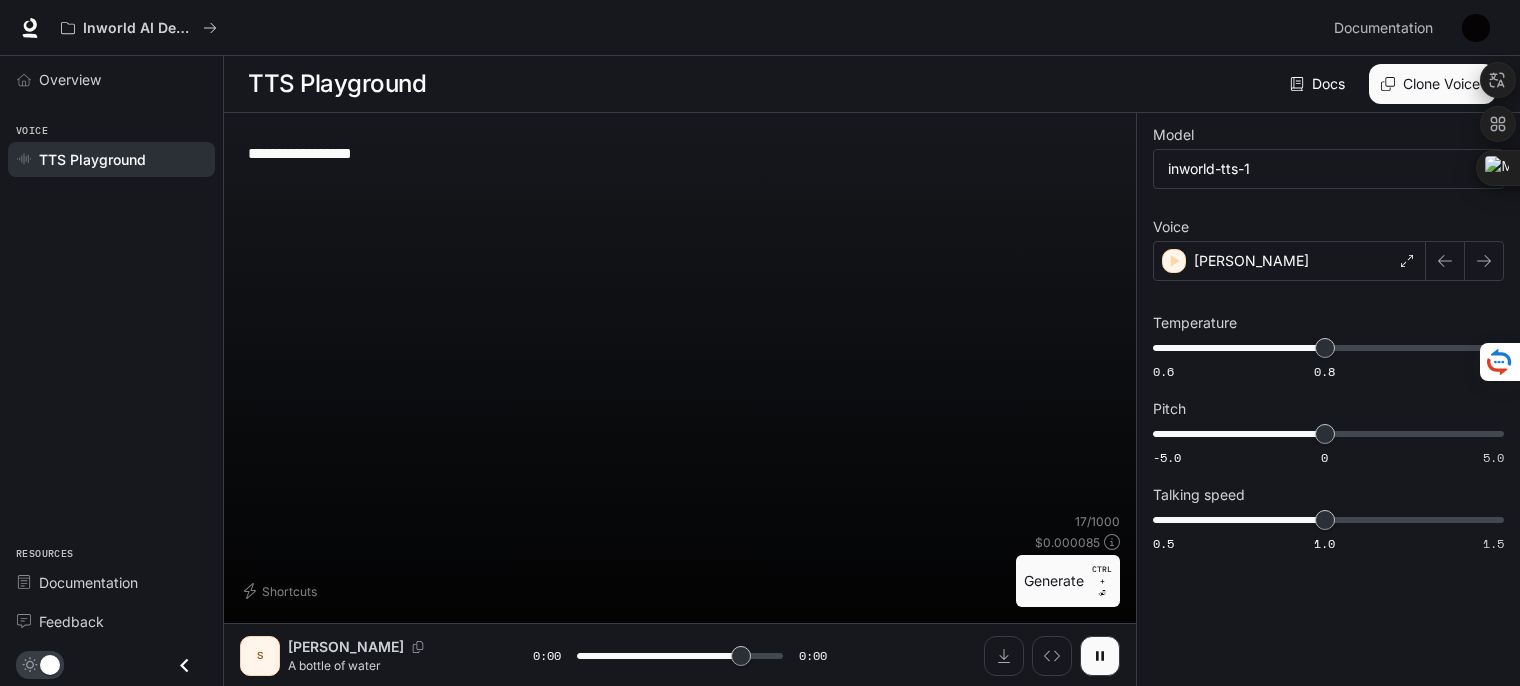 type on "*" 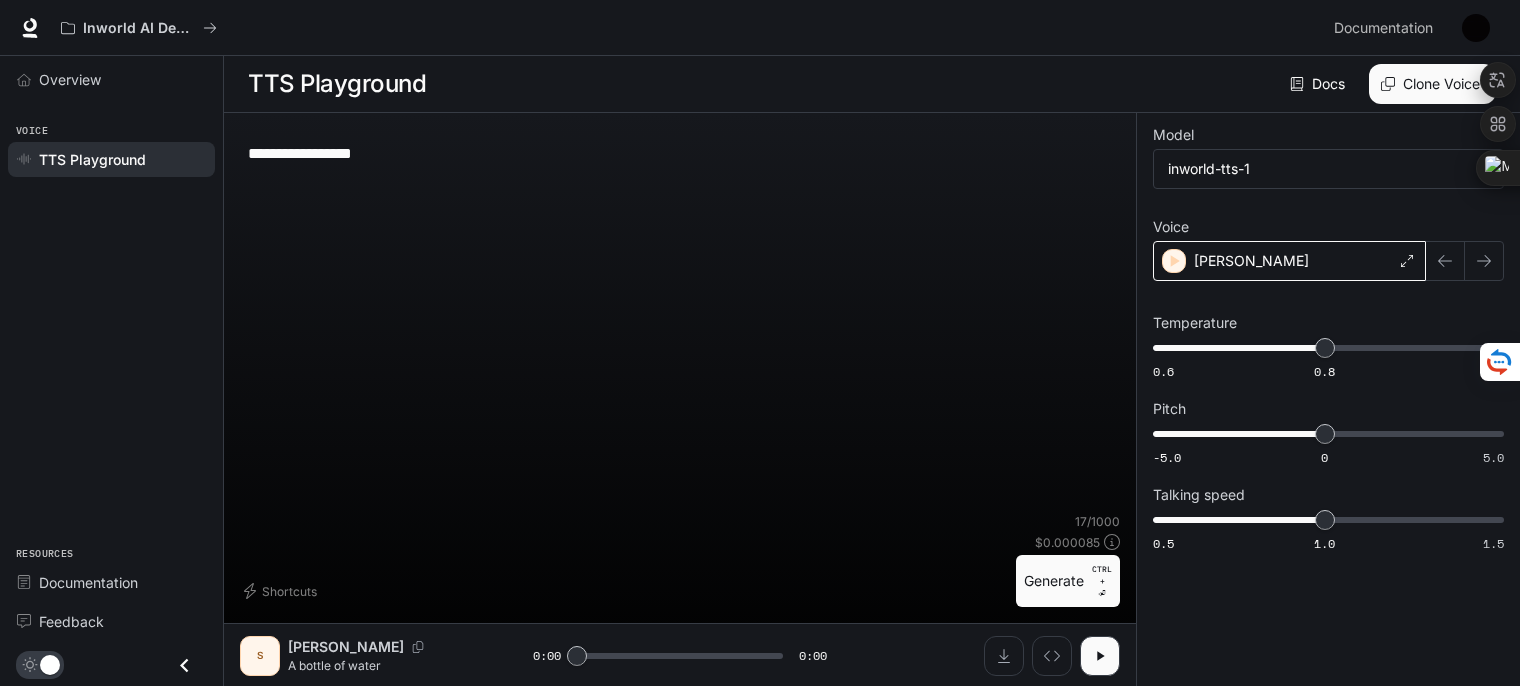 click on "[PERSON_NAME]" at bounding box center [1289, 261] 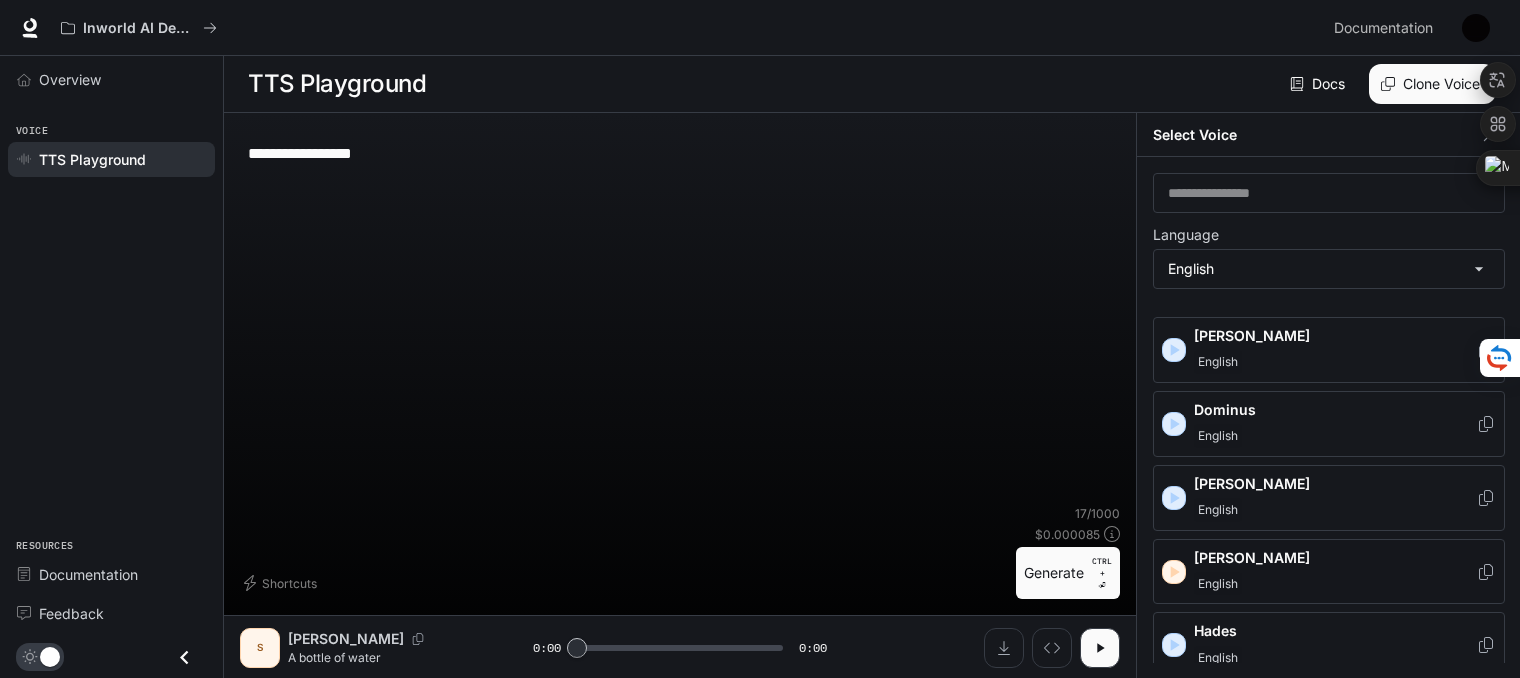 drag, startPoint x: 1346, startPoint y: 362, endPoint x: 1348, endPoint y: 527, distance: 165.01212 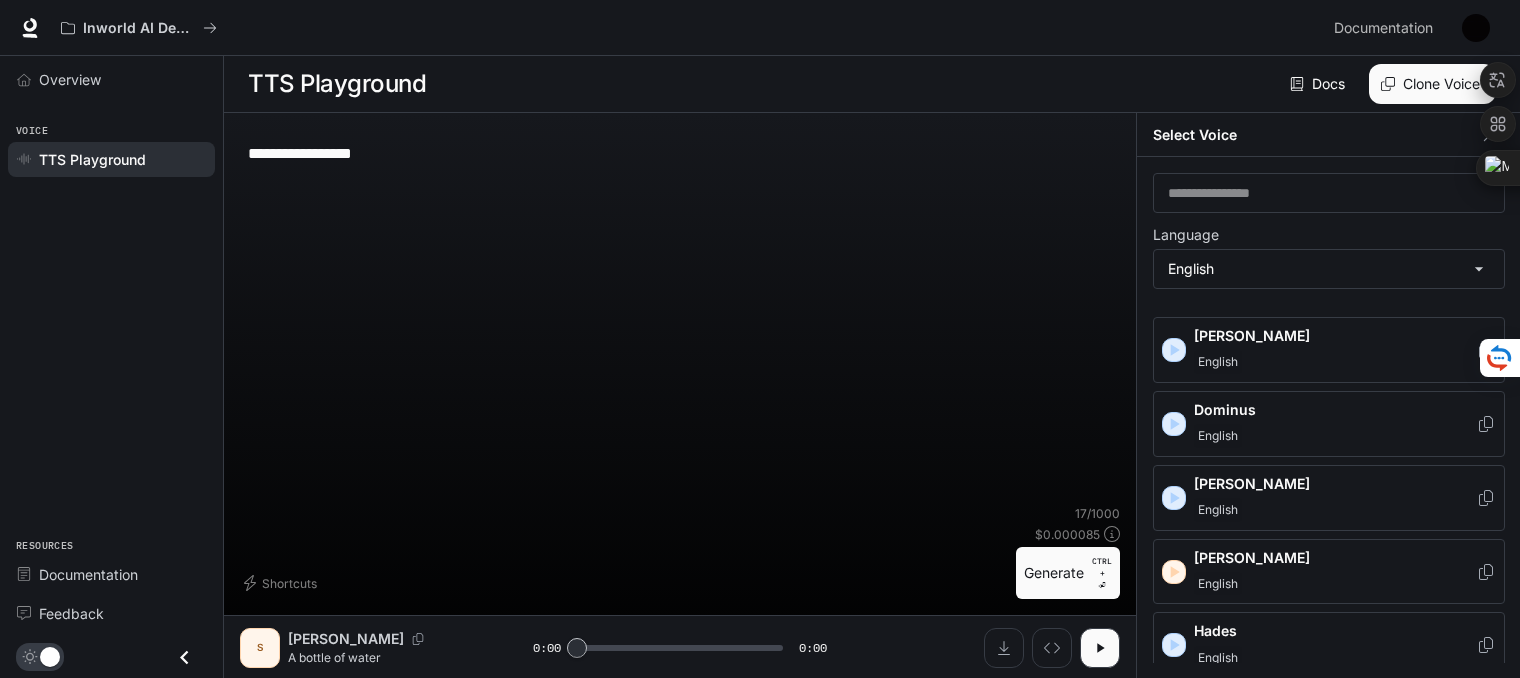 scroll, scrollTop: 986, scrollLeft: 0, axis: vertical 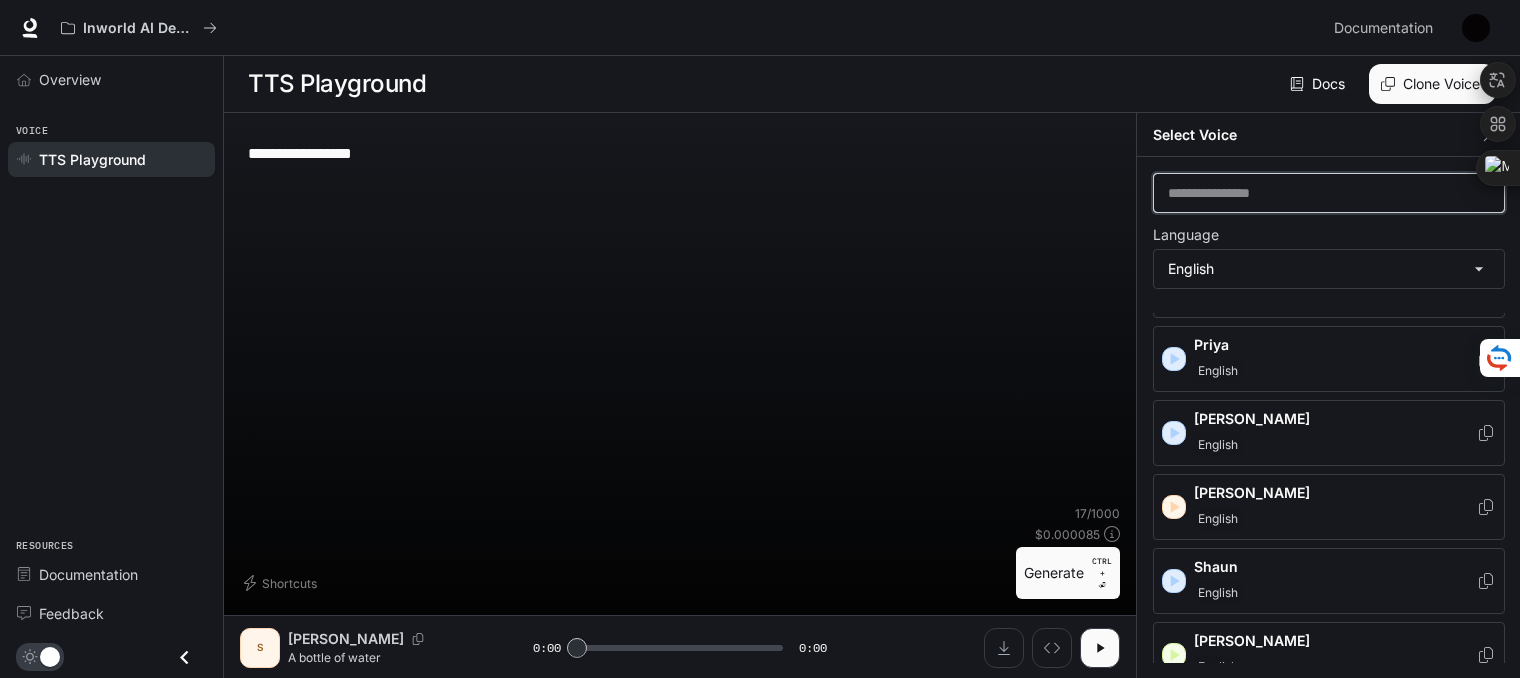 click at bounding box center (1329, 193) 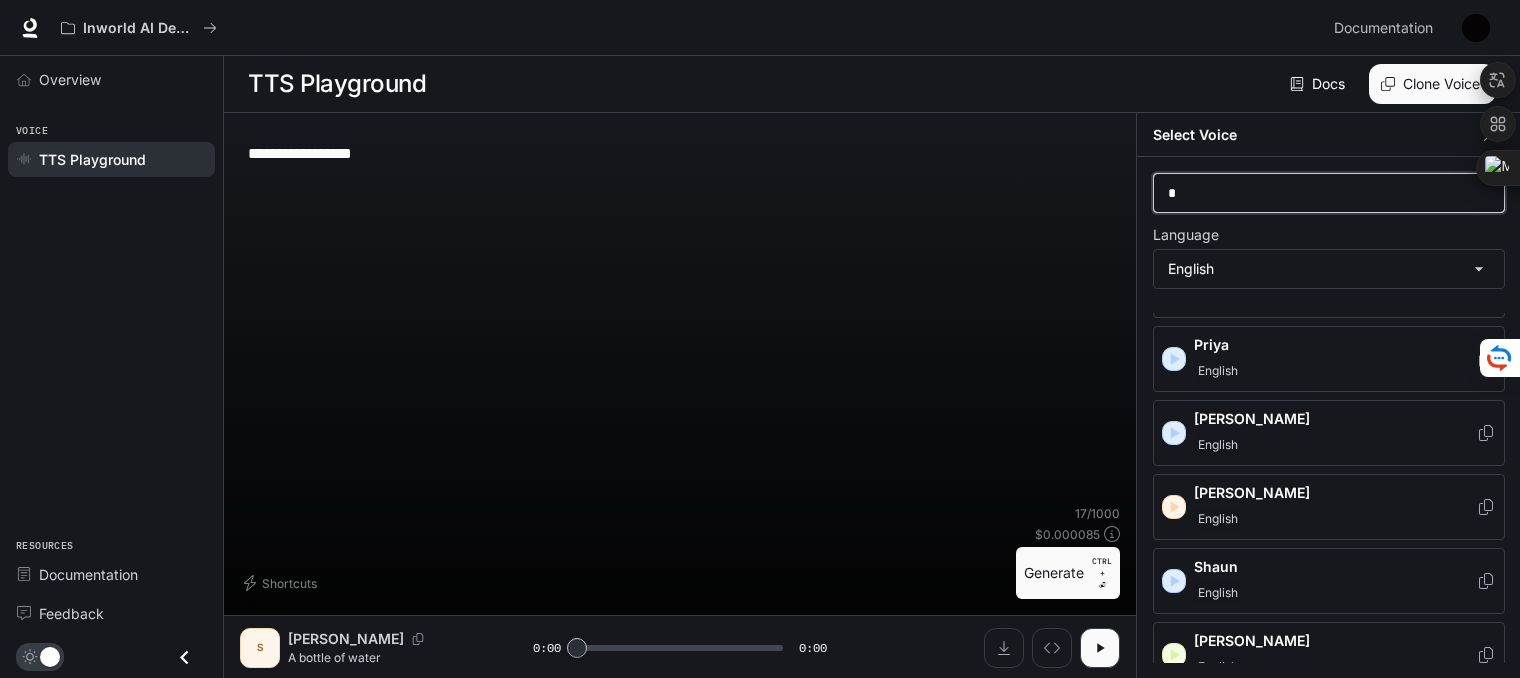 scroll, scrollTop: 0, scrollLeft: 0, axis: both 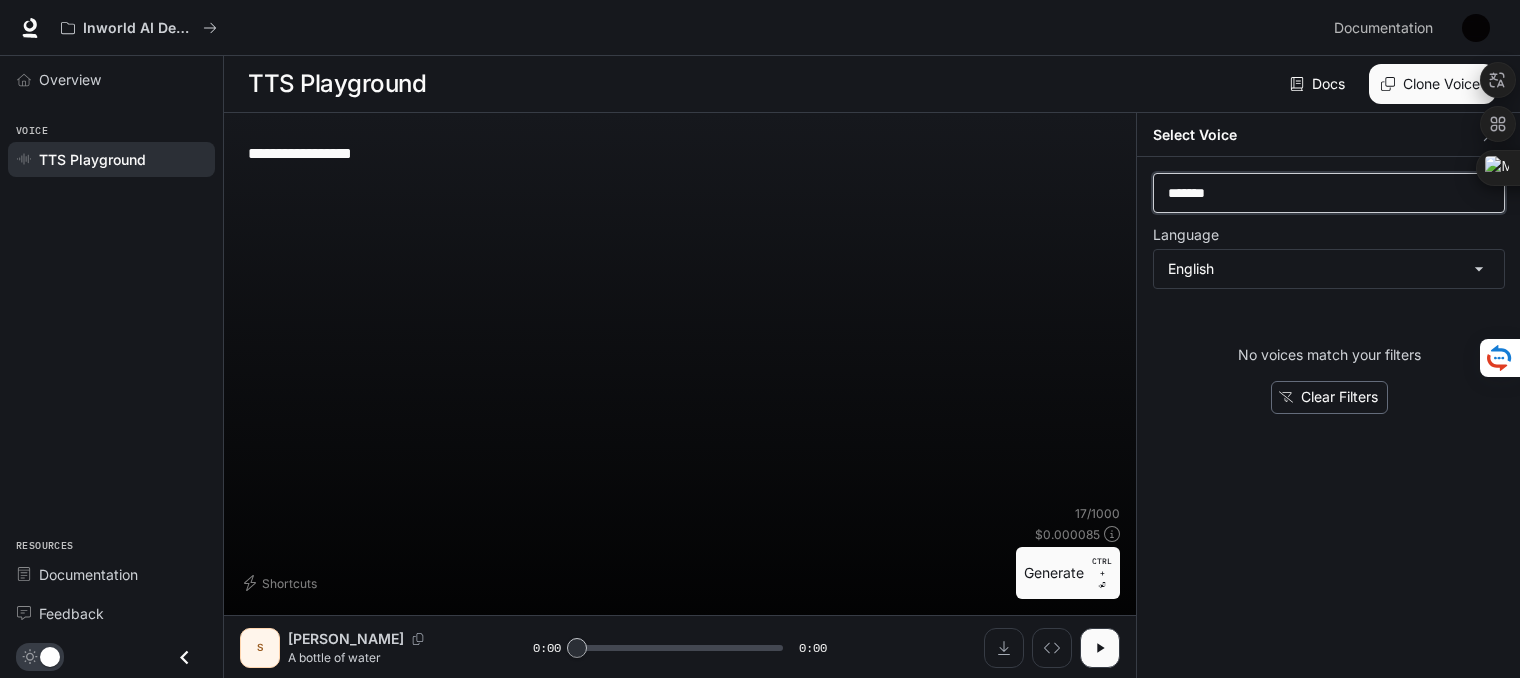 type on "*******" 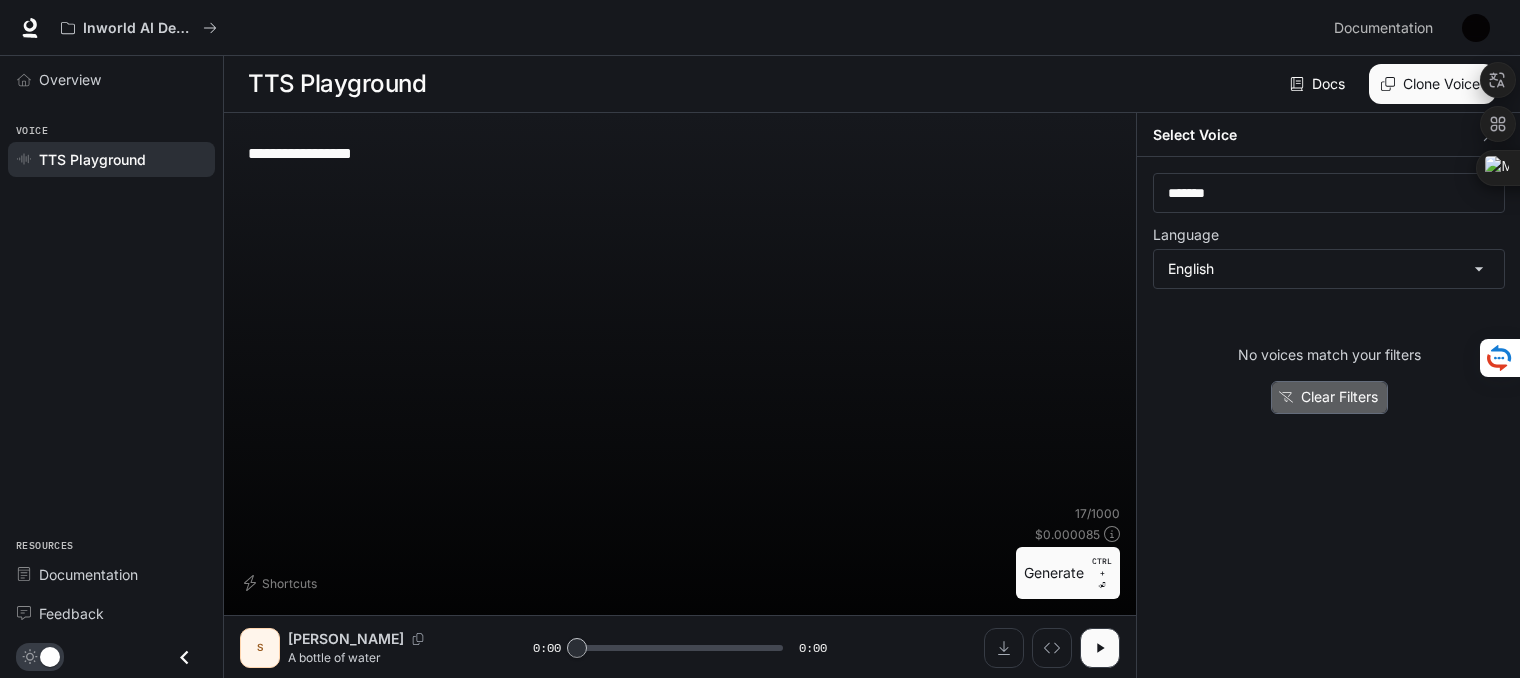 click on "Clear Filters" at bounding box center (1329, 397) 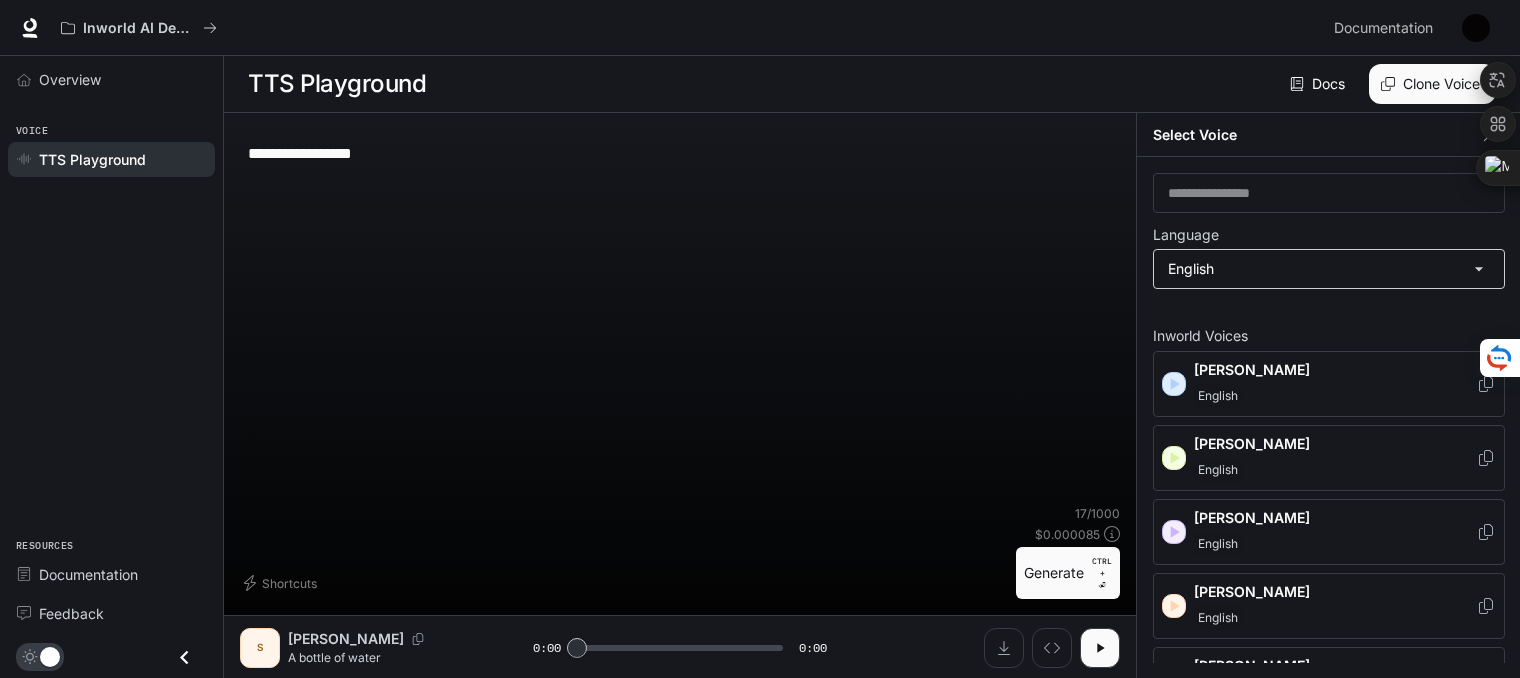 click on "**********" at bounding box center [760, 339] 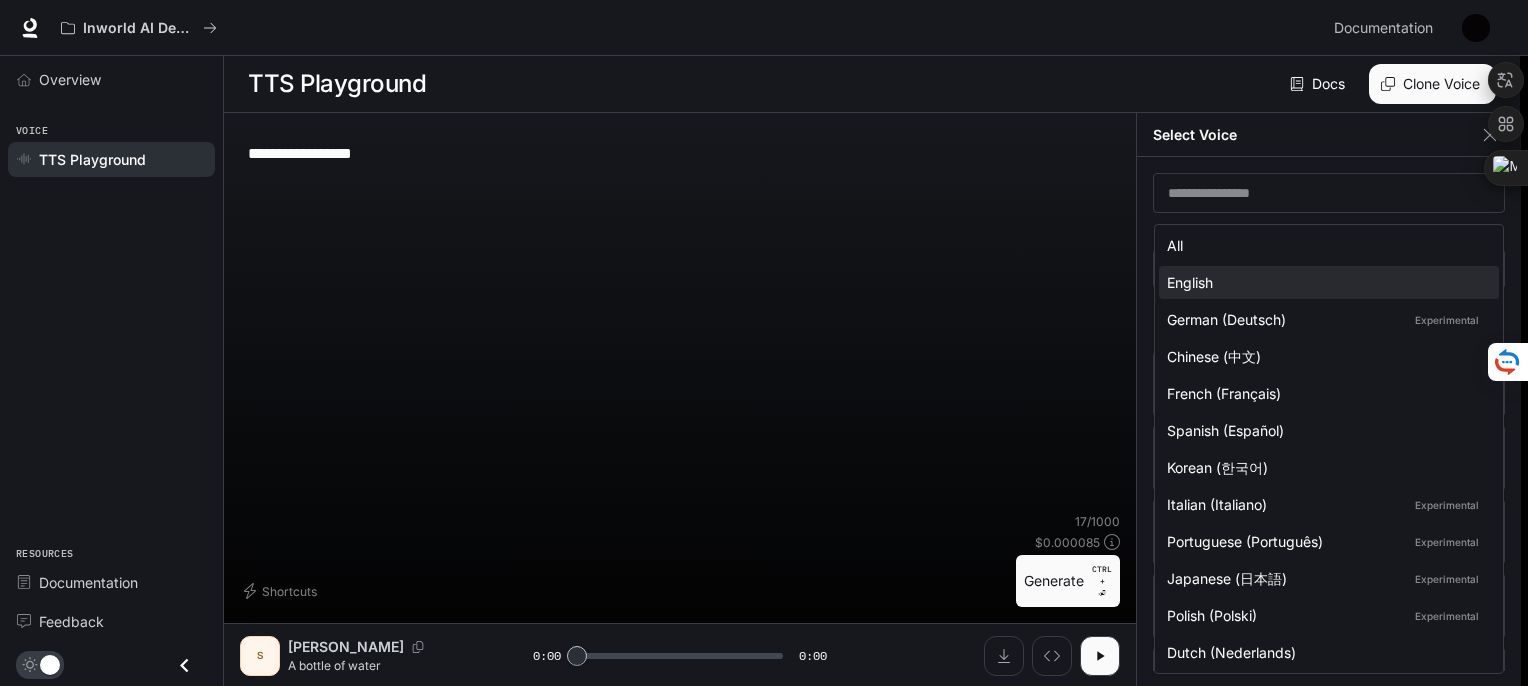 click on "All" at bounding box center [1325, 245] 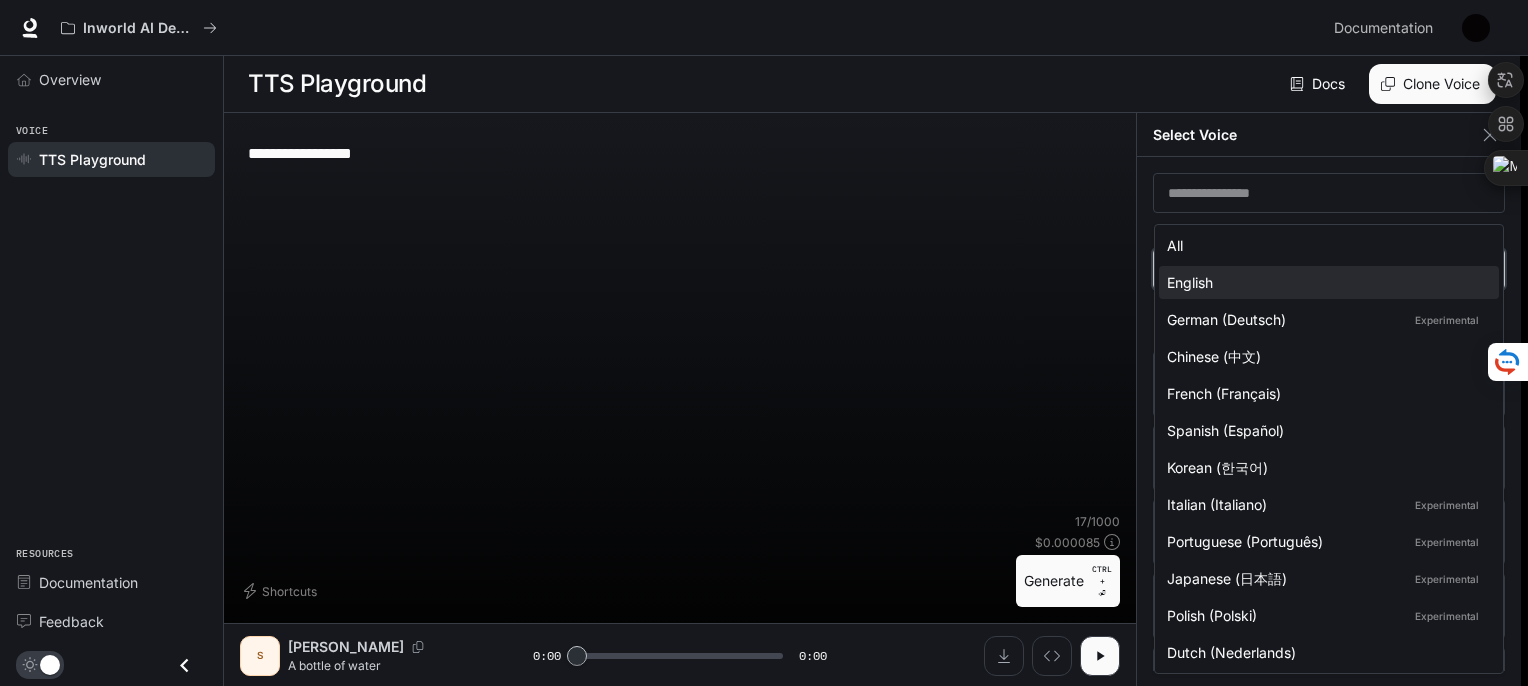 type on "**********" 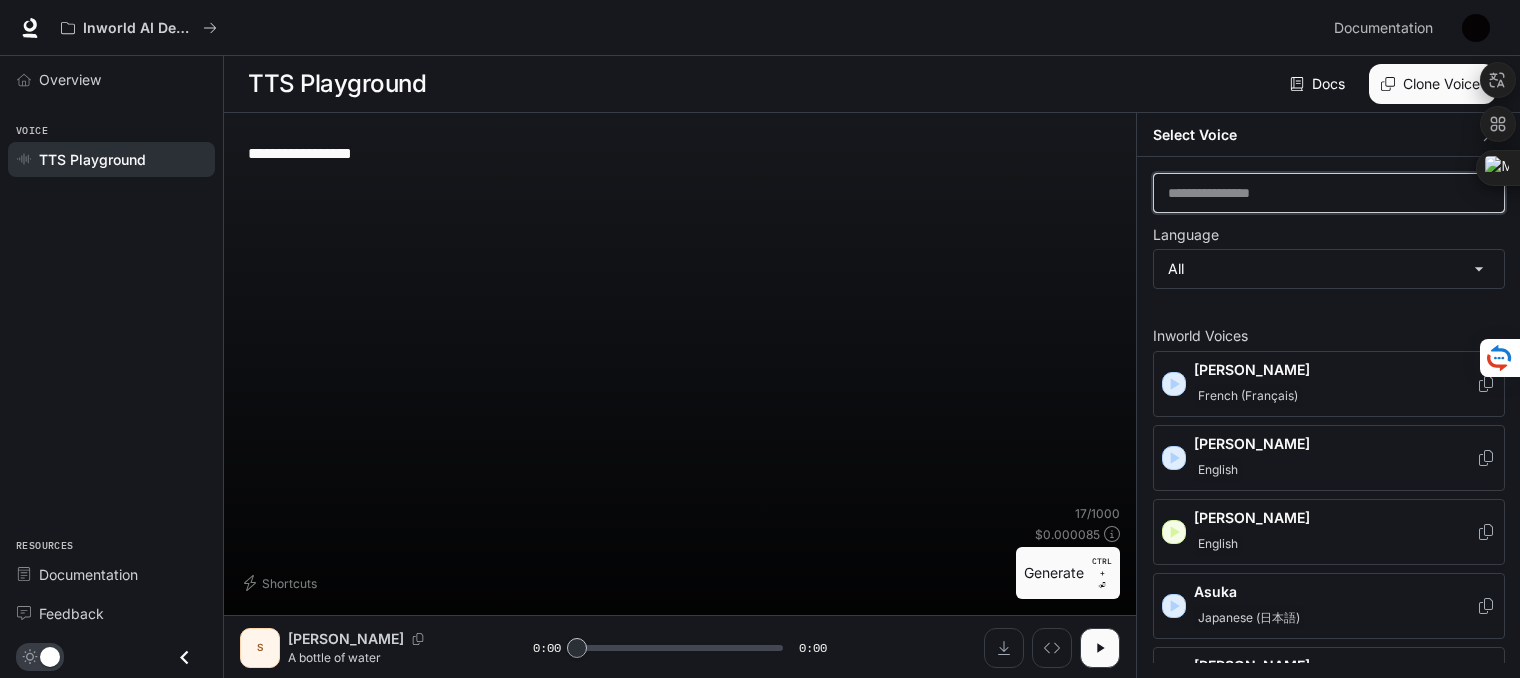 click at bounding box center [1329, 193] 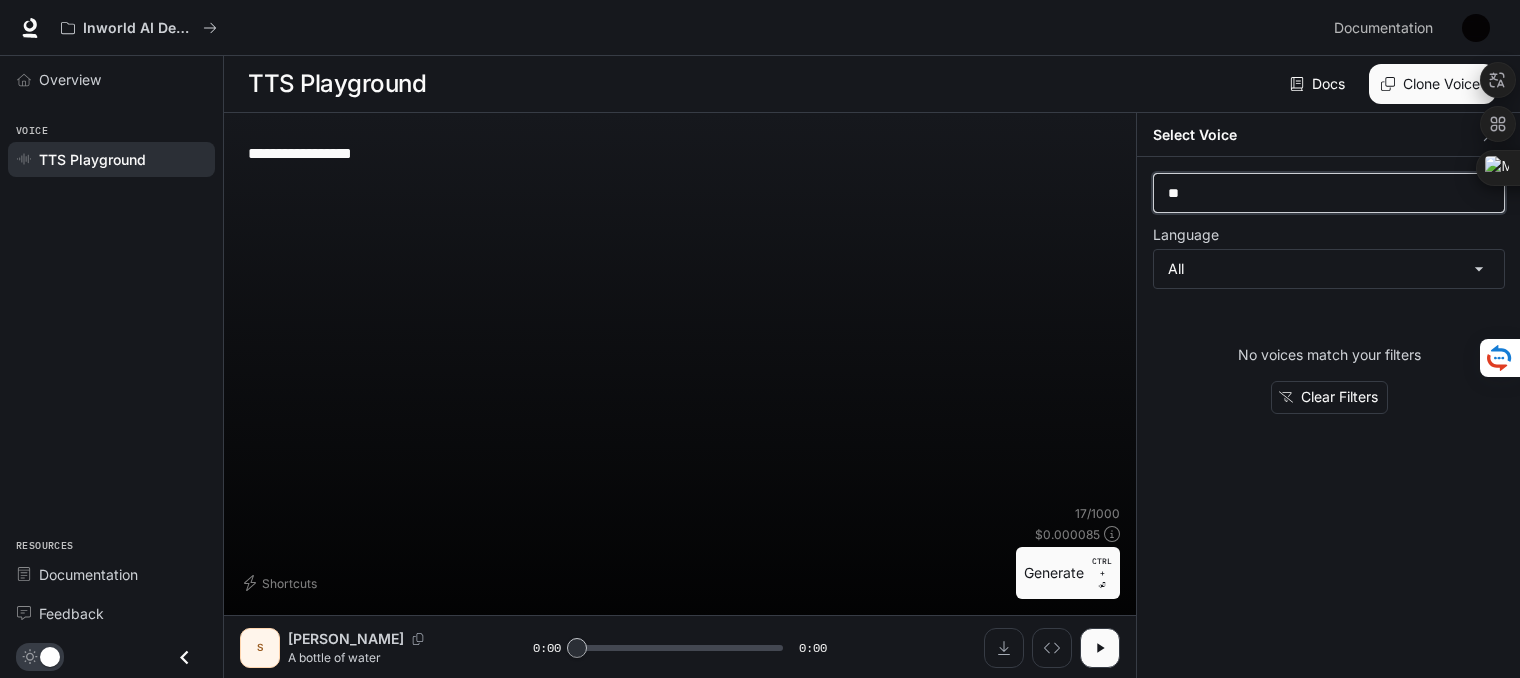type on "*" 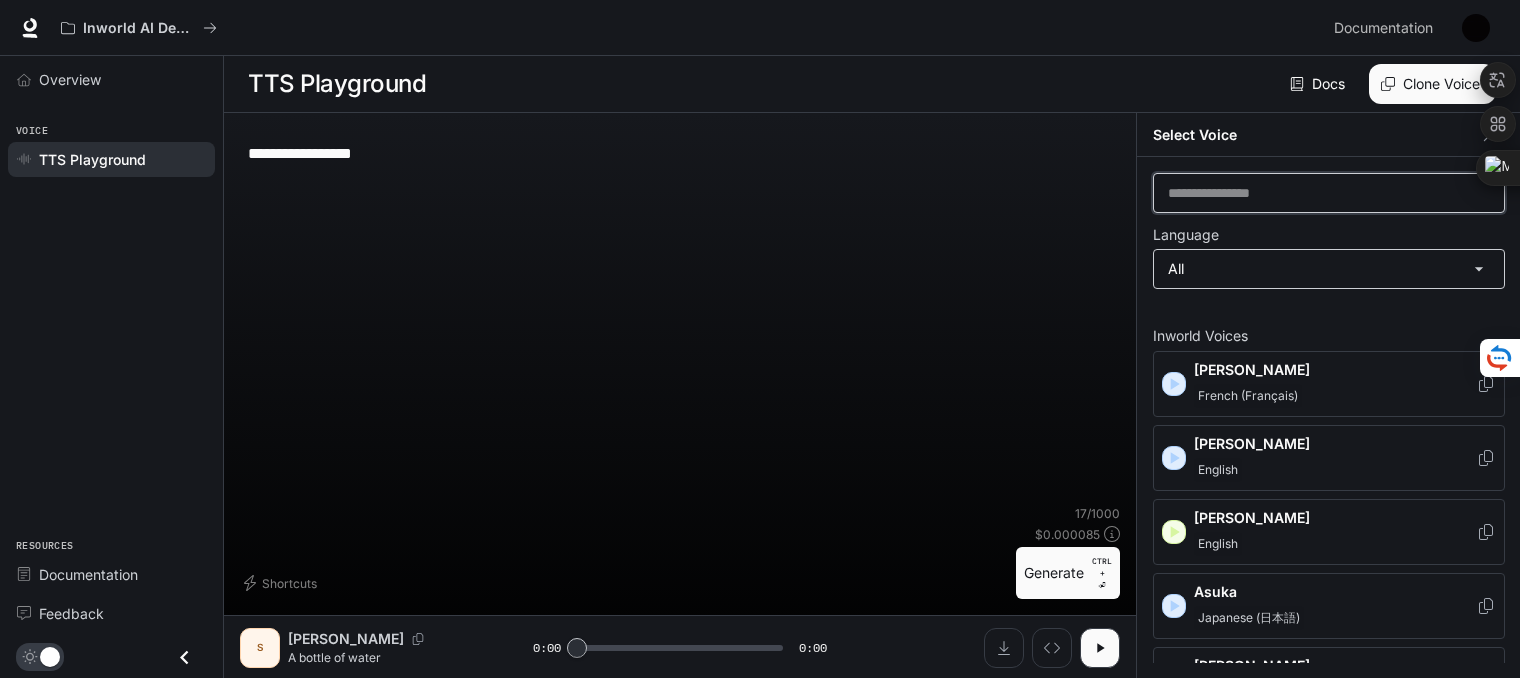 type 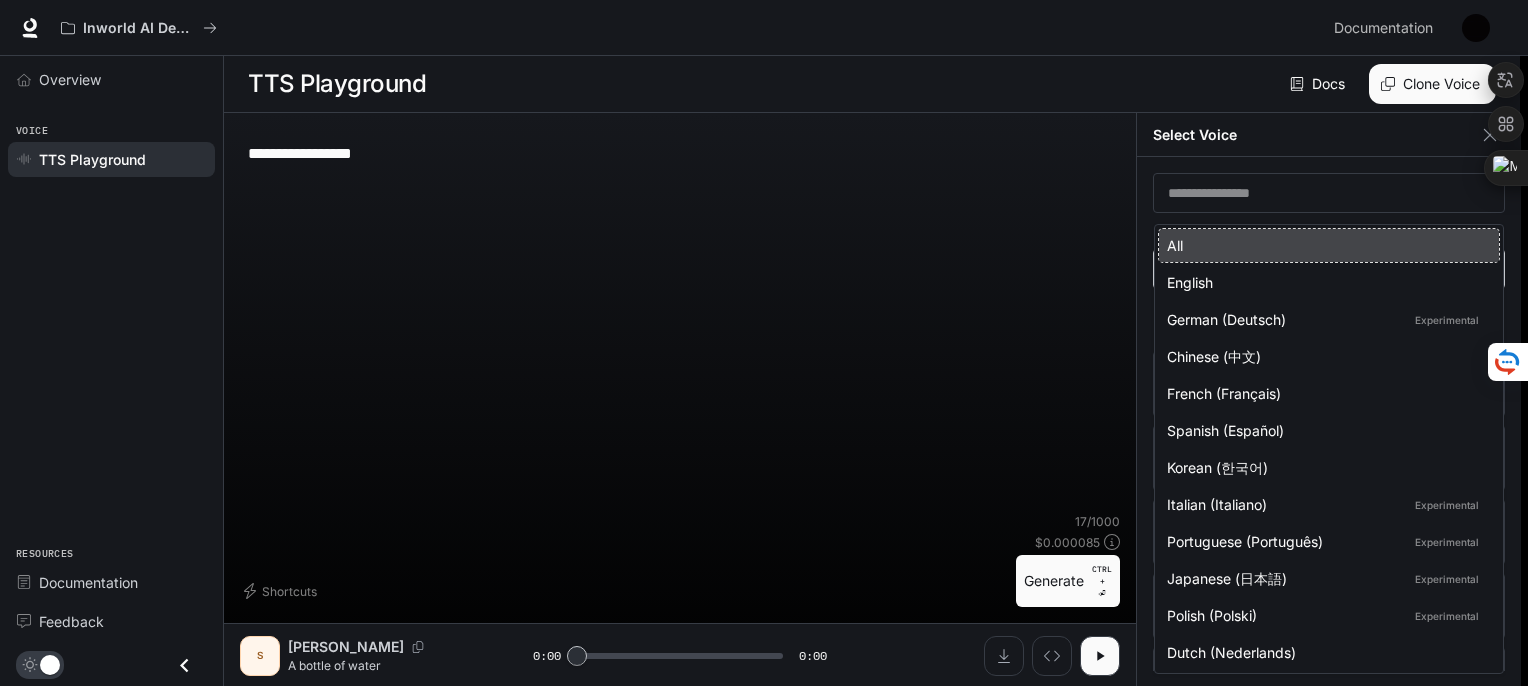 click on "**********" at bounding box center [764, 343] 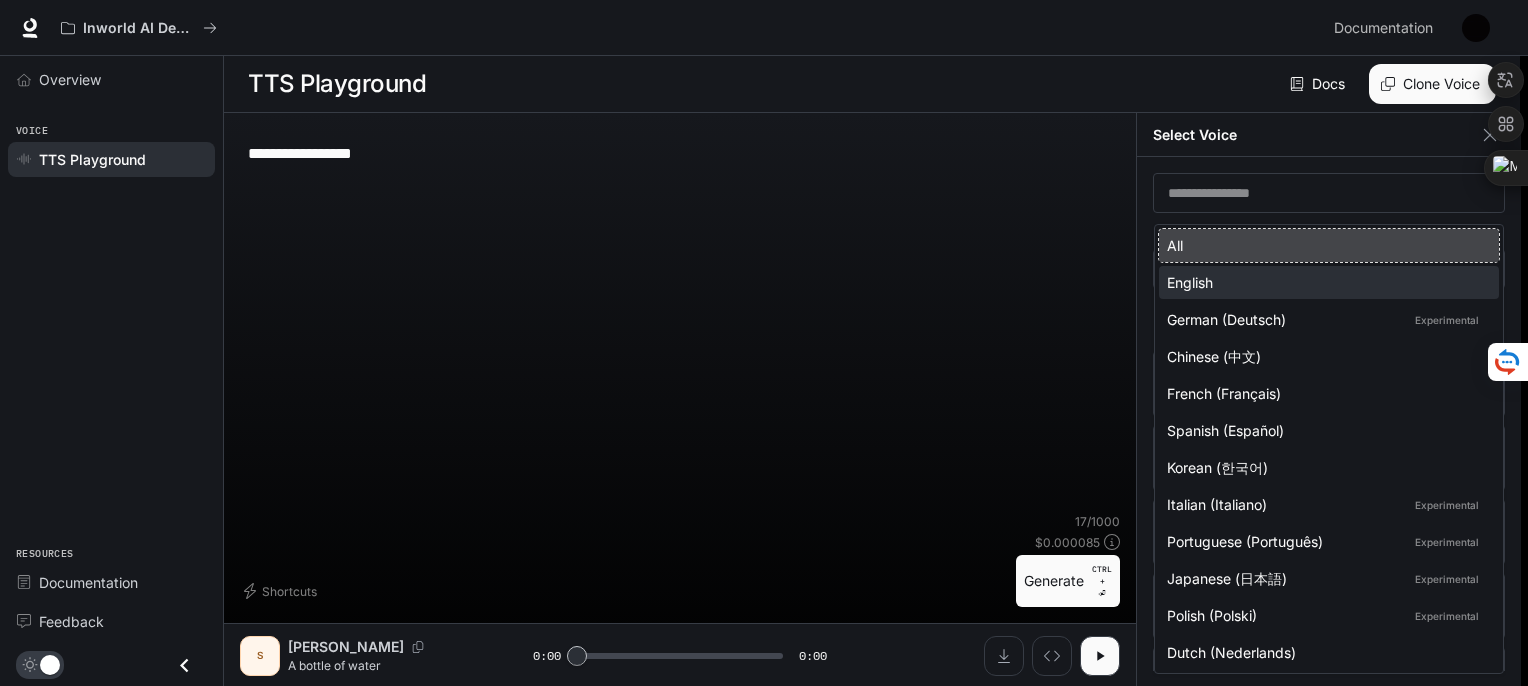click on "English" at bounding box center [1329, 282] 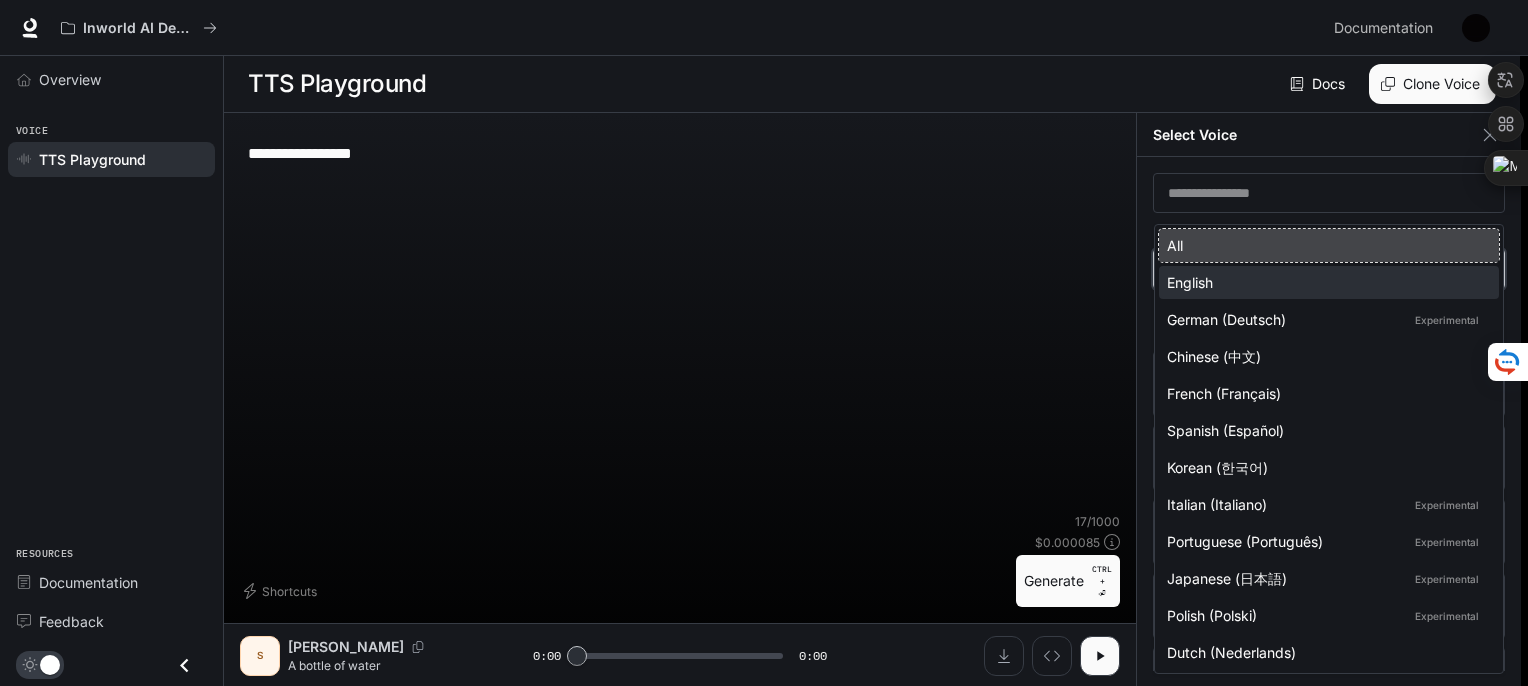 type on "*****" 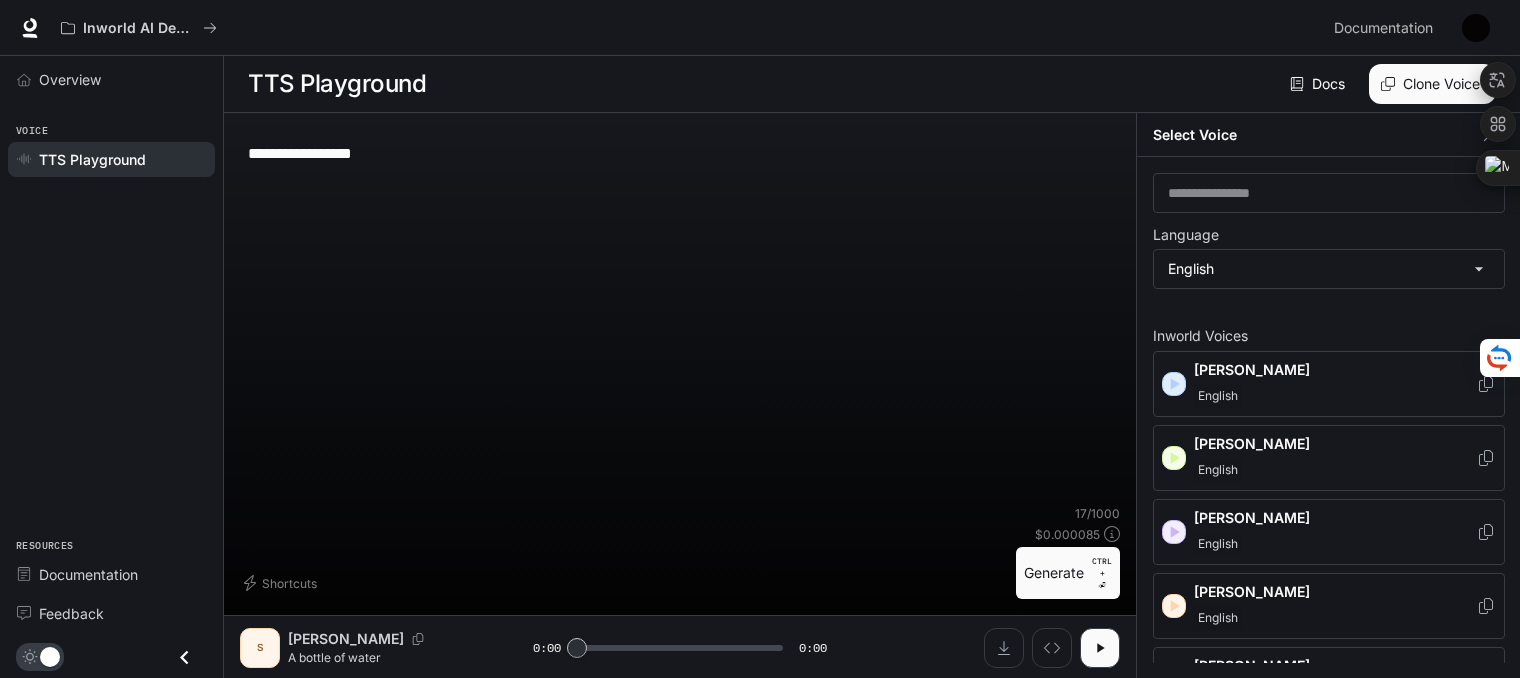 drag, startPoint x: 1444, startPoint y: 453, endPoint x: 1459, endPoint y: 521, distance: 69.63476 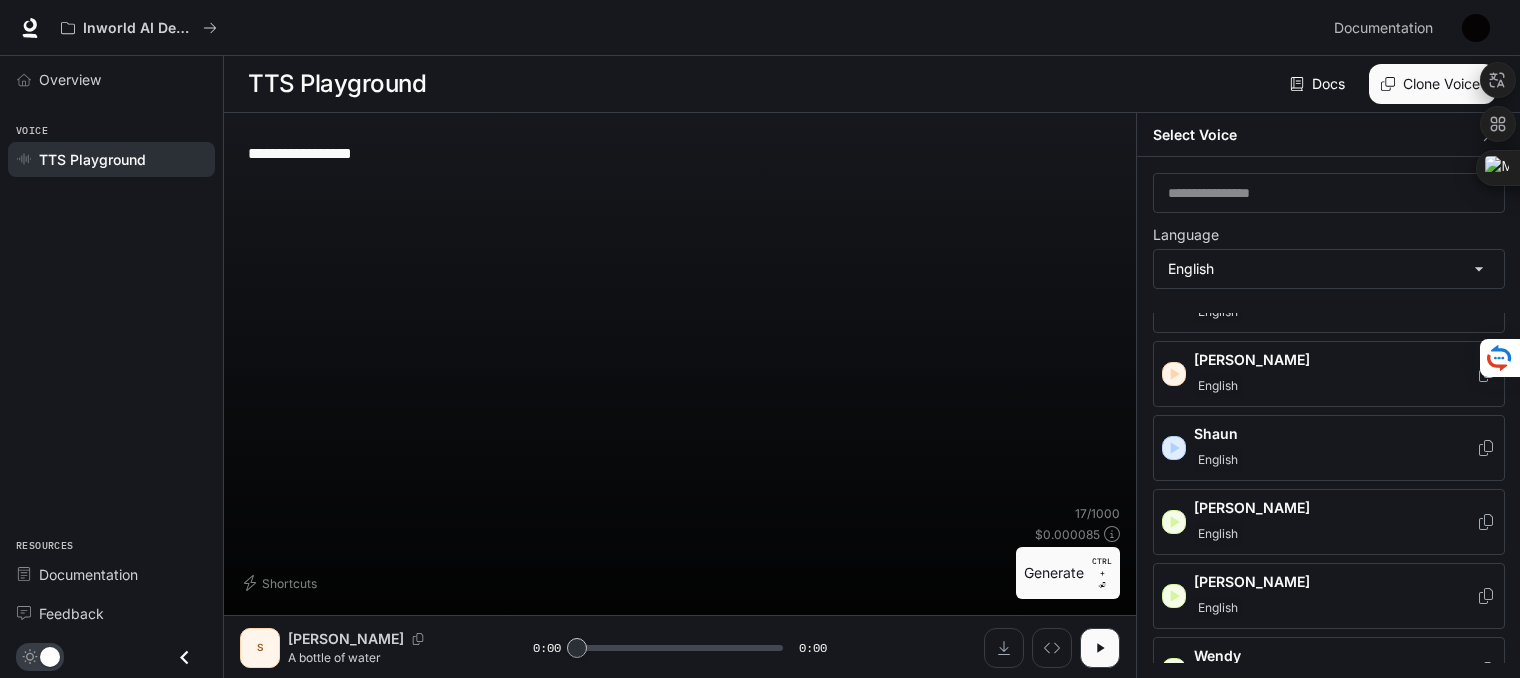 scroll, scrollTop: 1136, scrollLeft: 0, axis: vertical 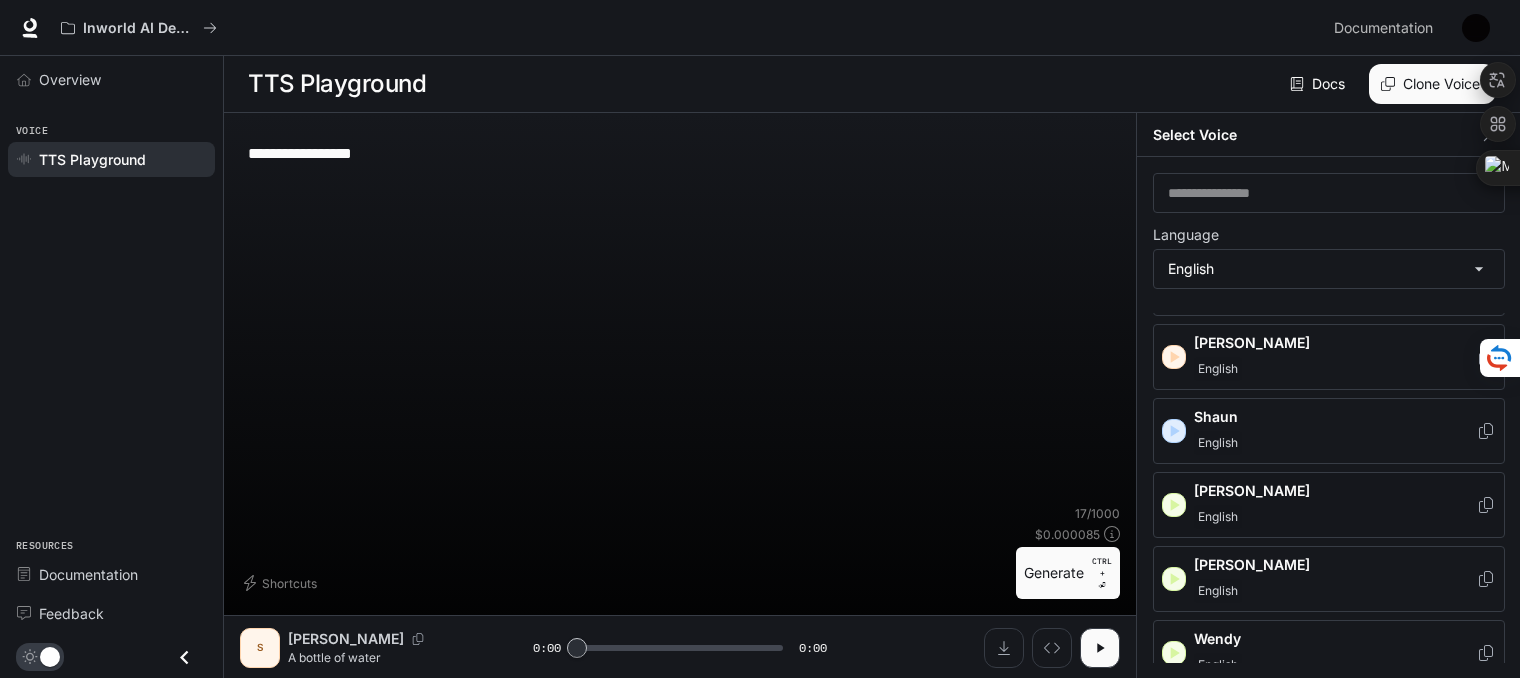click on "[PERSON_NAME]" at bounding box center (1335, 505) 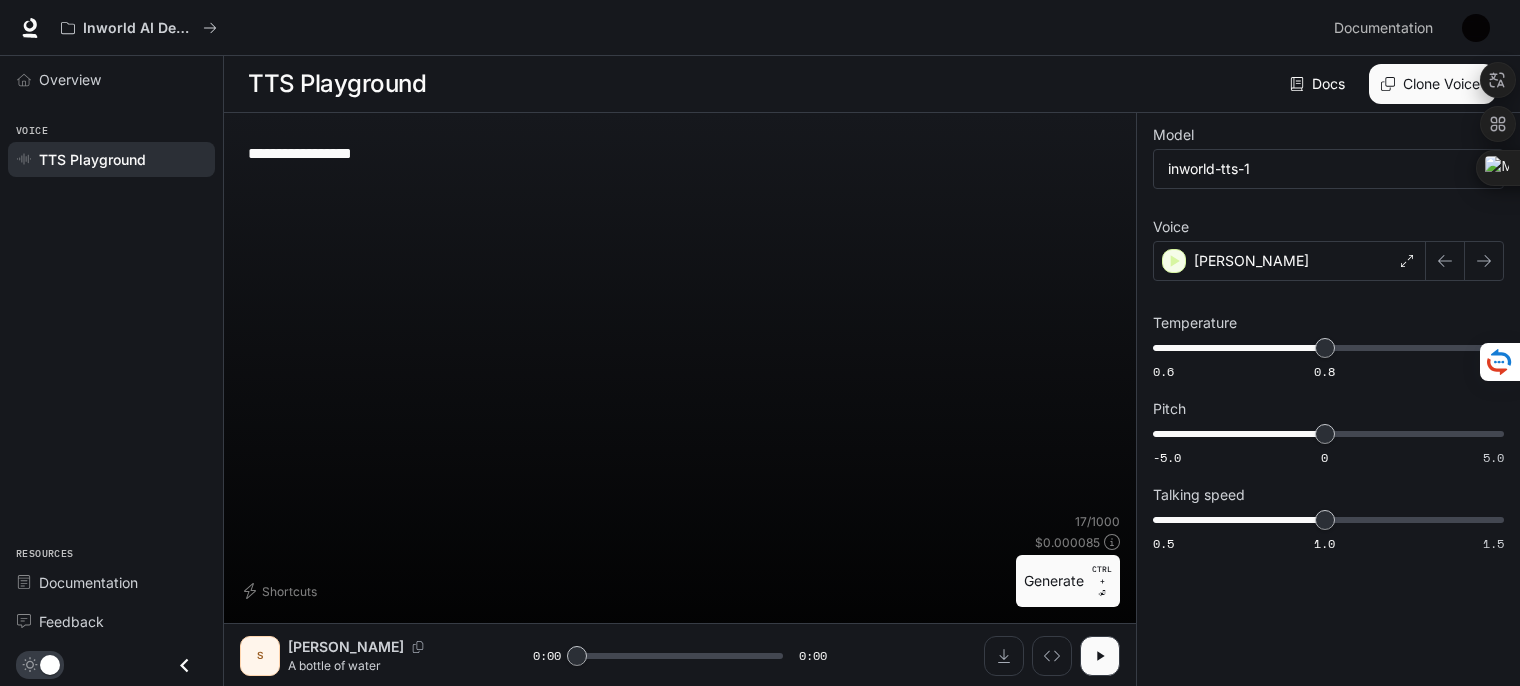 click on "Generate CTRL +  ⏎" at bounding box center [1068, 581] 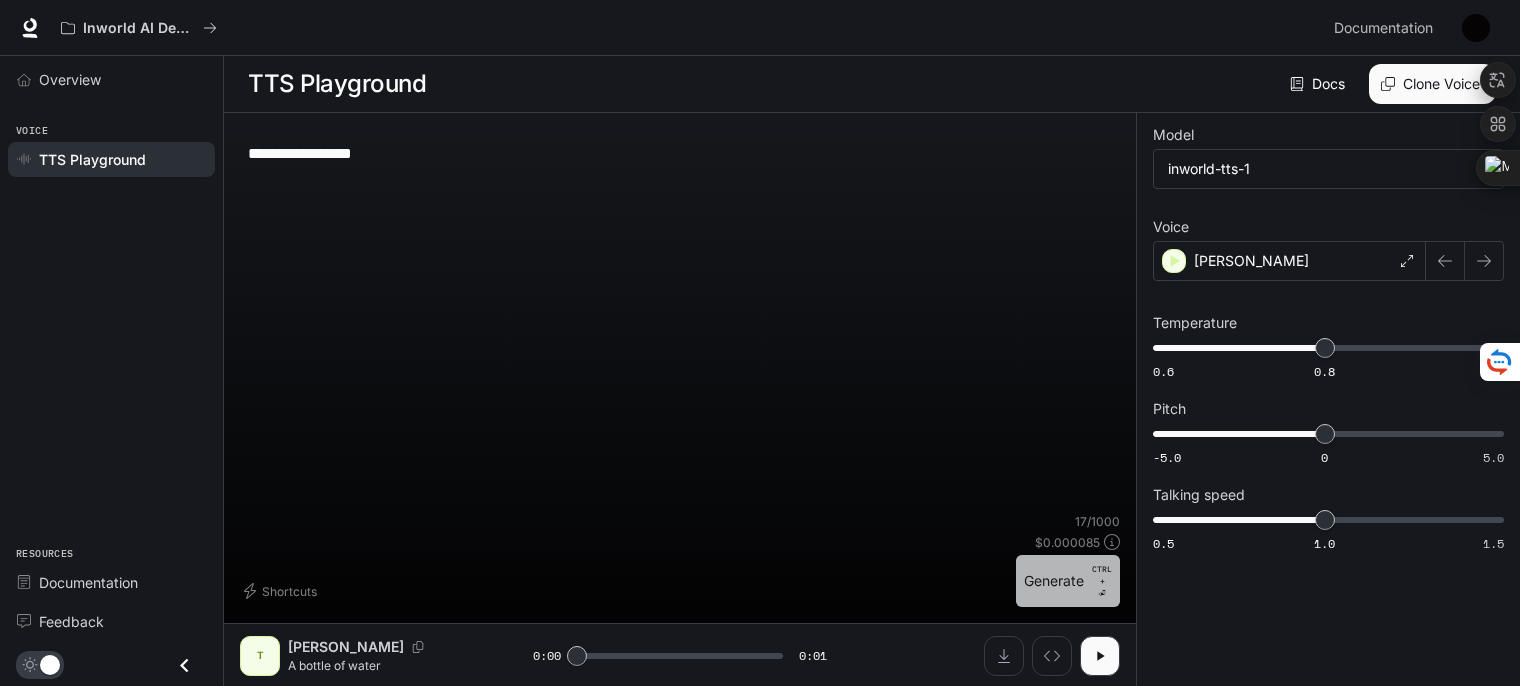 click on "Generate CTRL +  ⏎" at bounding box center [1068, 581] 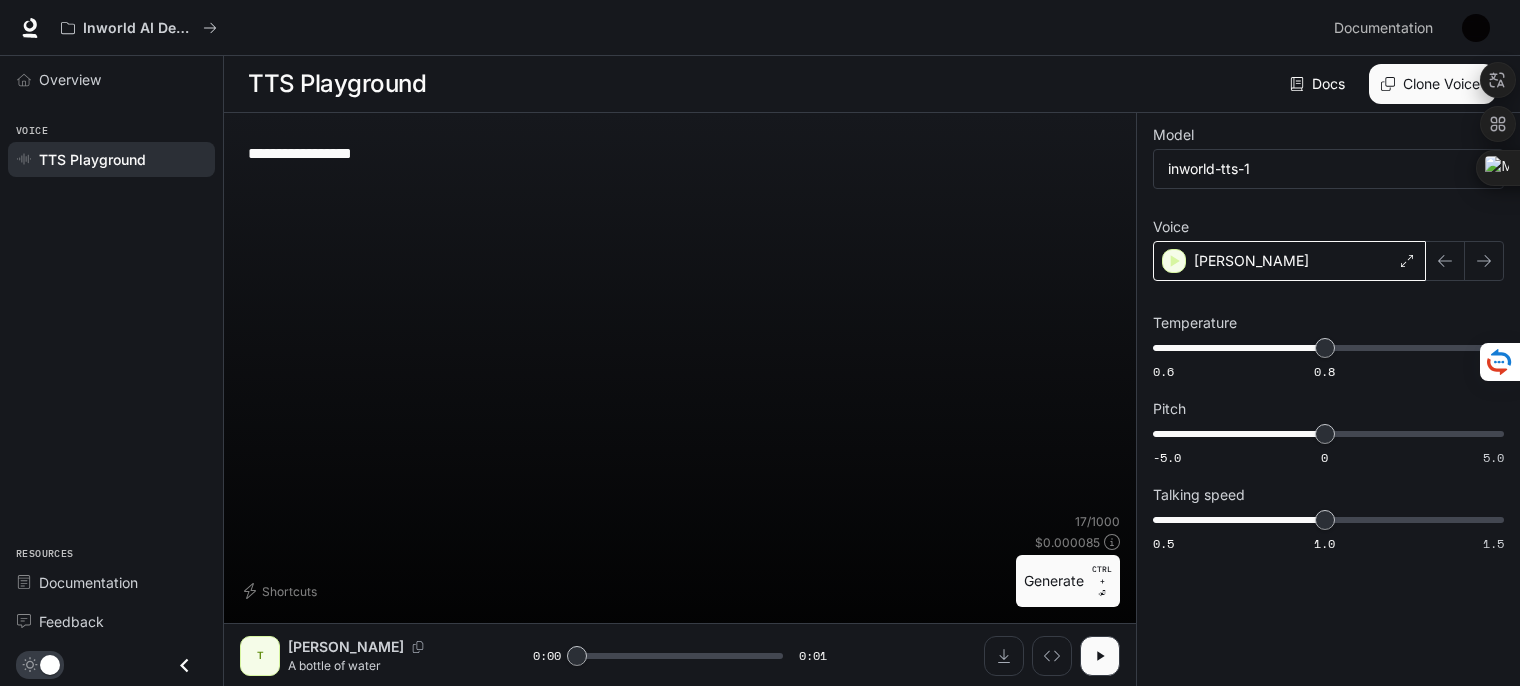 click on "[PERSON_NAME]" at bounding box center (1289, 261) 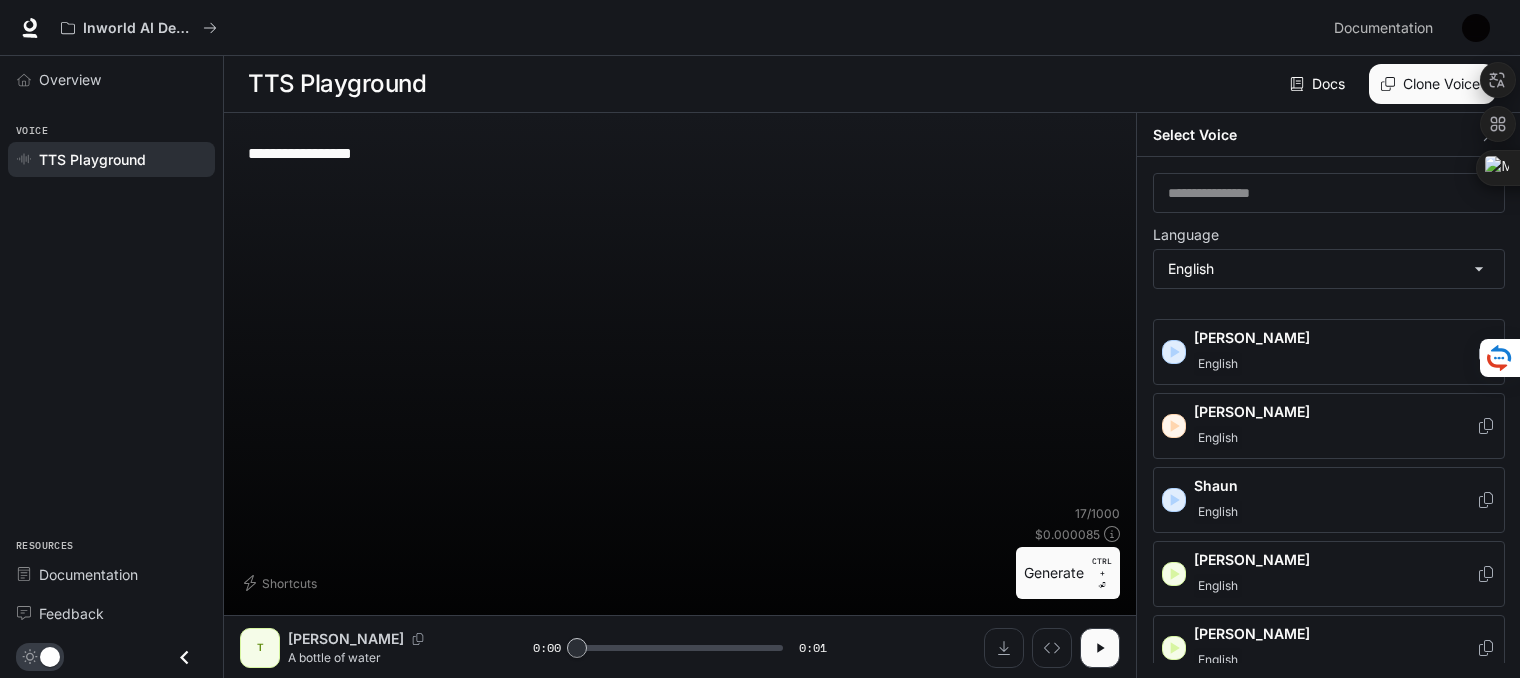 scroll, scrollTop: 1143, scrollLeft: 0, axis: vertical 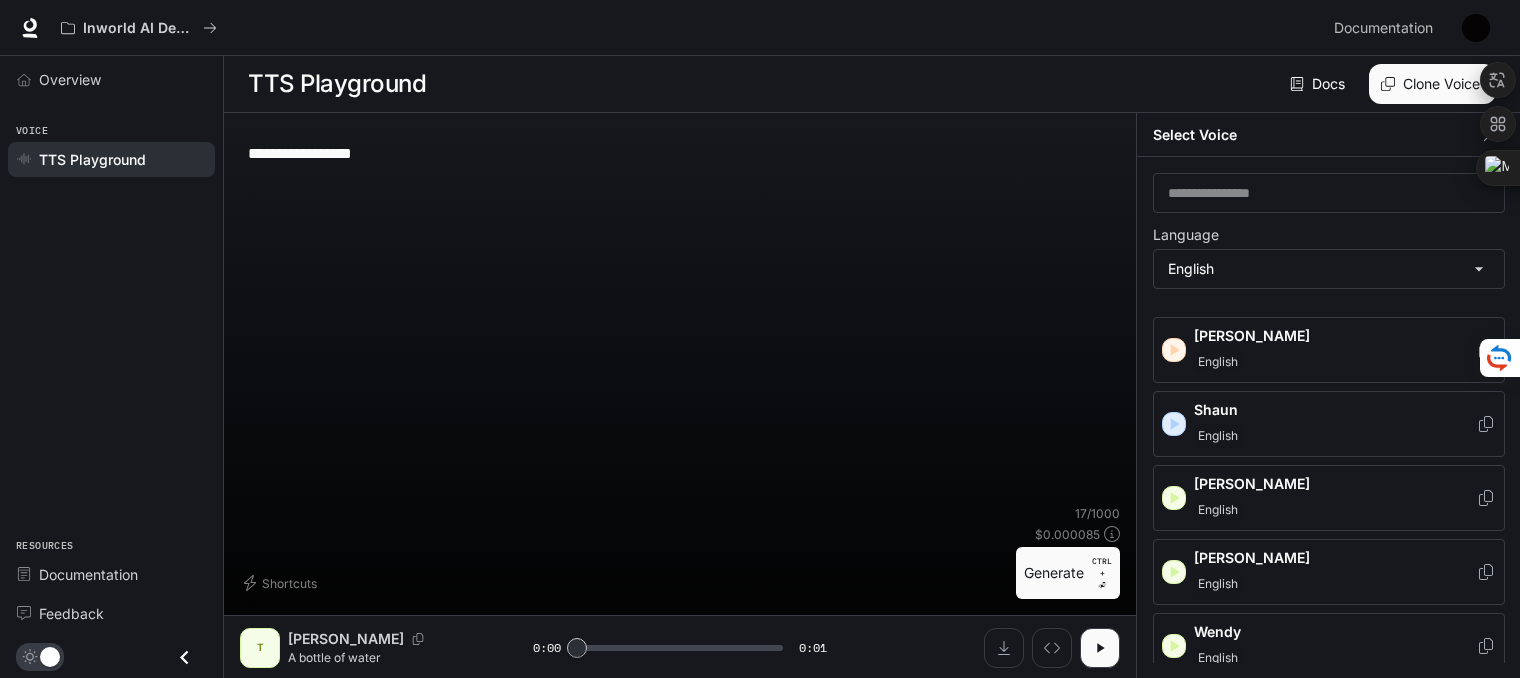 drag, startPoint x: 1386, startPoint y: 389, endPoint x: 1387, endPoint y: 492, distance: 103.00485 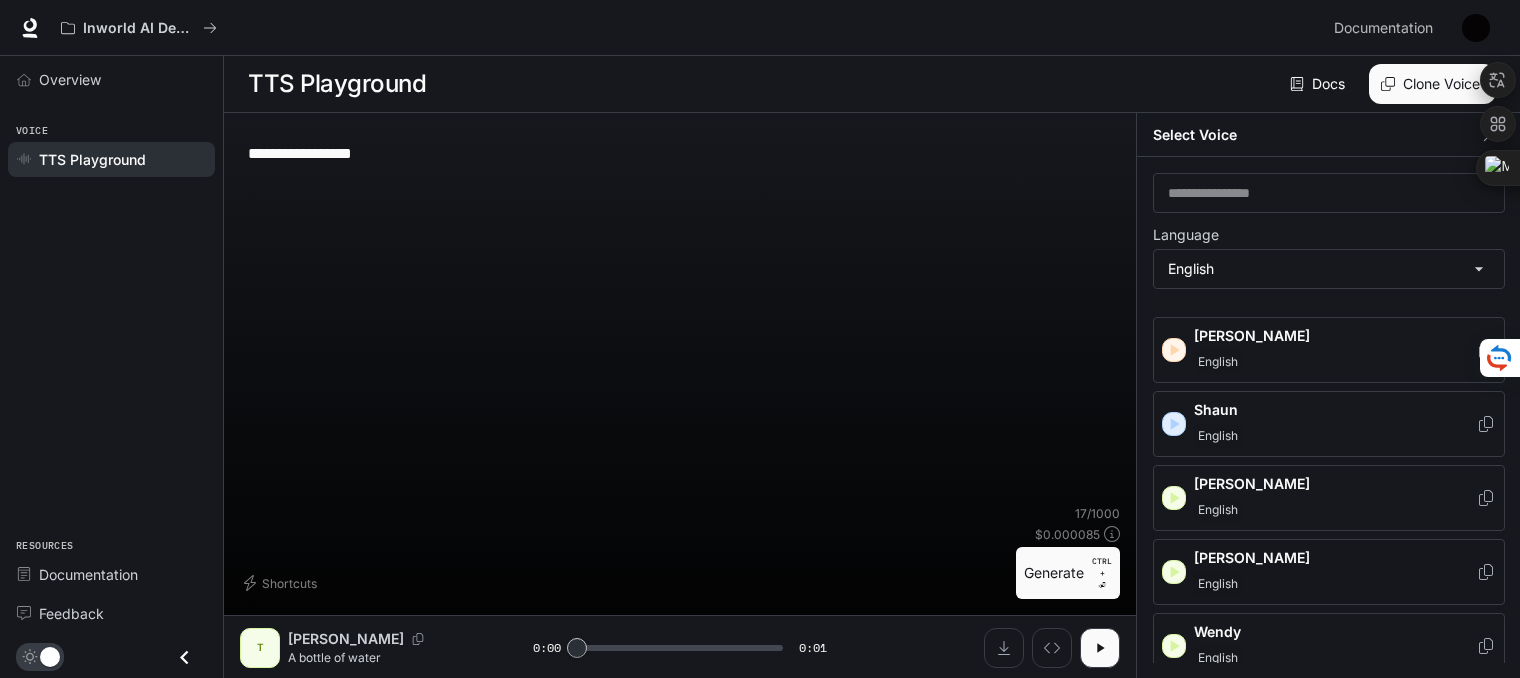 click on "[PERSON_NAME]" at bounding box center [1335, 558] 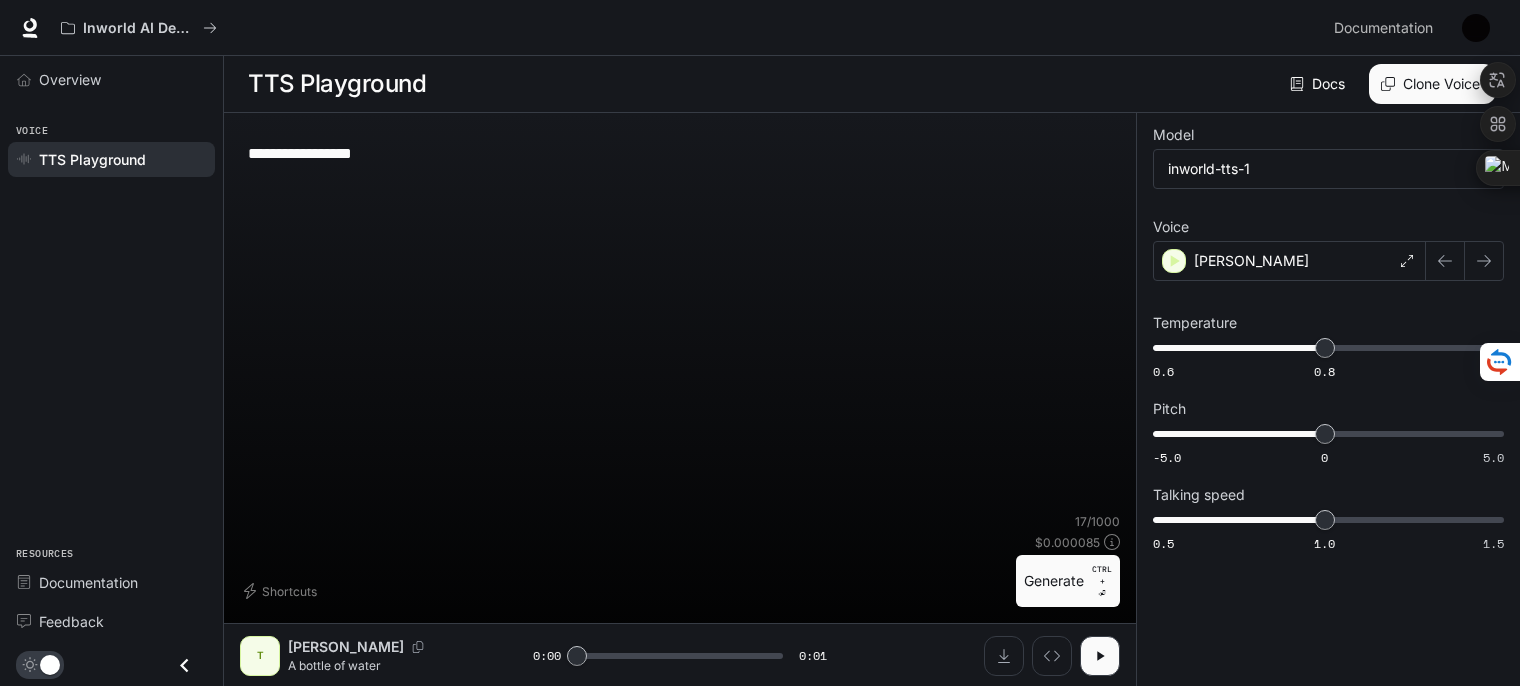 click on "Generate CTRL +  ⏎" at bounding box center (1068, 581) 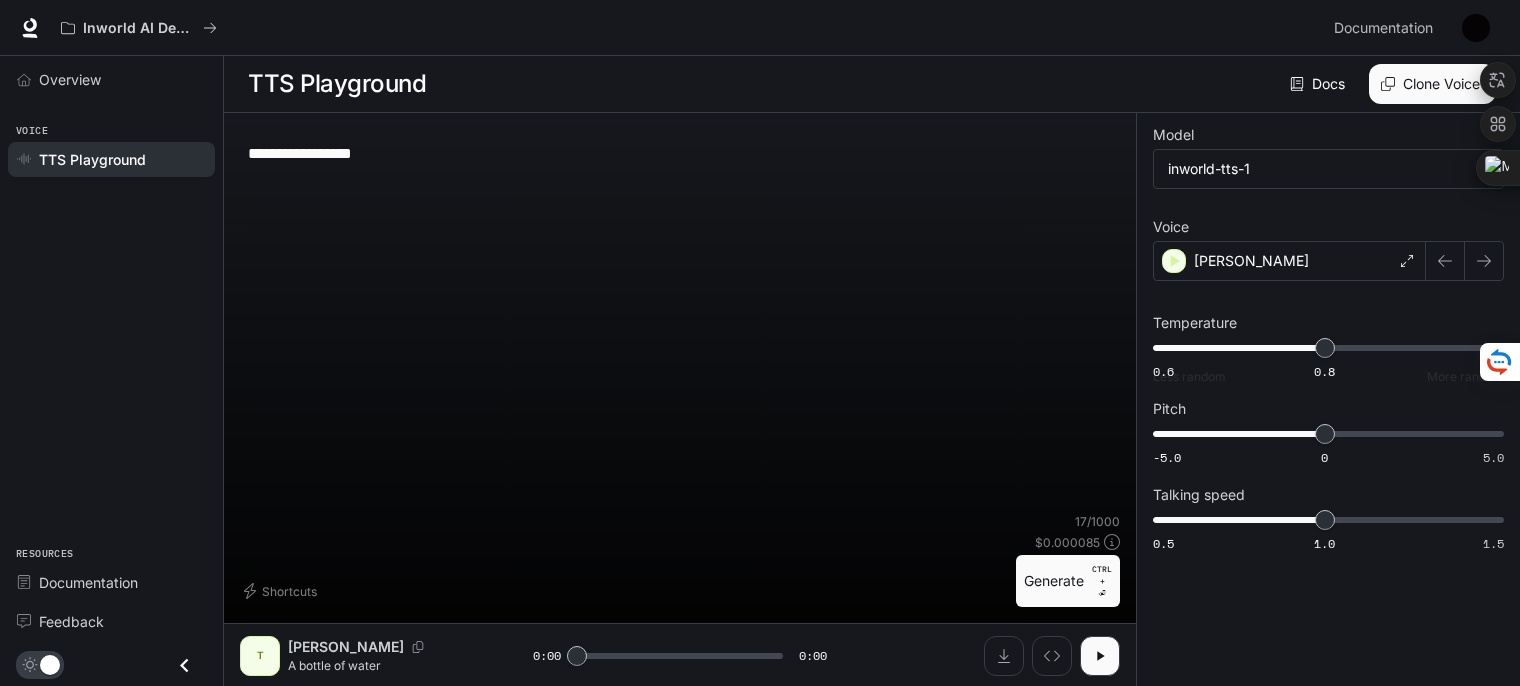 click on "Generate CTRL +  ⏎" at bounding box center (1068, 581) 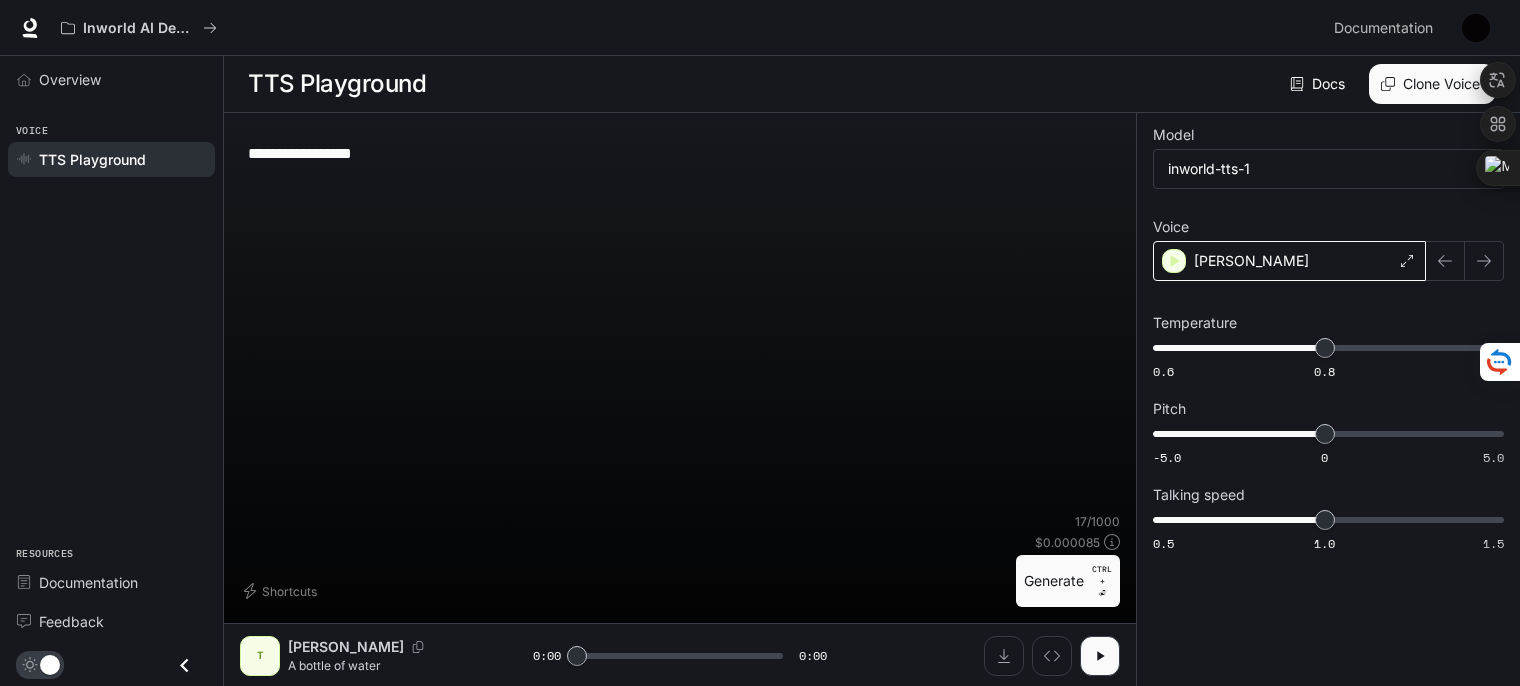 click on "[PERSON_NAME]" at bounding box center [1289, 261] 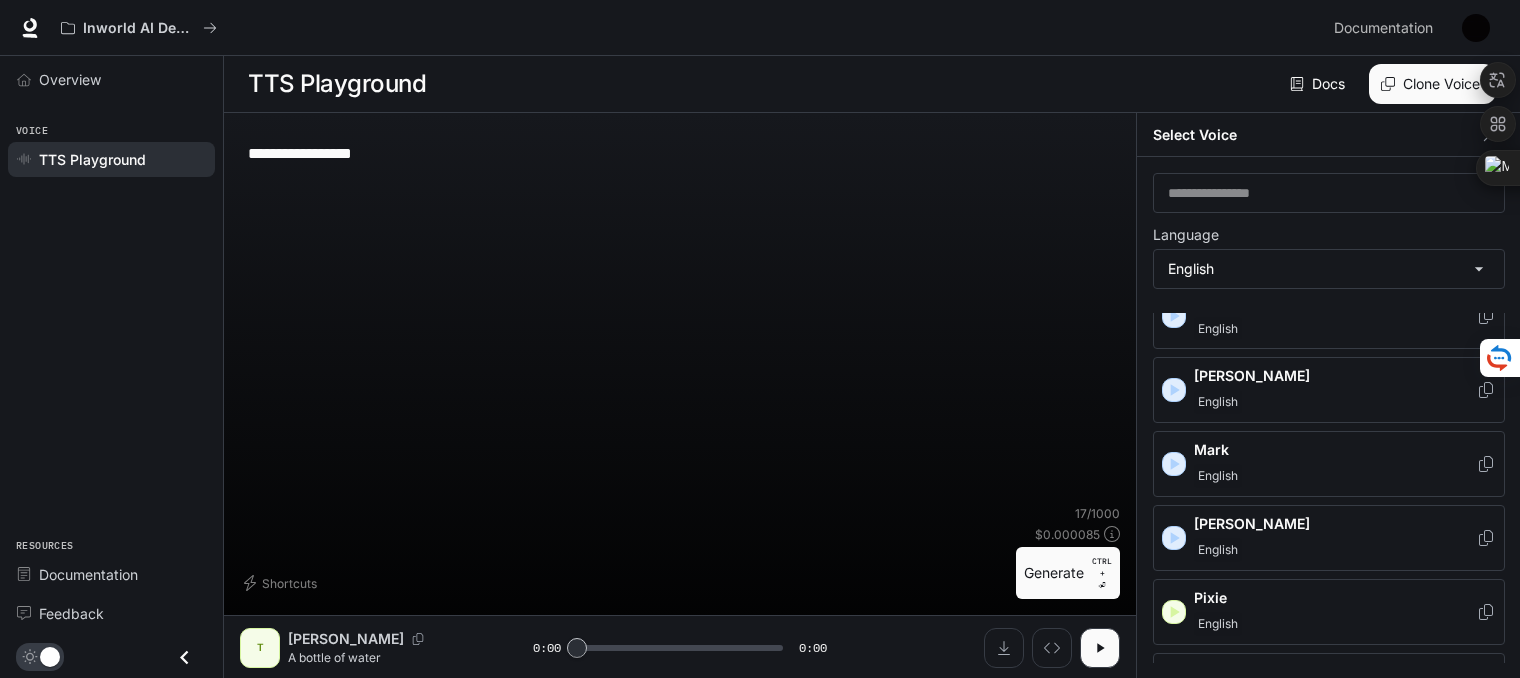 drag, startPoint x: 1356, startPoint y: 380, endPoint x: 1362, endPoint y: 507, distance: 127.141655 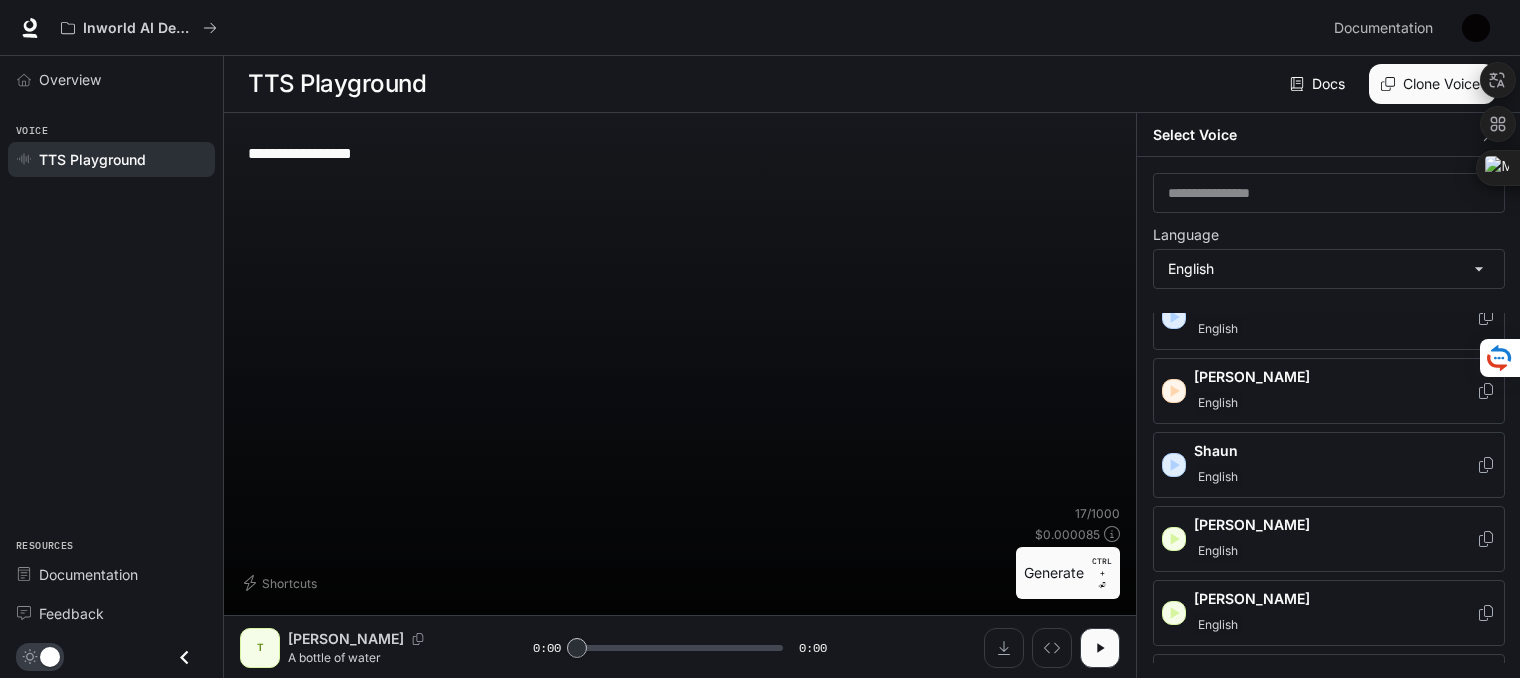 scroll, scrollTop: 1143, scrollLeft: 0, axis: vertical 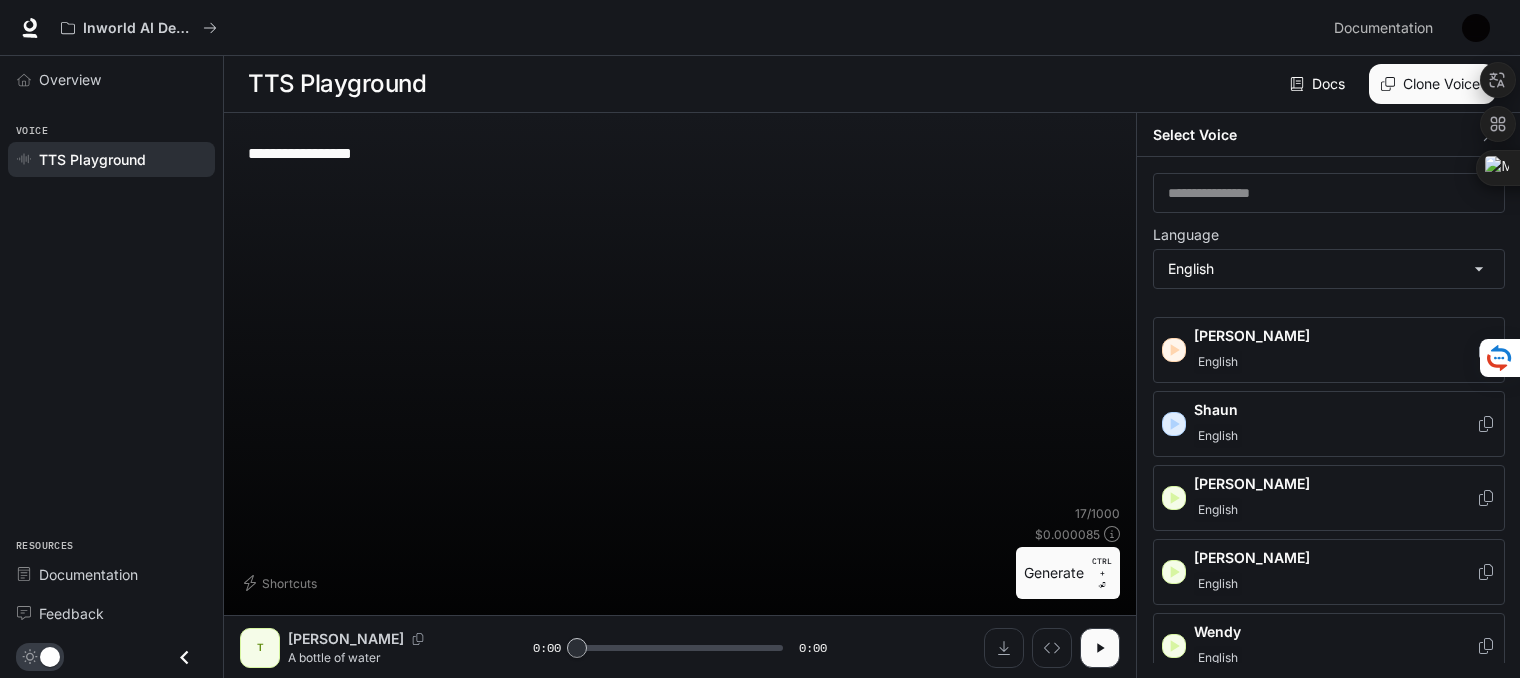 drag, startPoint x: 1368, startPoint y: 478, endPoint x: 1388, endPoint y: 552, distance: 76.655075 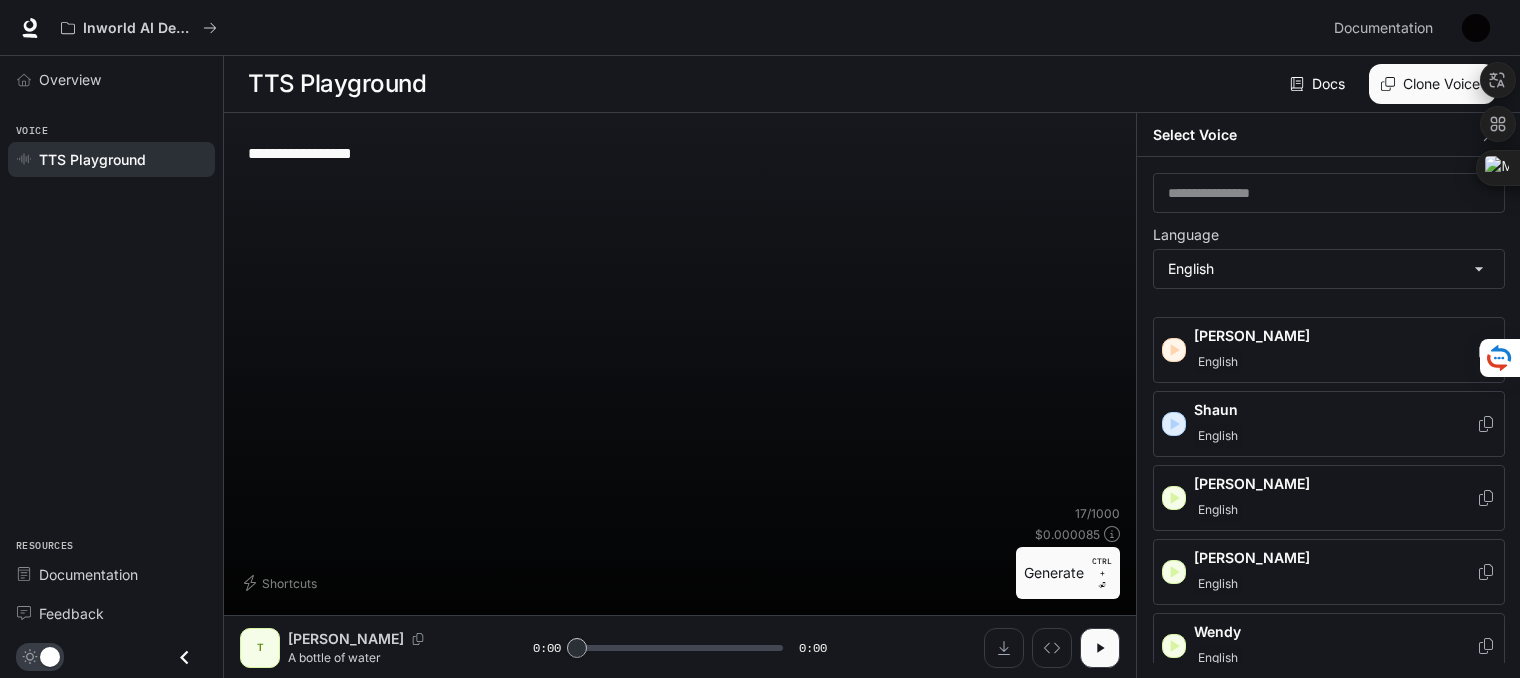 click on "[PERSON_NAME]" at bounding box center (1335, 484) 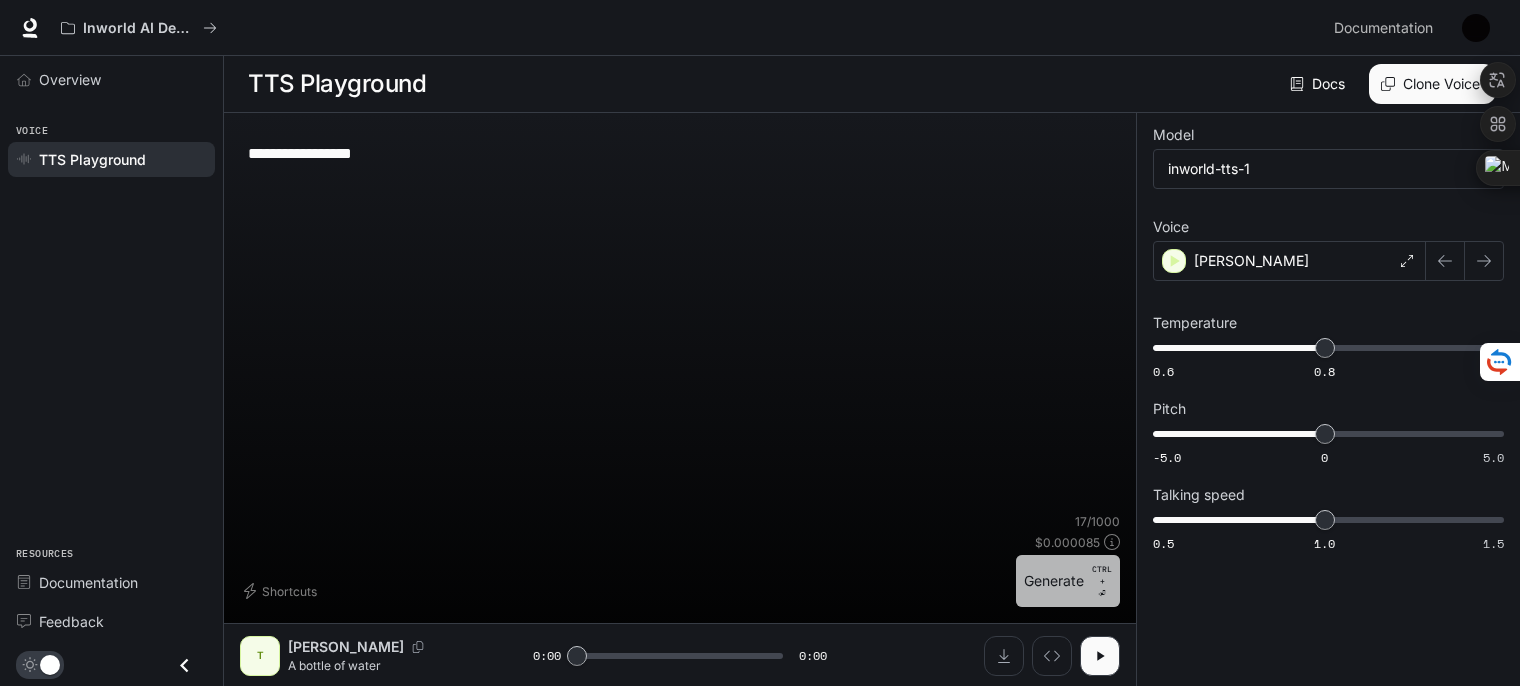 click on "Generate CTRL +  ⏎" at bounding box center [1068, 581] 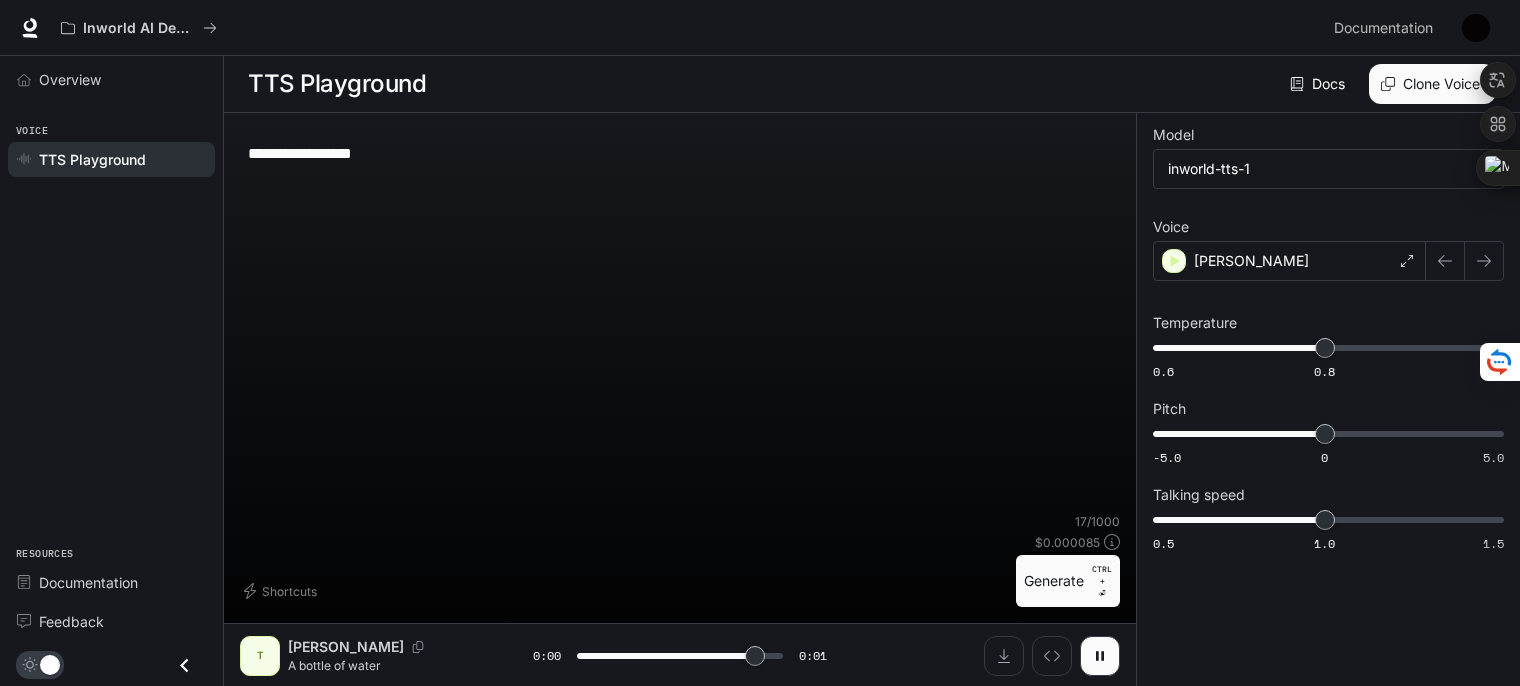type on "*" 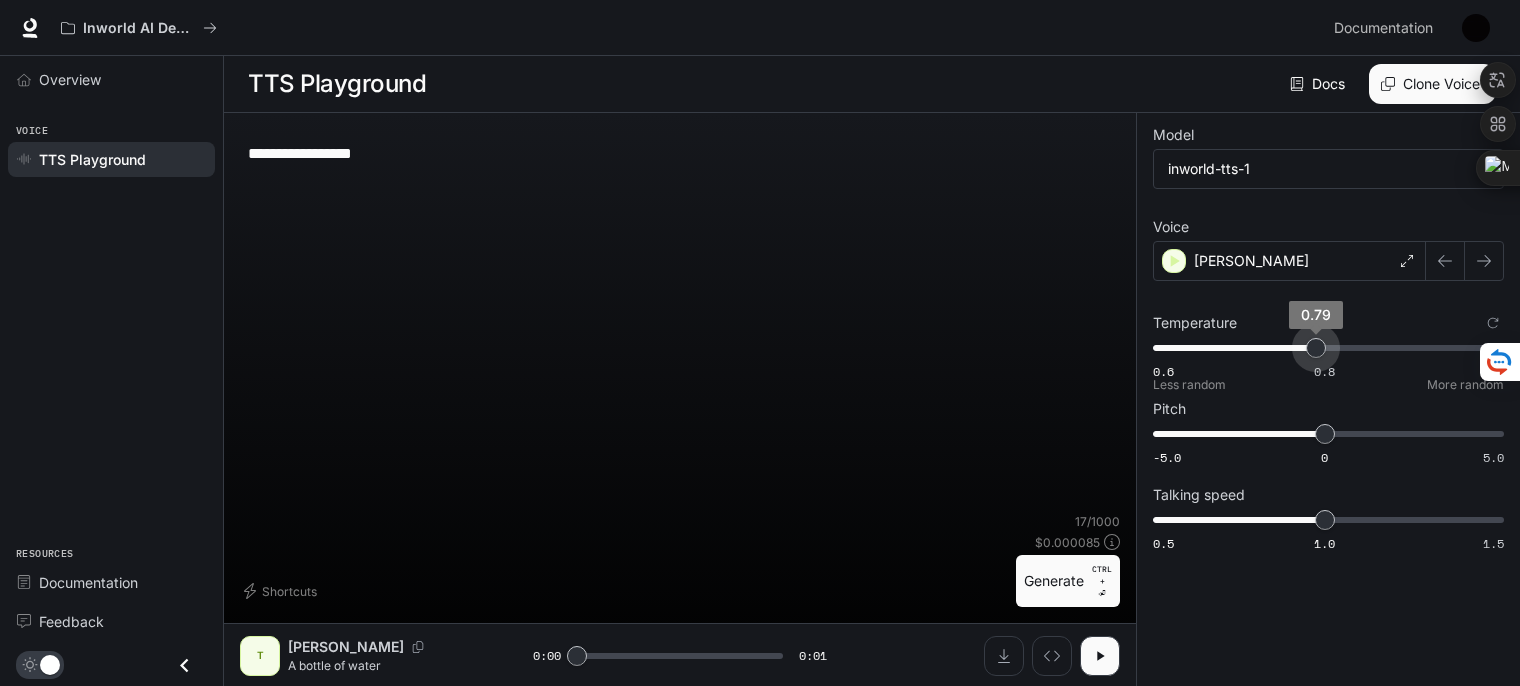 drag, startPoint x: 1313, startPoint y: 341, endPoint x: 1284, endPoint y: 344, distance: 29.15476 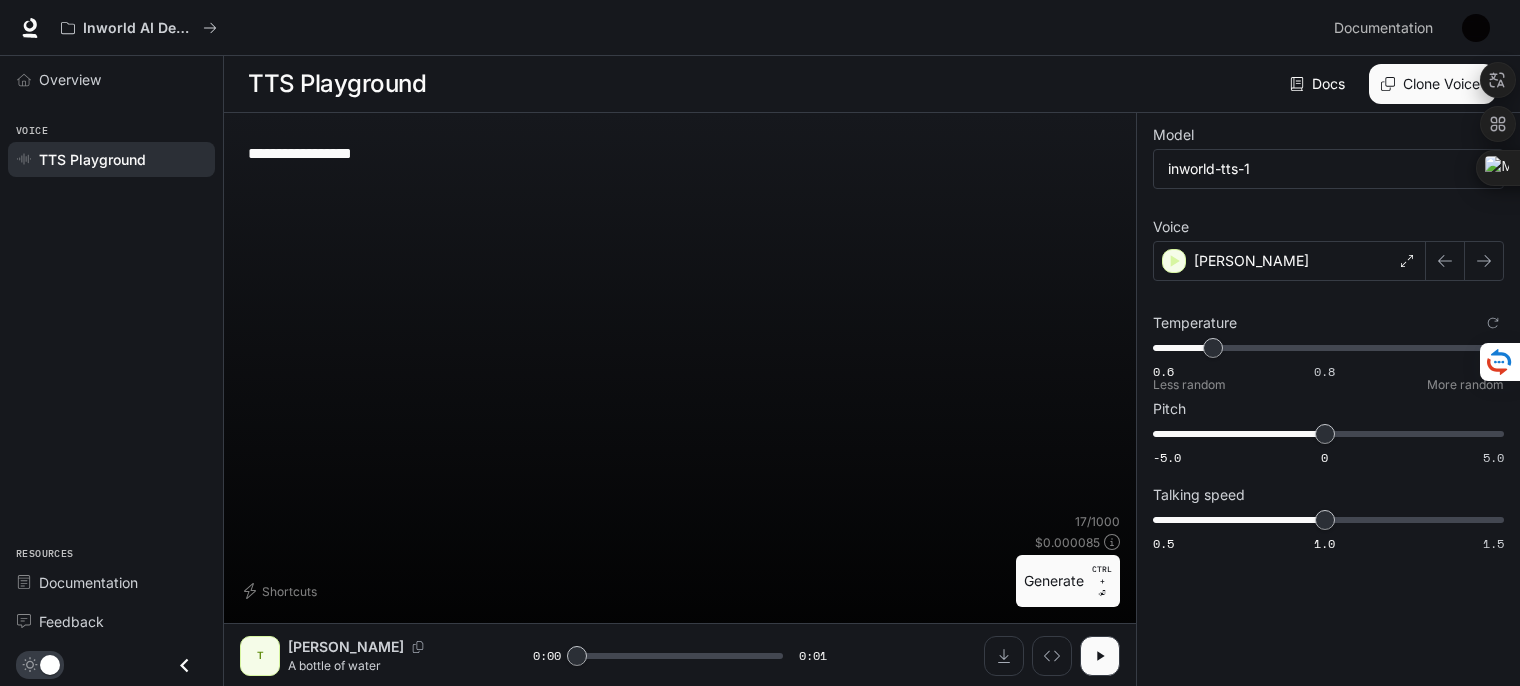 type on "****" 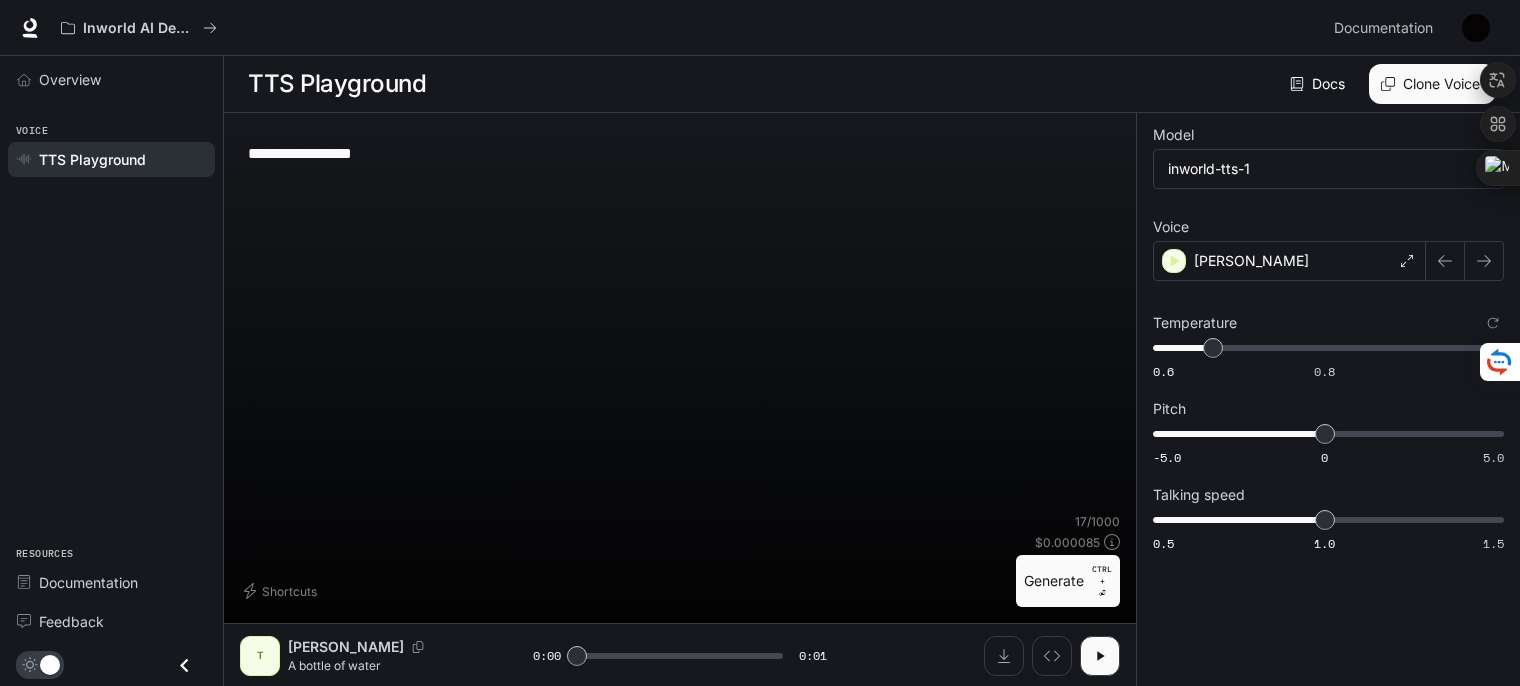 click on "Generate CTRL +  ⏎" at bounding box center (1068, 581) 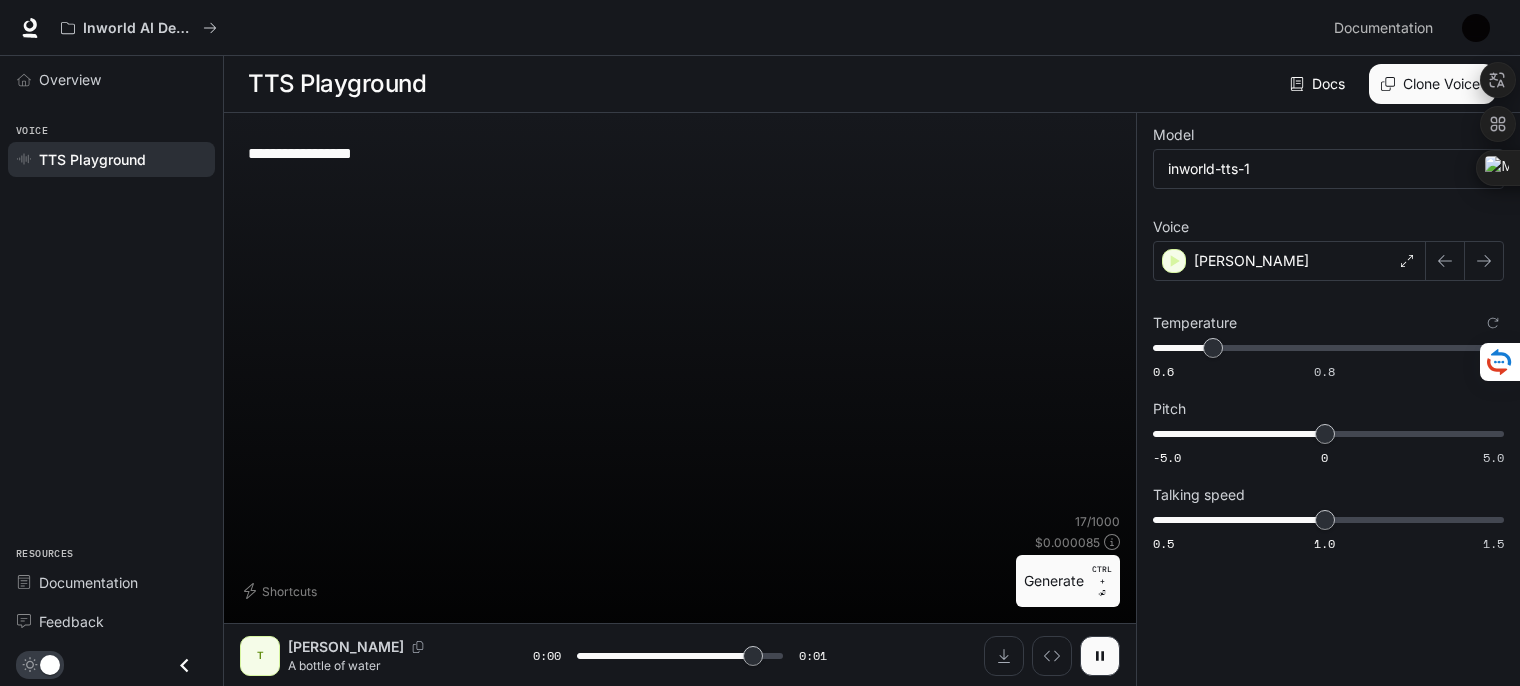 type on "*" 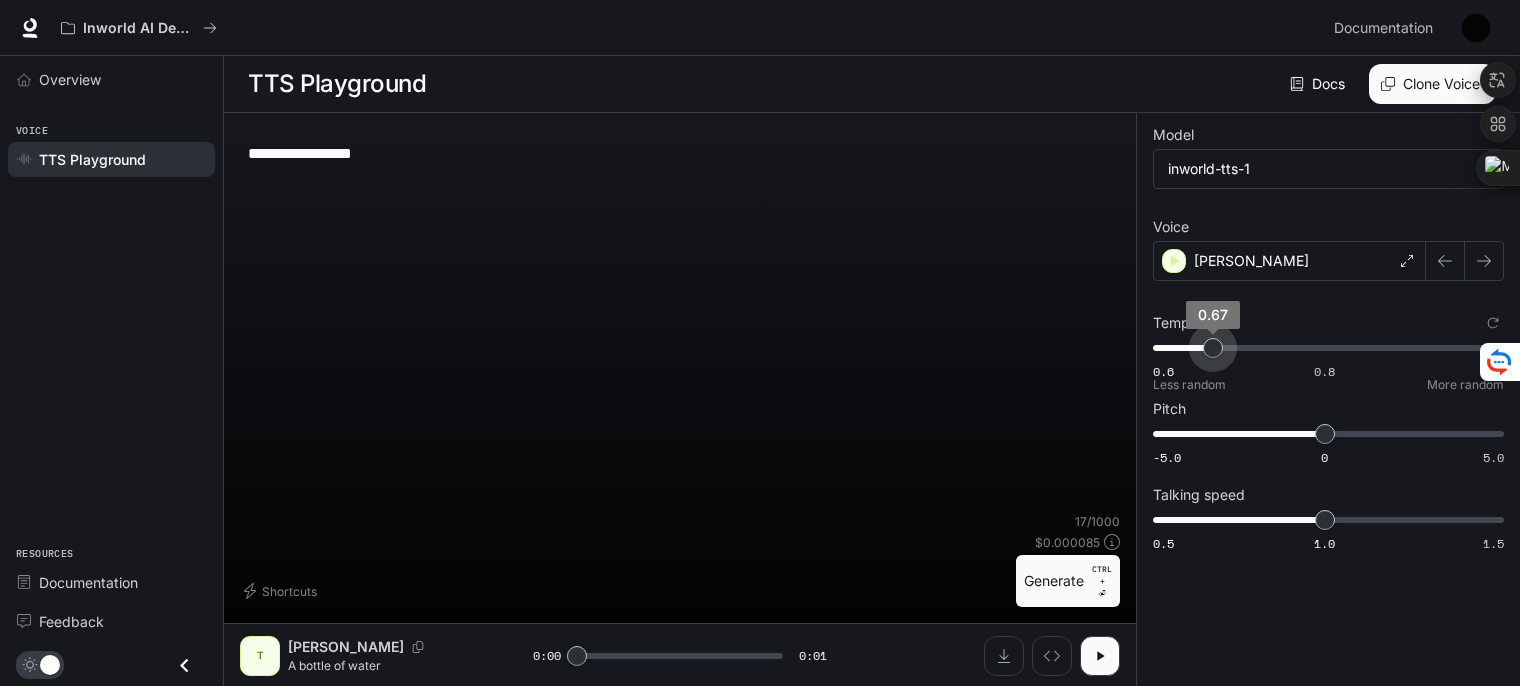 type on "****" 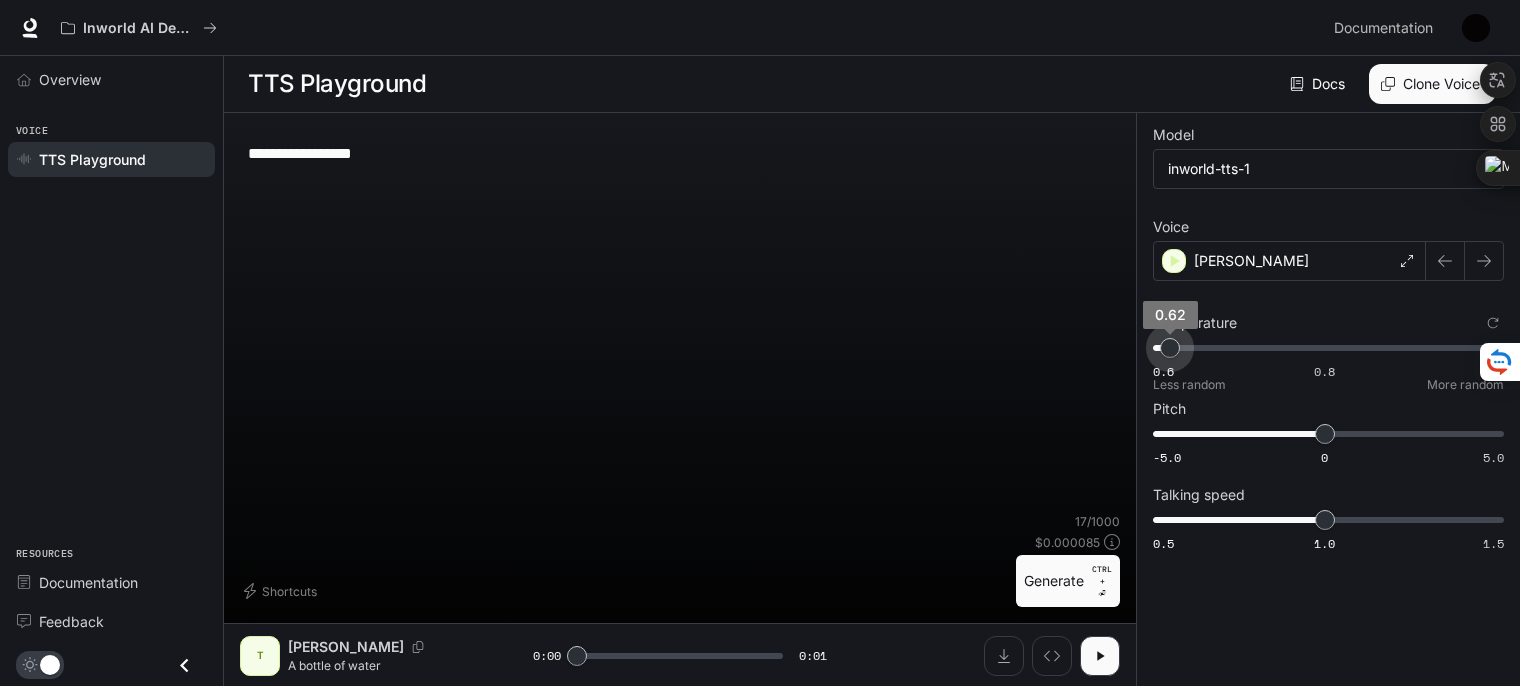 drag, startPoint x: 1208, startPoint y: 335, endPoint x: 1170, endPoint y: 344, distance: 39.051247 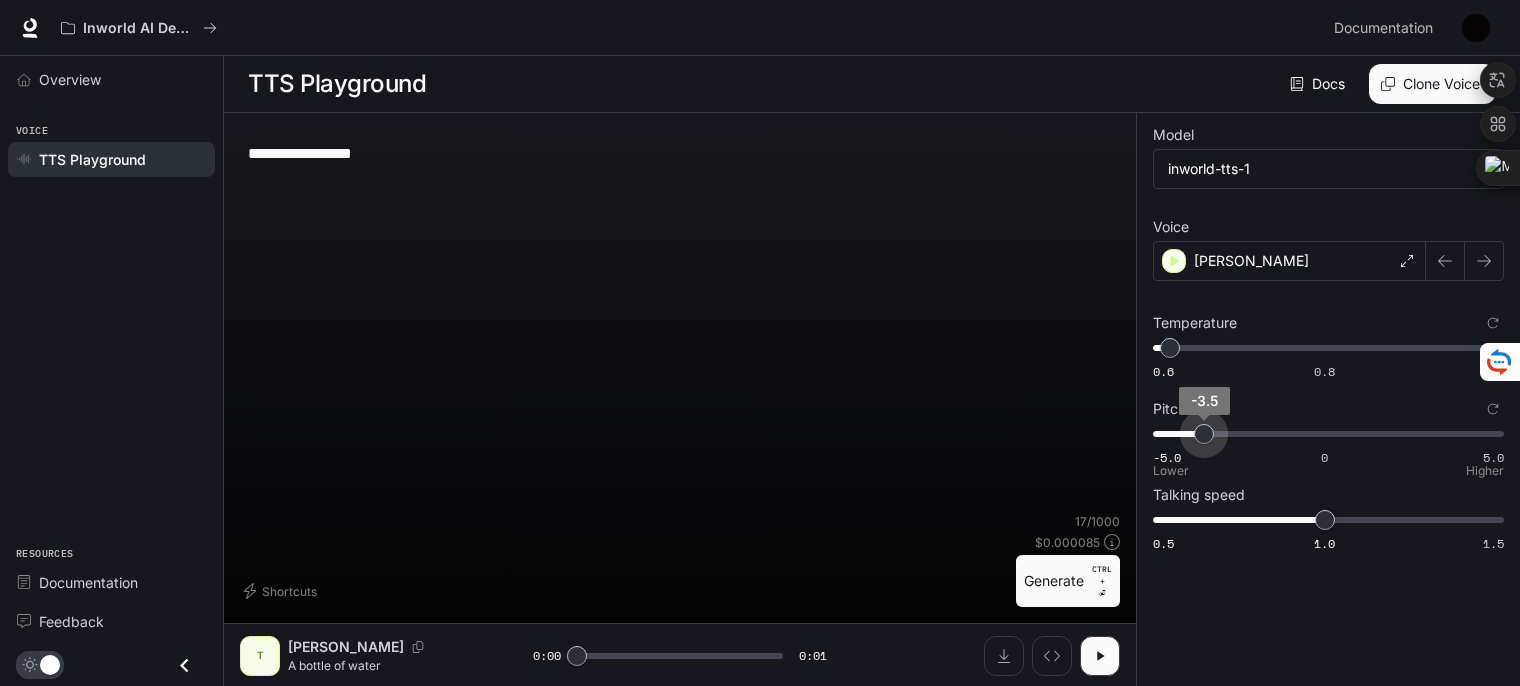 type on "**" 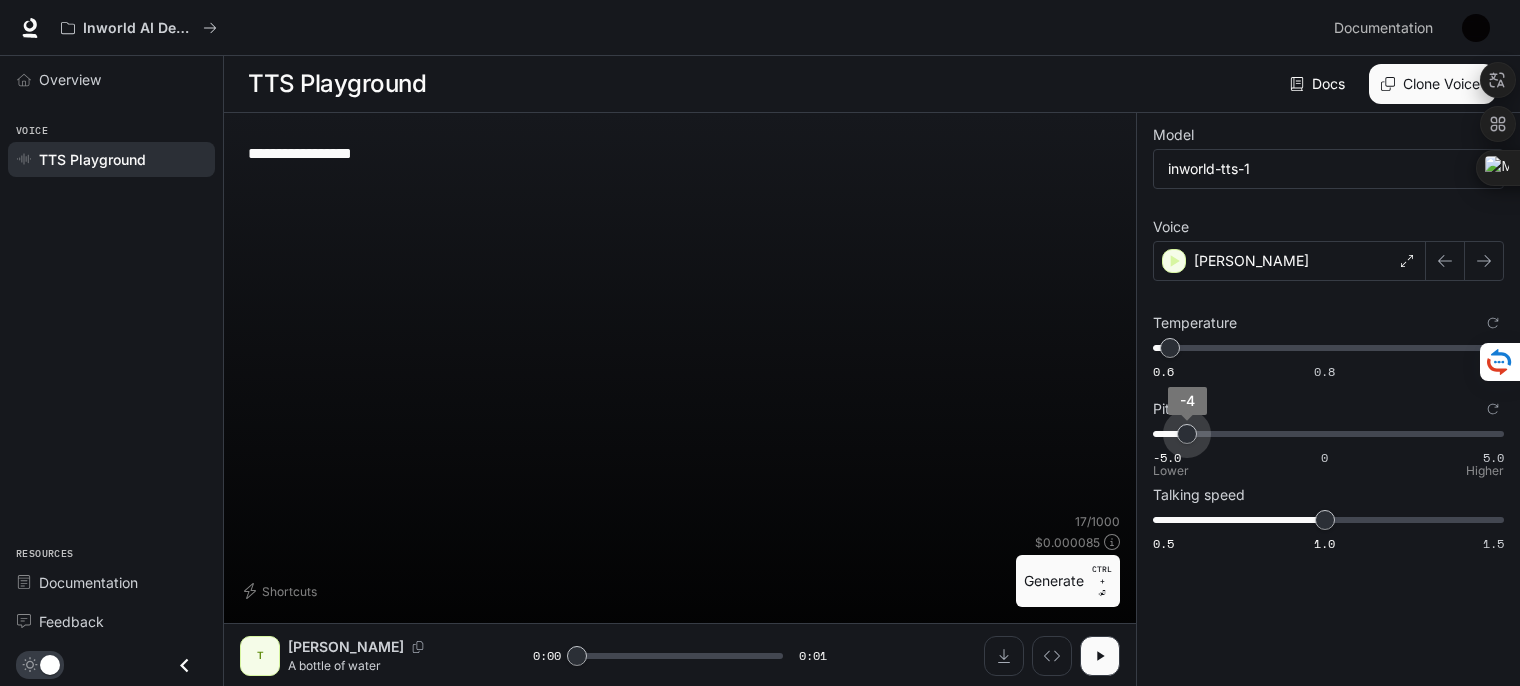 drag, startPoint x: 1323, startPoint y: 432, endPoint x: 1187, endPoint y: 432, distance: 136 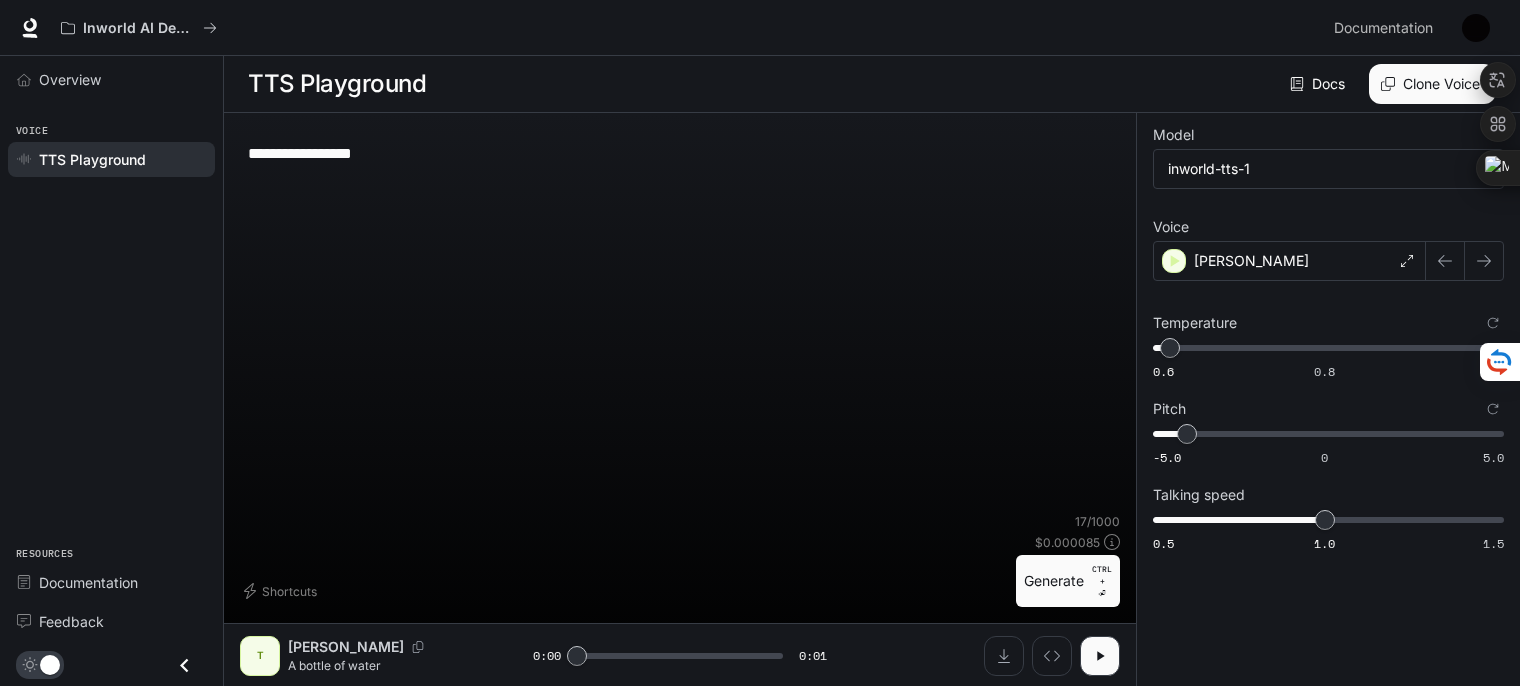 click on "Generate CTRL +  ⏎" at bounding box center (1068, 581) 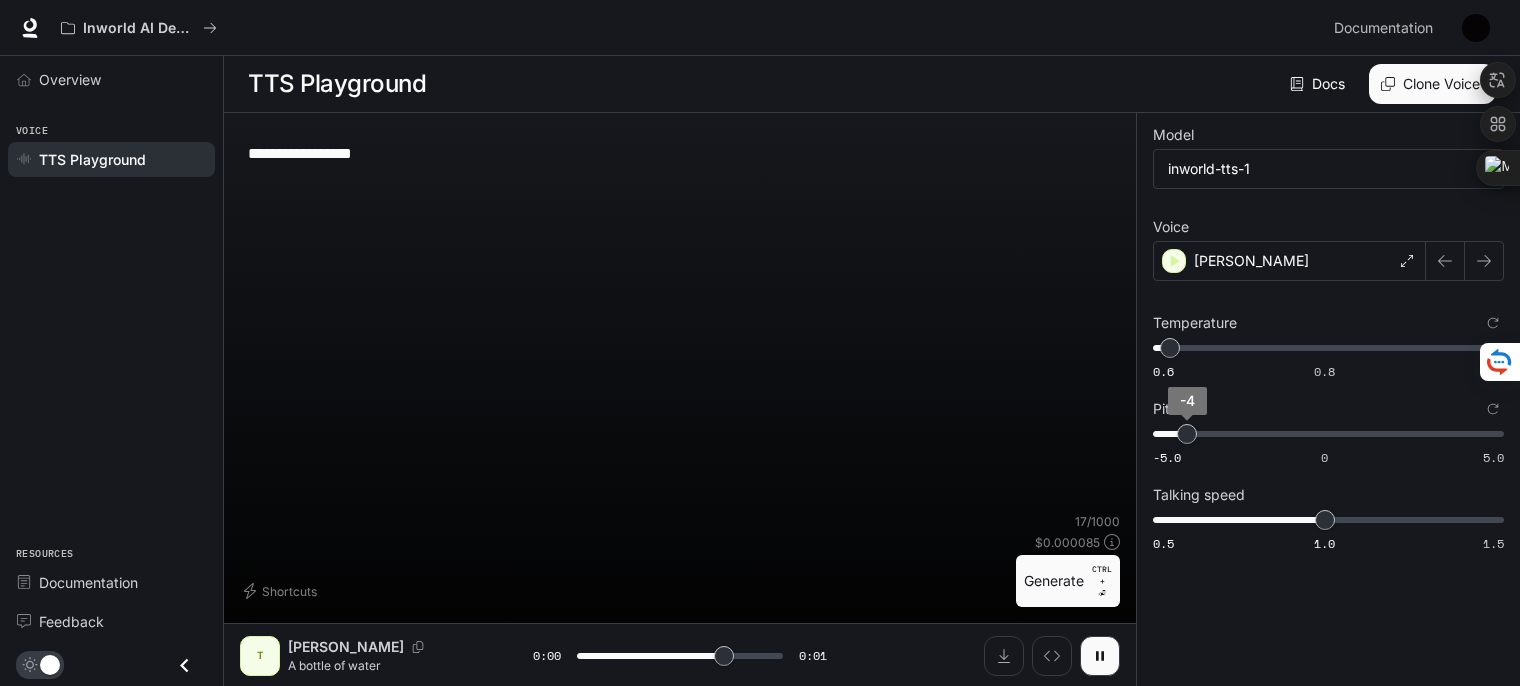 type on "*" 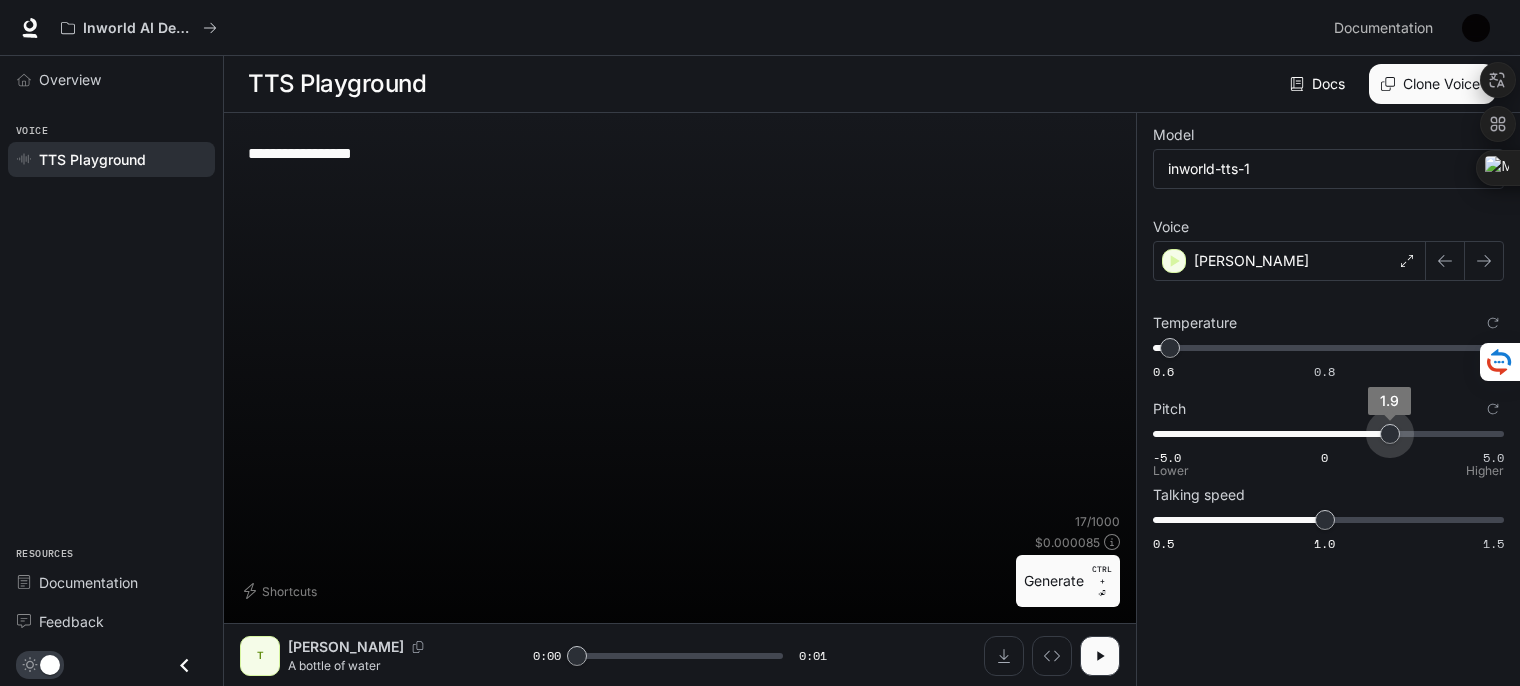 type on "*" 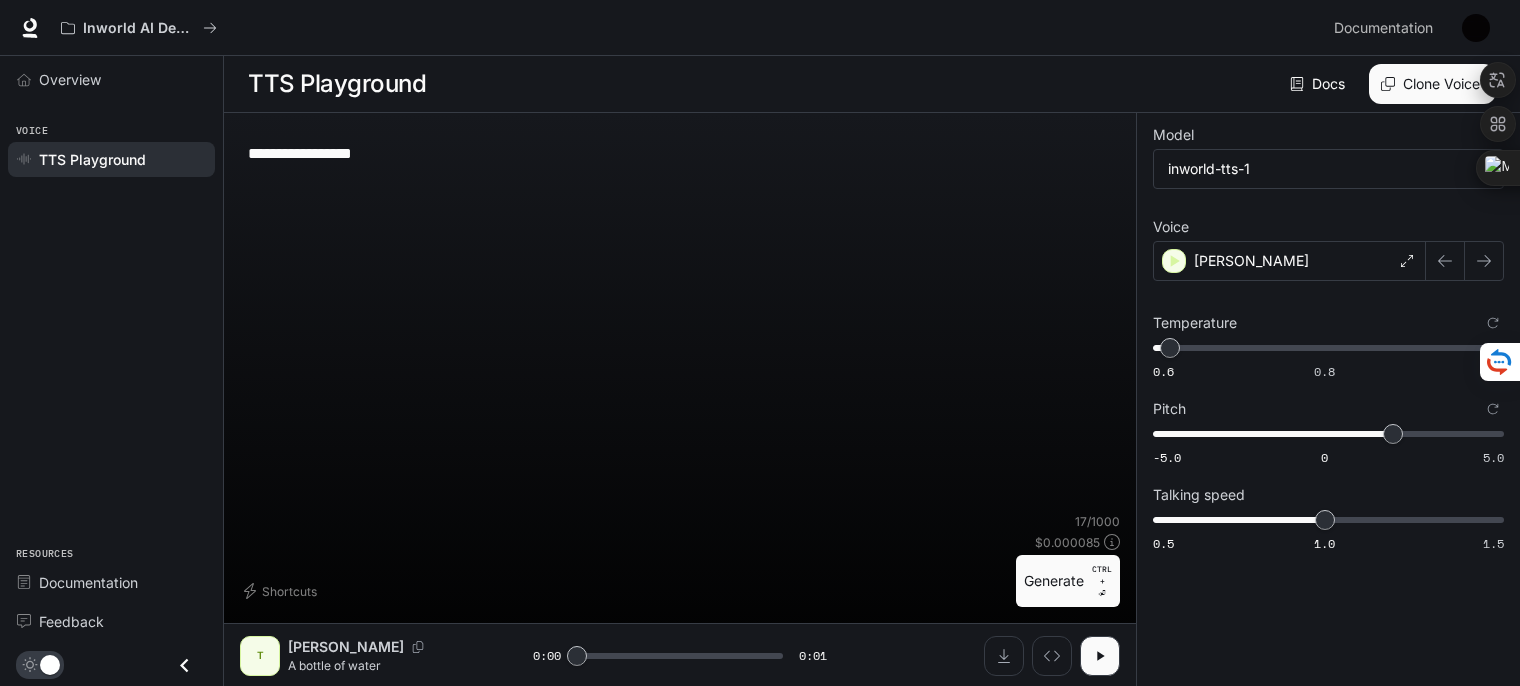click on "Generate CTRL +  ⏎" at bounding box center (1068, 581) 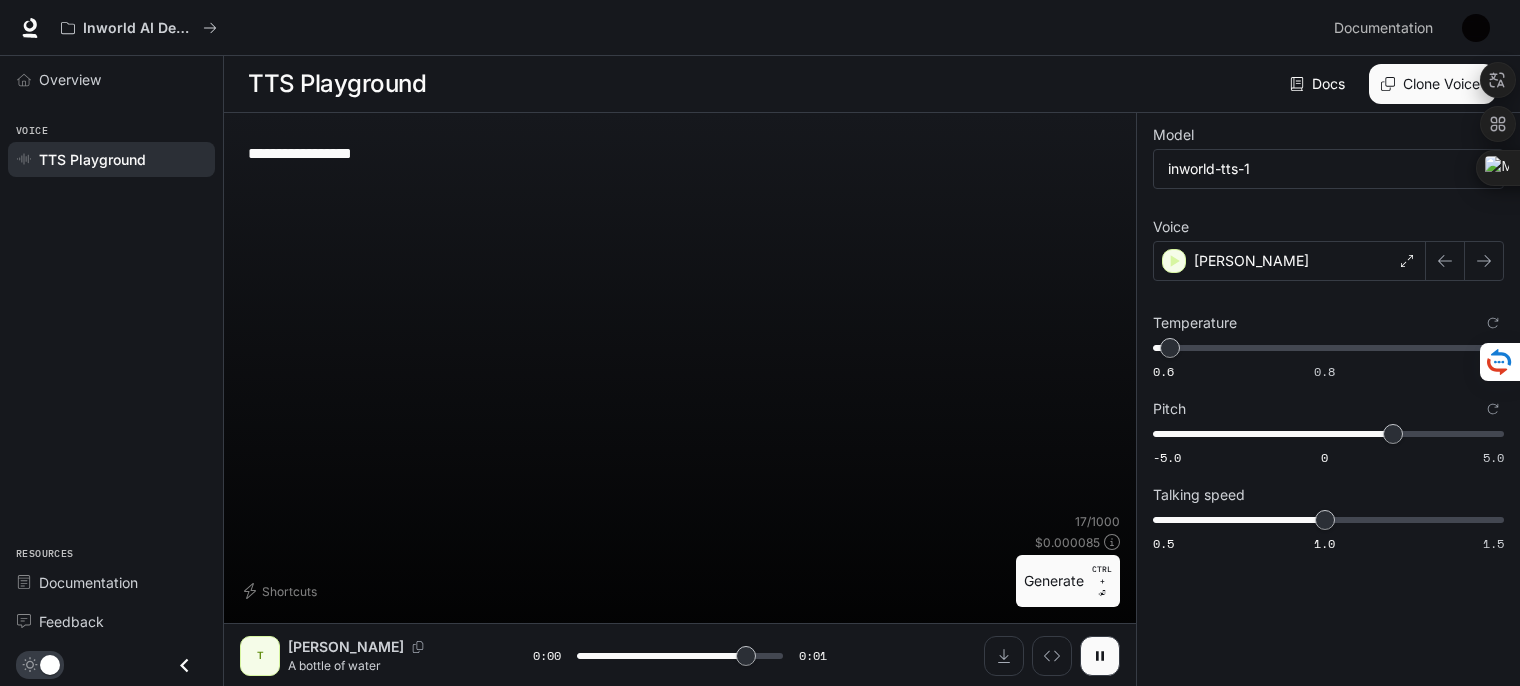 type on "*" 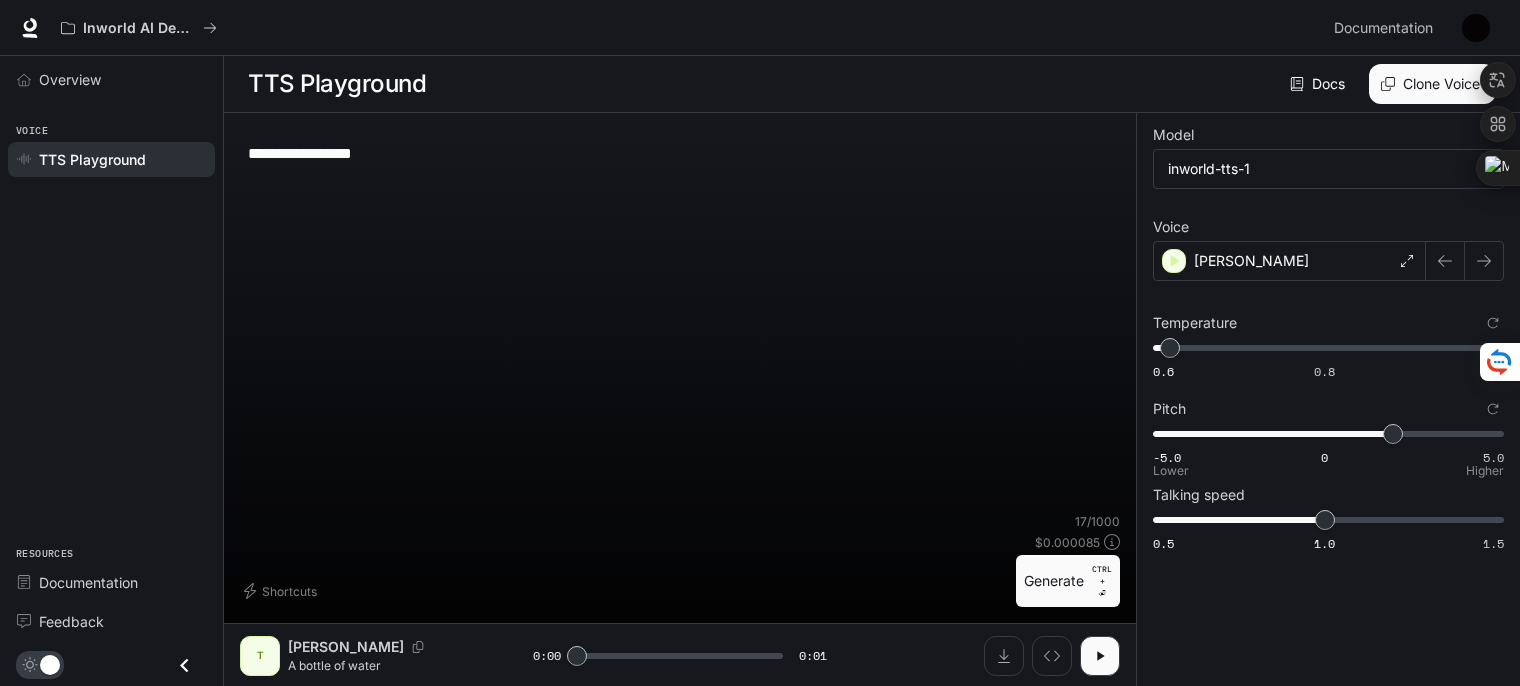 type on "***" 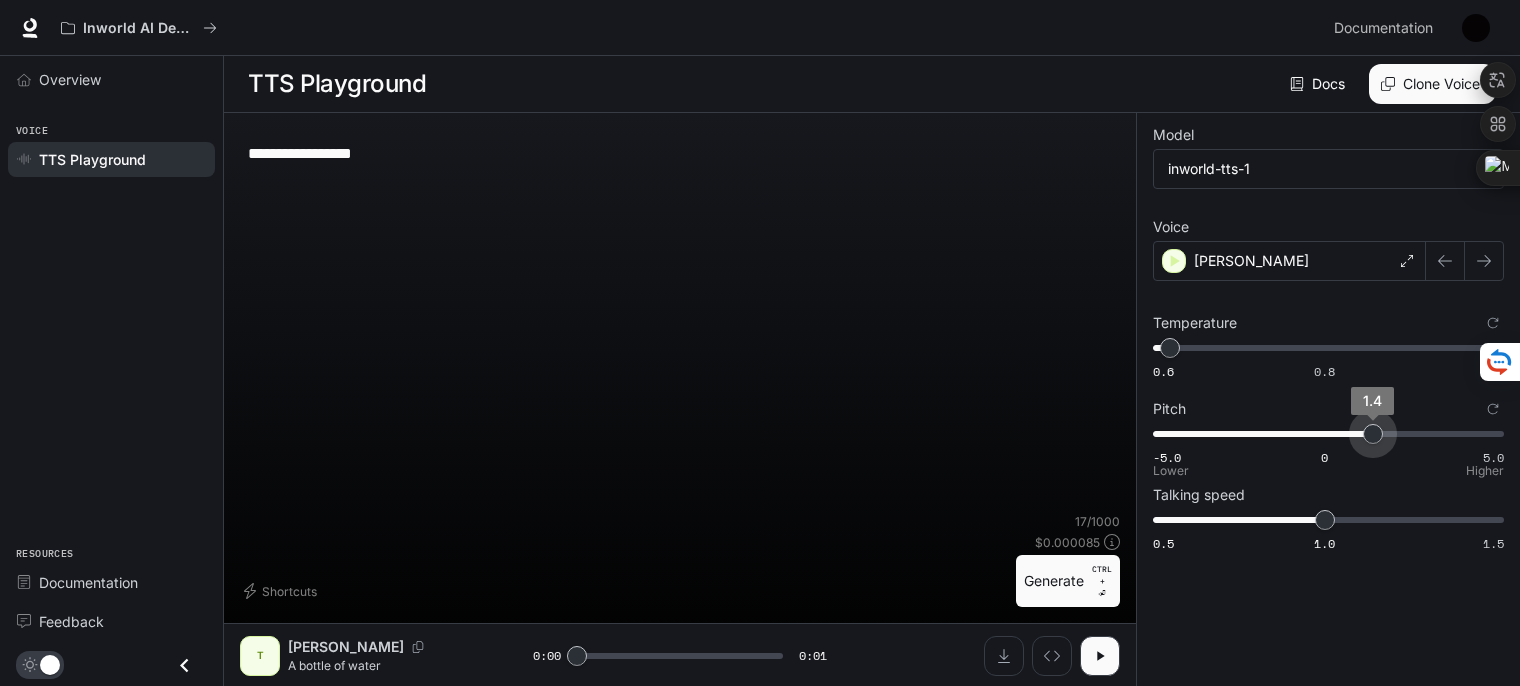click on "1.4" at bounding box center [1373, 434] 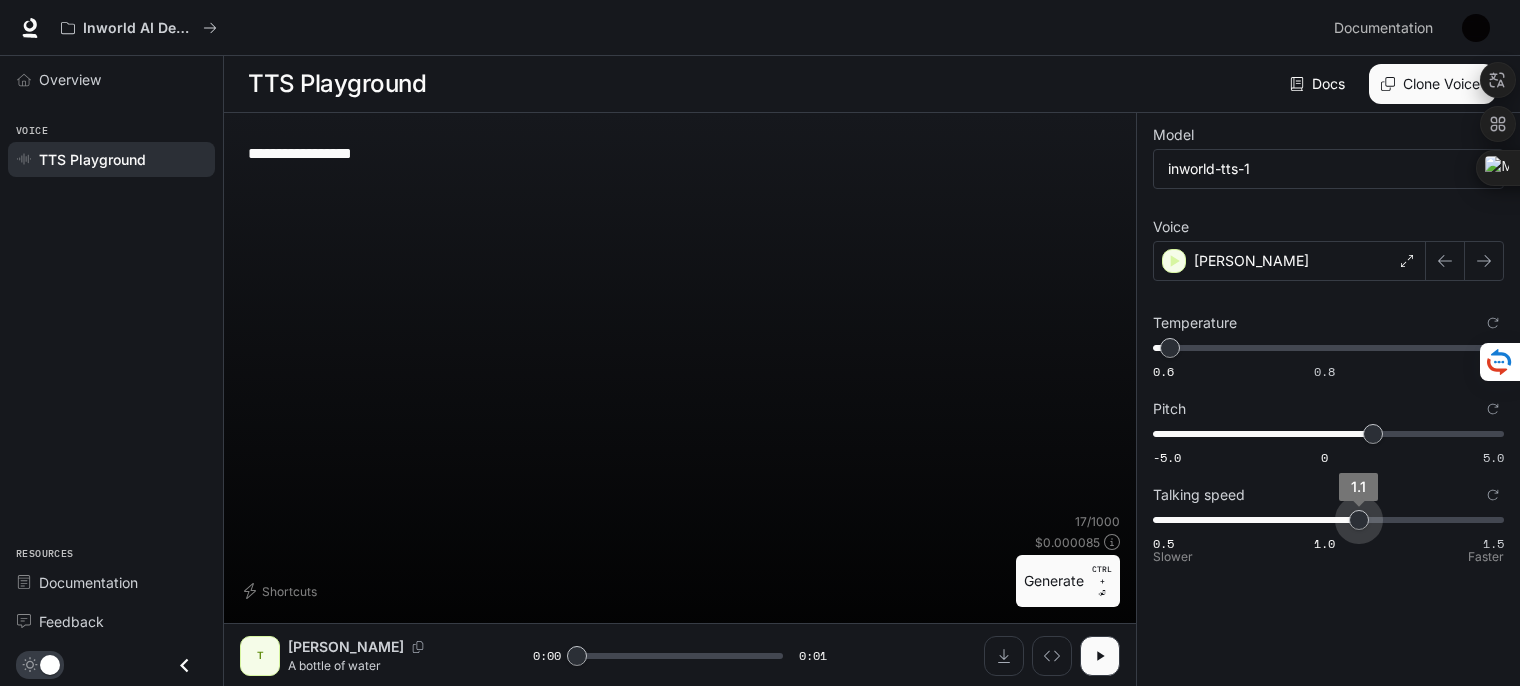 type on "***" 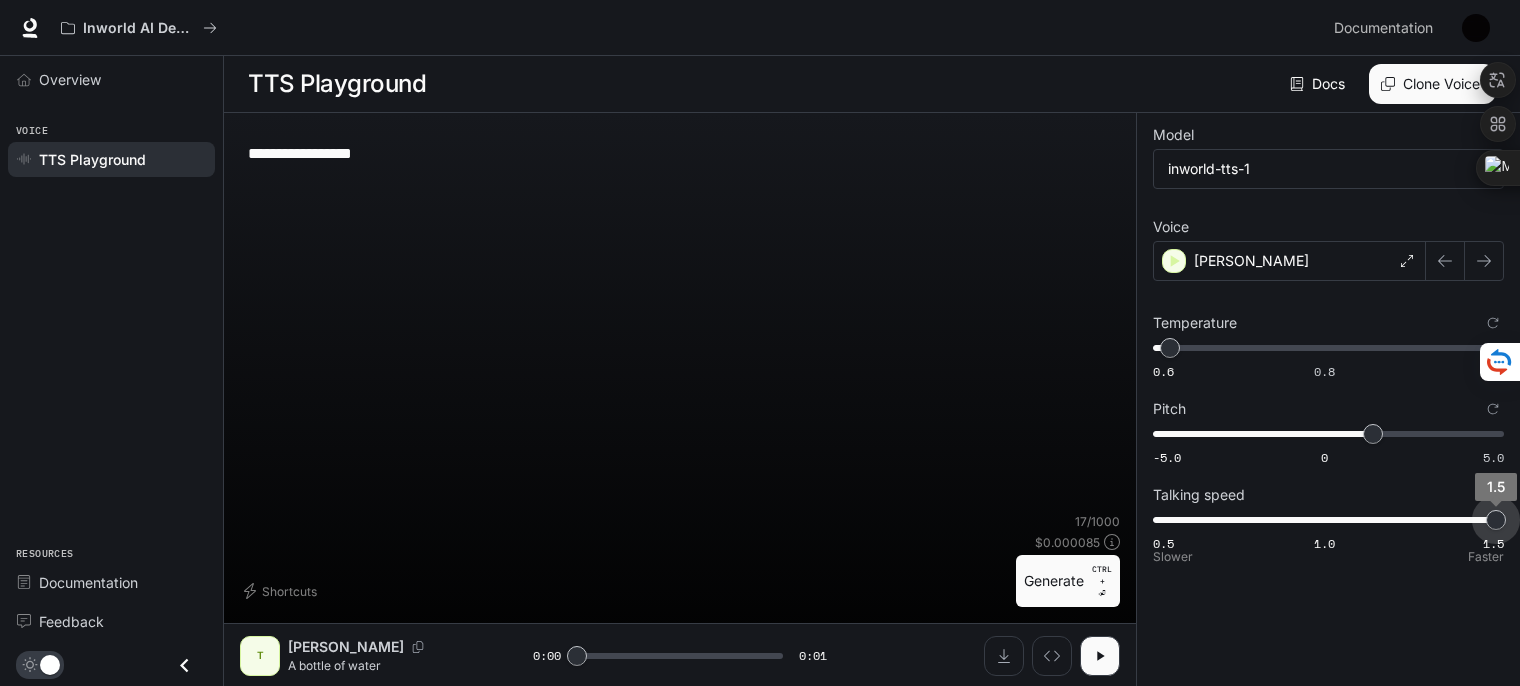 drag, startPoint x: 1326, startPoint y: 521, endPoint x: 1498, endPoint y: 524, distance: 172.02615 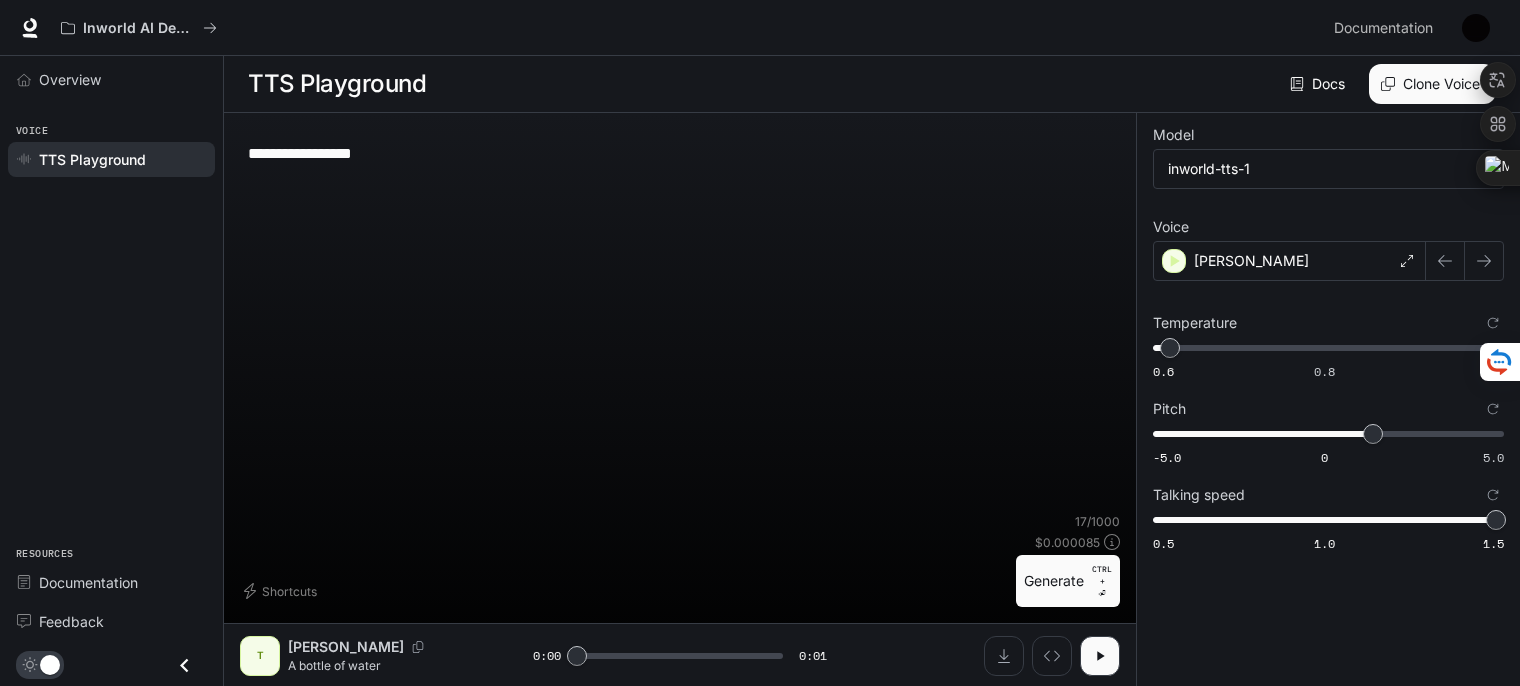 click on "Generate CTRL +  ⏎" at bounding box center (1068, 581) 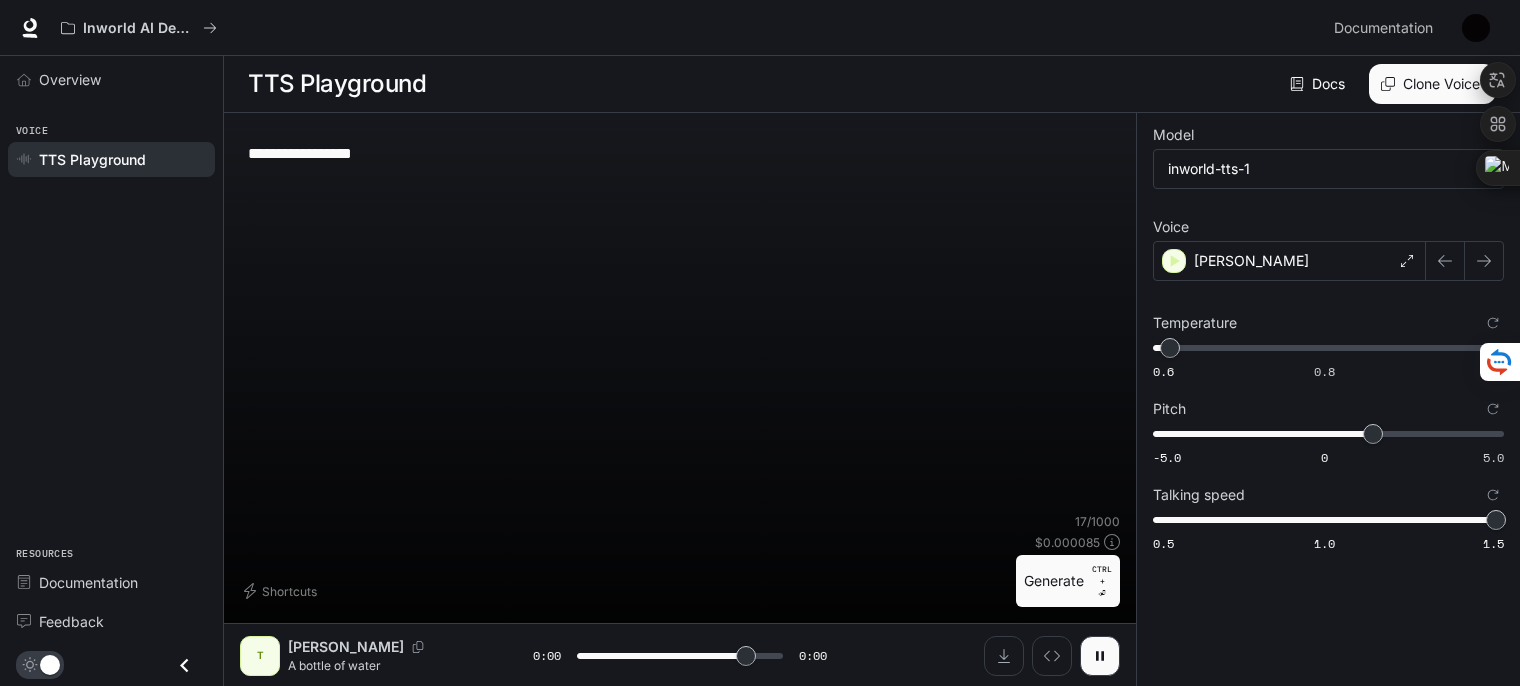 type on "*" 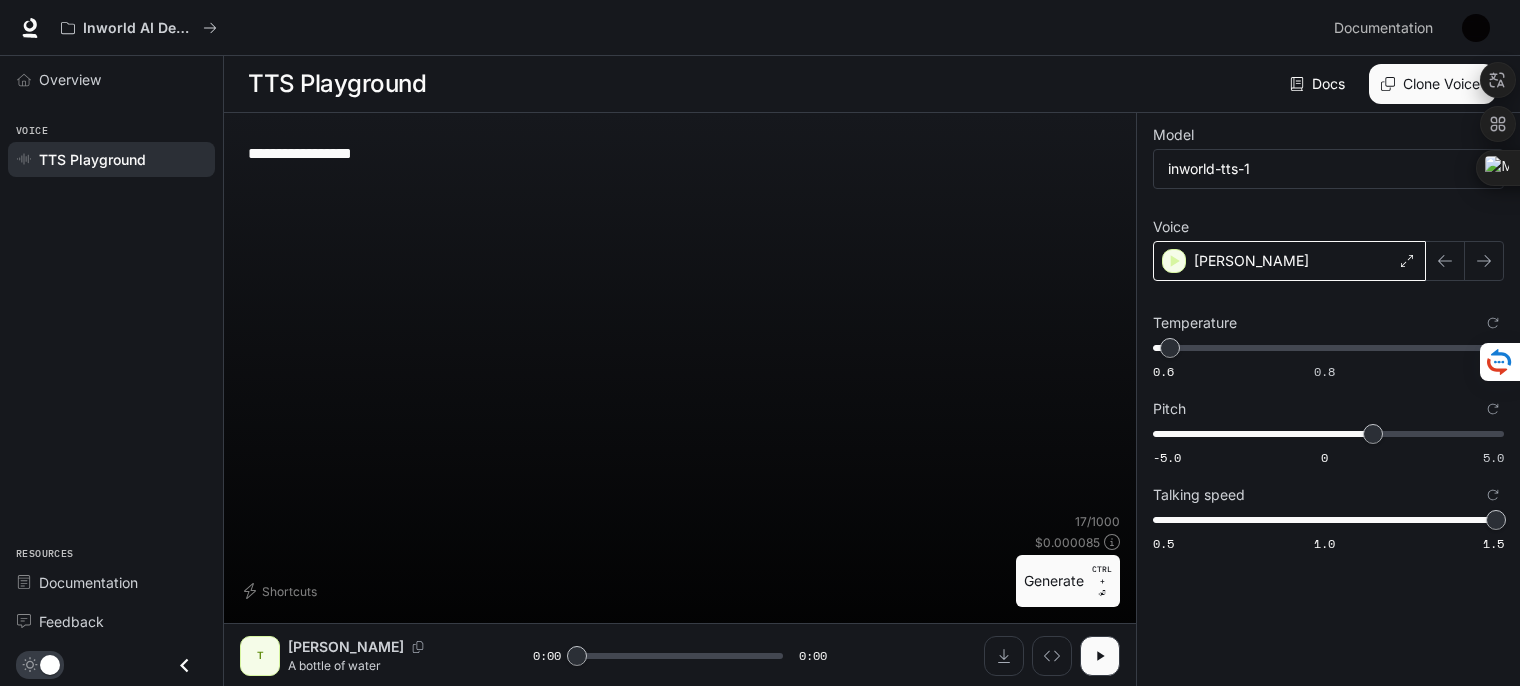 click on "[PERSON_NAME]" at bounding box center [1289, 261] 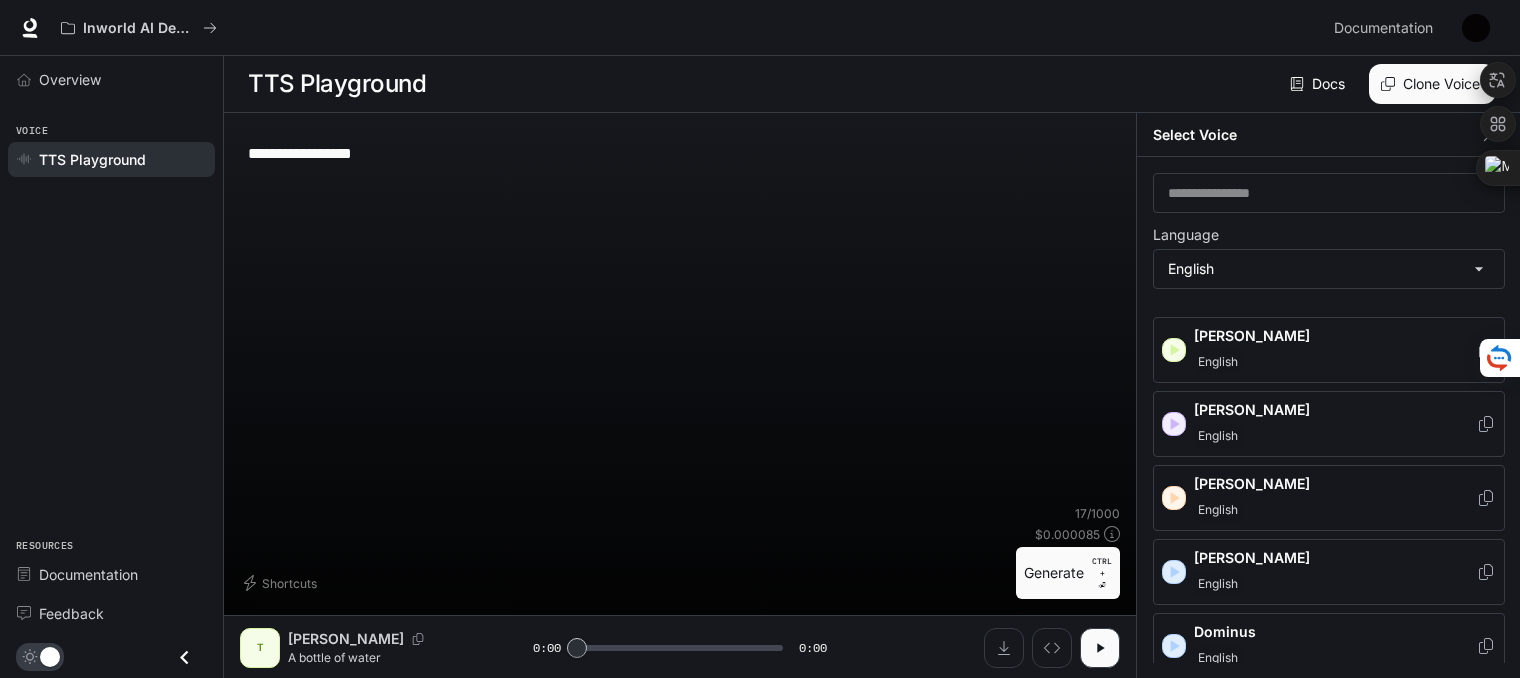 drag, startPoint x: 1421, startPoint y: 469, endPoint x: 1418, endPoint y: 537, distance: 68.06615 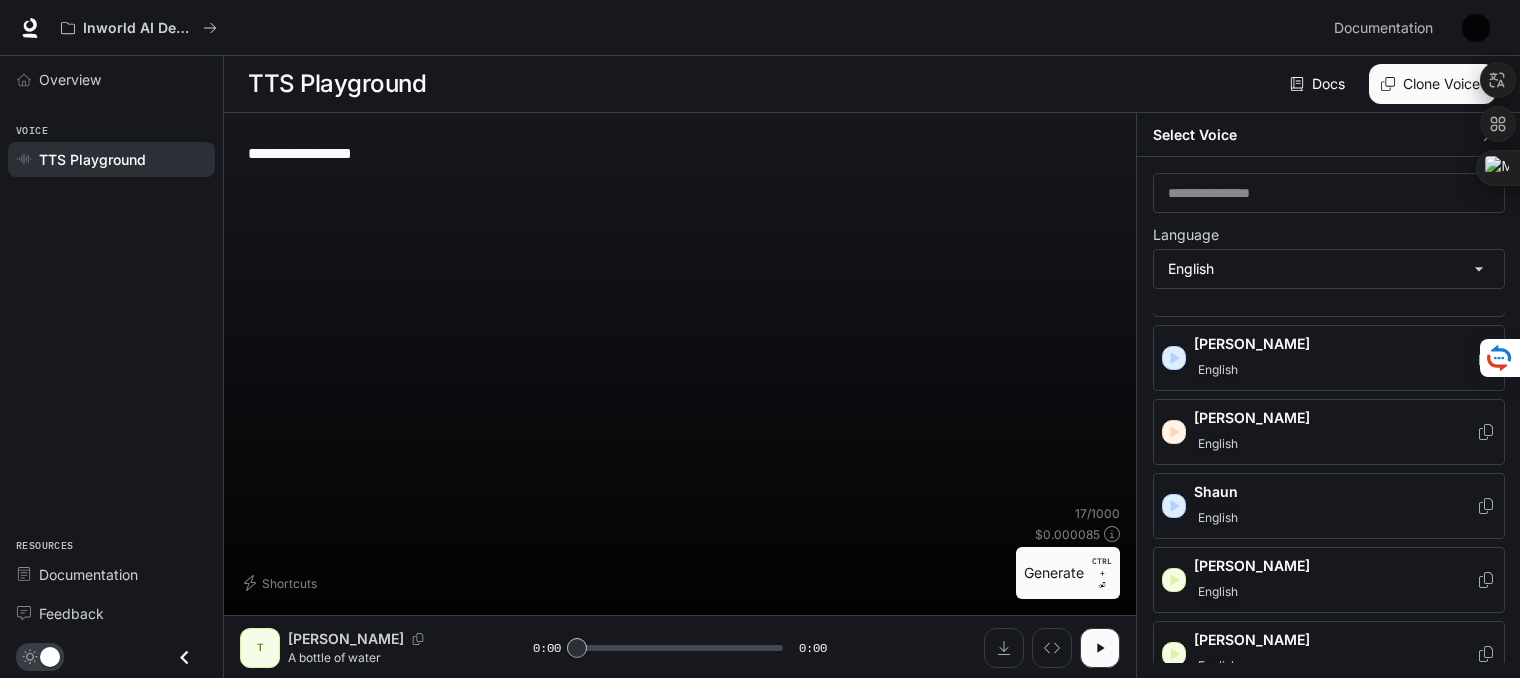 scroll, scrollTop: 1143, scrollLeft: 0, axis: vertical 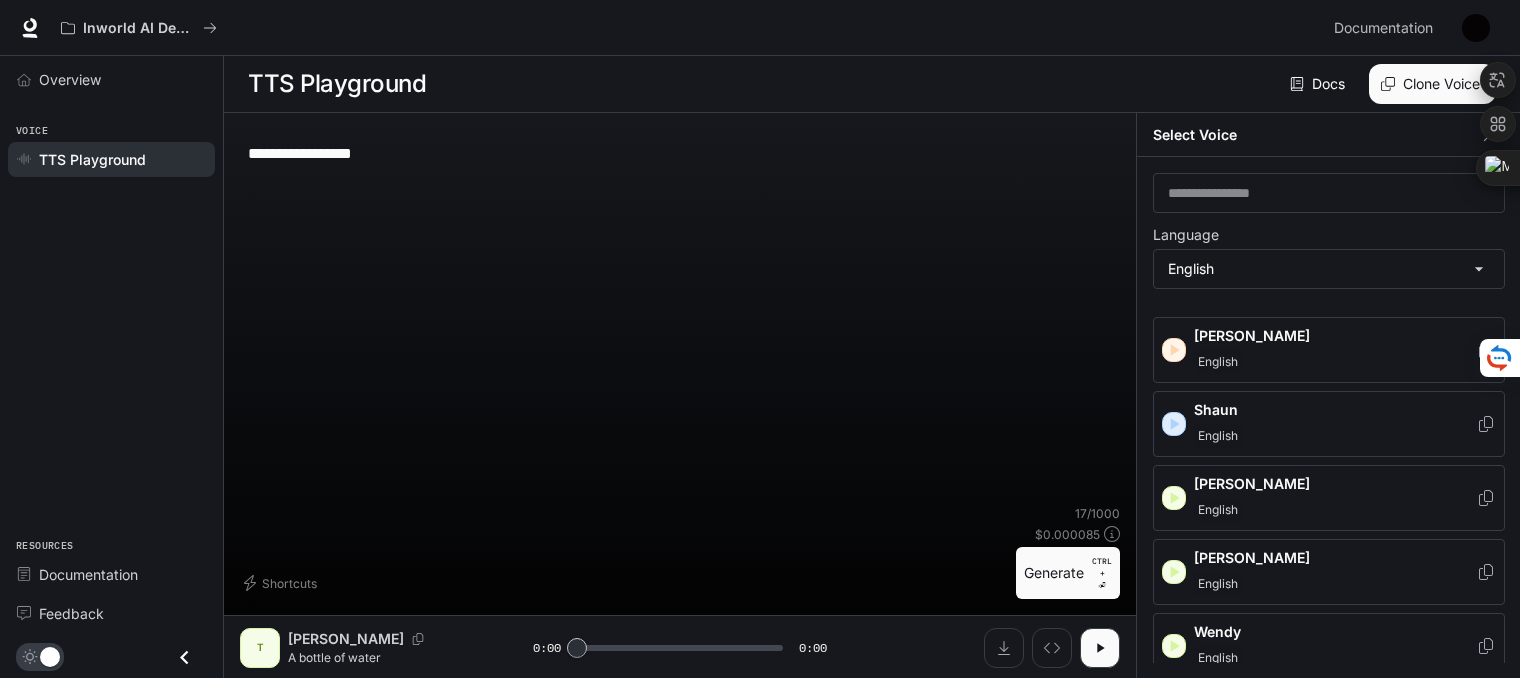 drag, startPoint x: 1218, startPoint y: 429, endPoint x: 1240, endPoint y: 576, distance: 148.63715 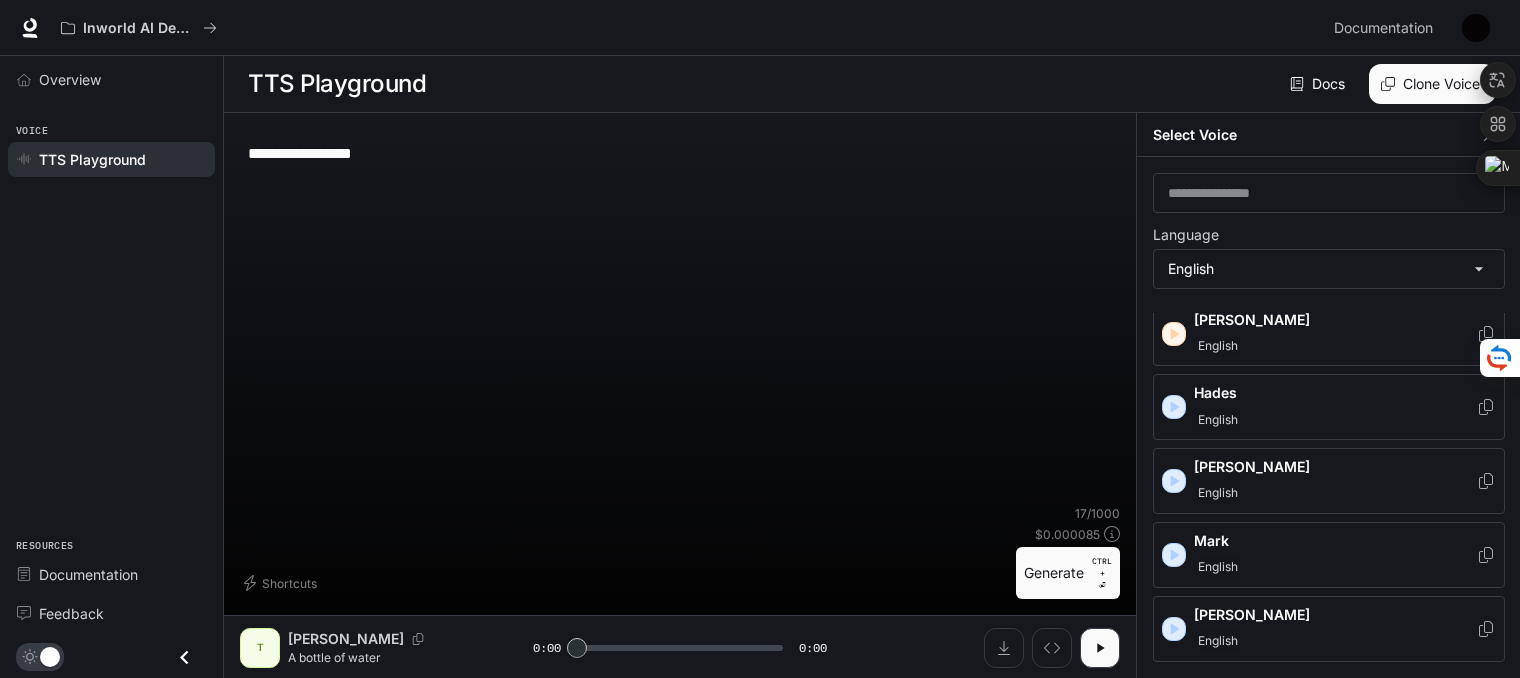 drag, startPoint x: 1270, startPoint y: 531, endPoint x: 1246, endPoint y: 437, distance: 97.015465 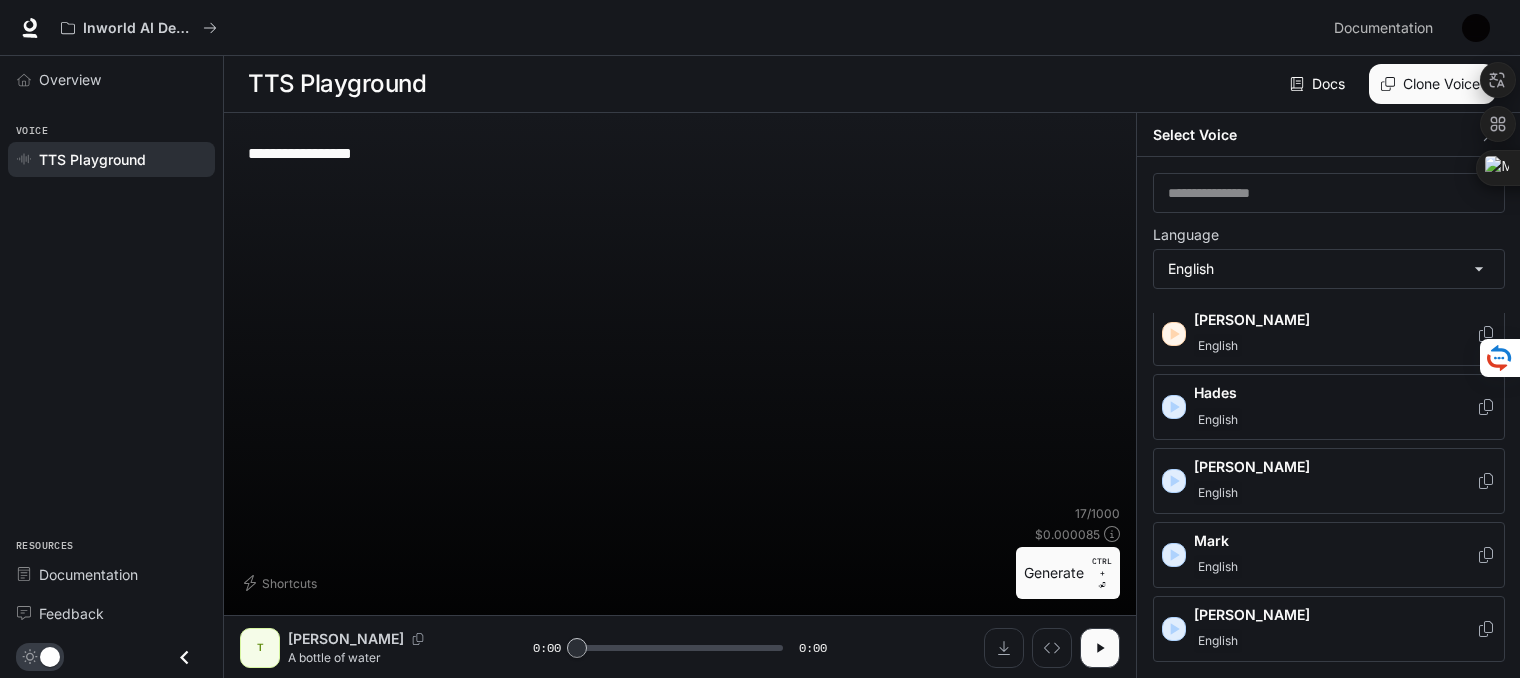 scroll, scrollTop: 559, scrollLeft: 0, axis: vertical 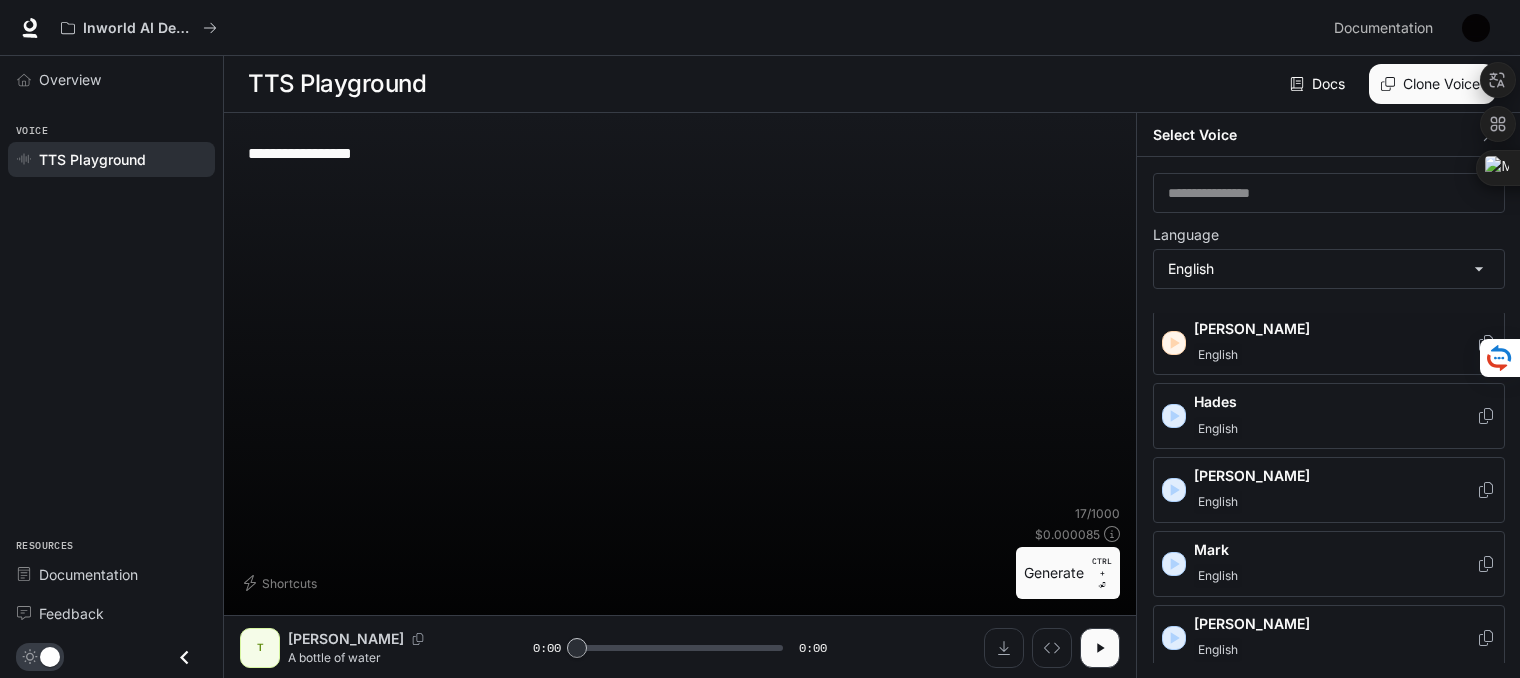 click on "[PERSON_NAME]" at bounding box center (1335, 329) 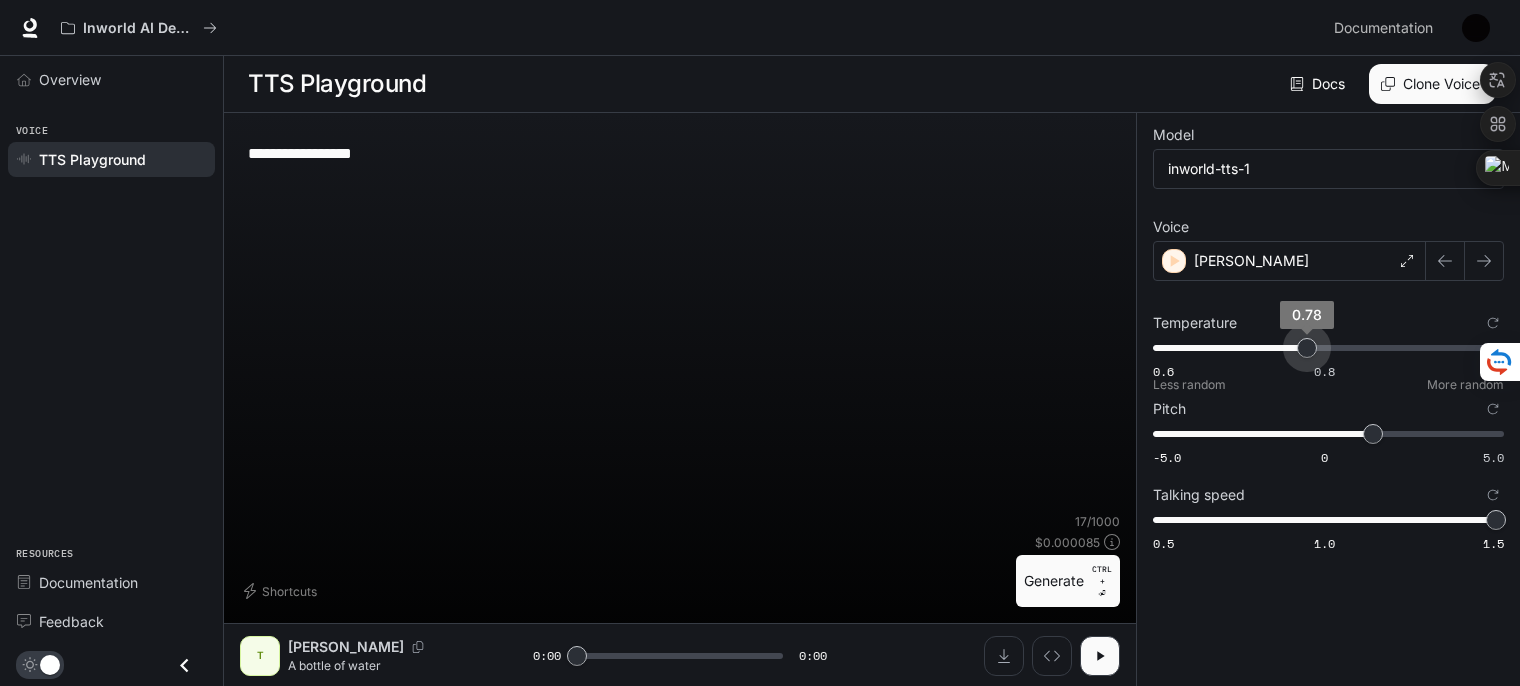 type on "****" 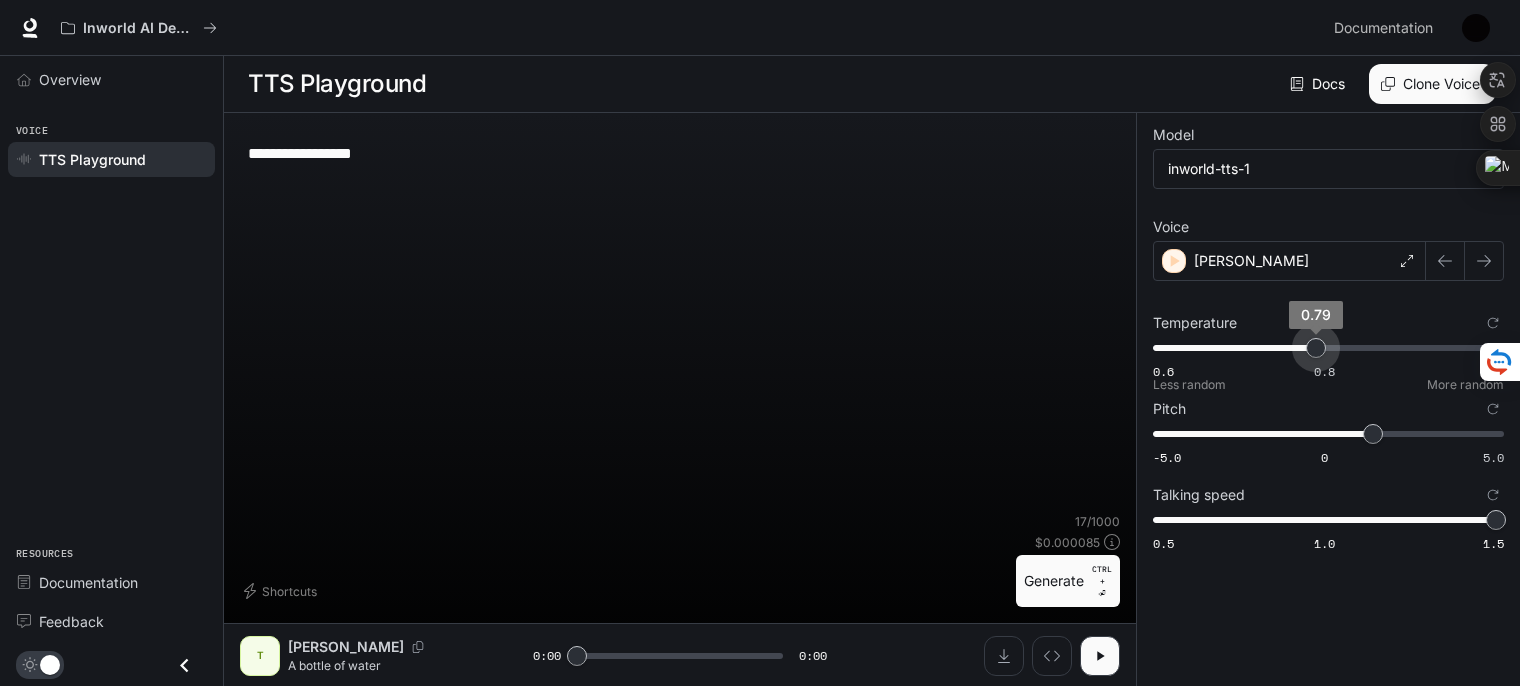 drag, startPoint x: 1245, startPoint y: 347, endPoint x: 1316, endPoint y: 353, distance: 71.25307 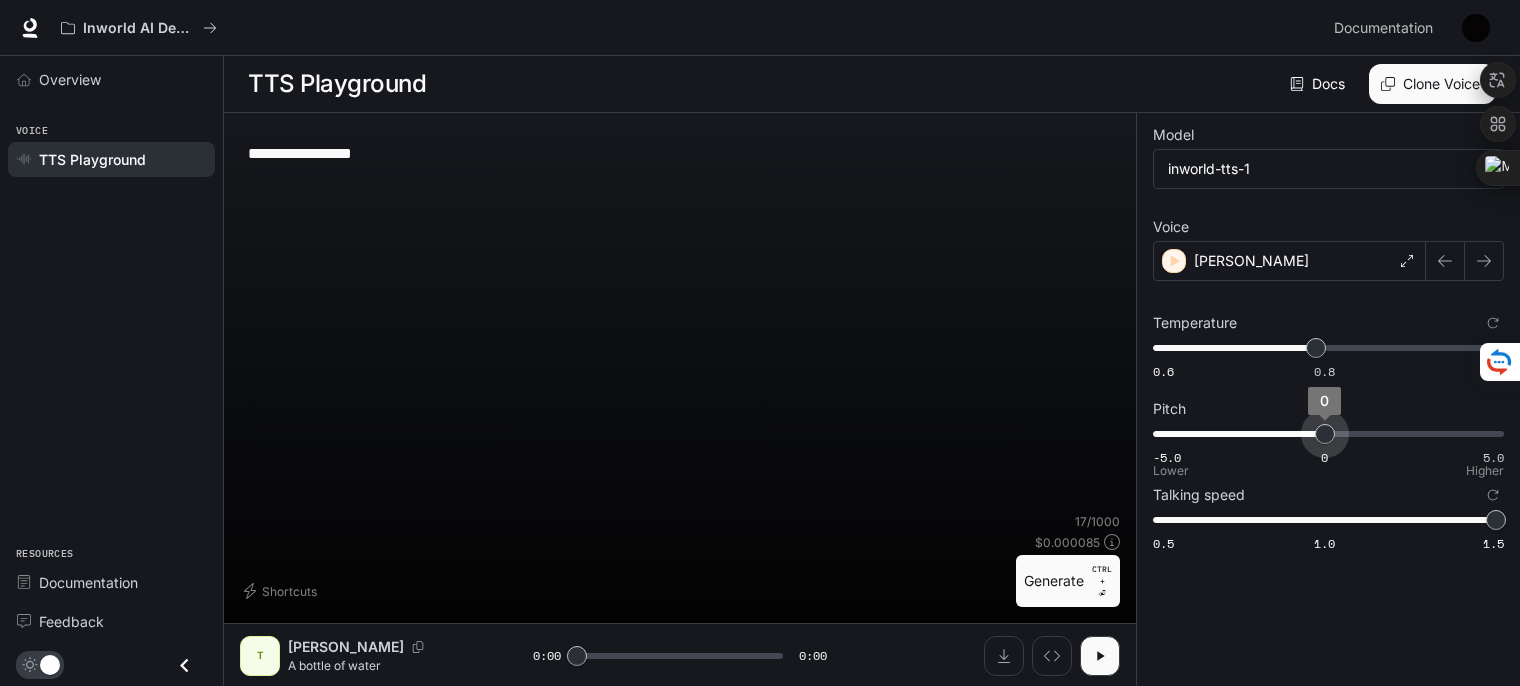 type on "*" 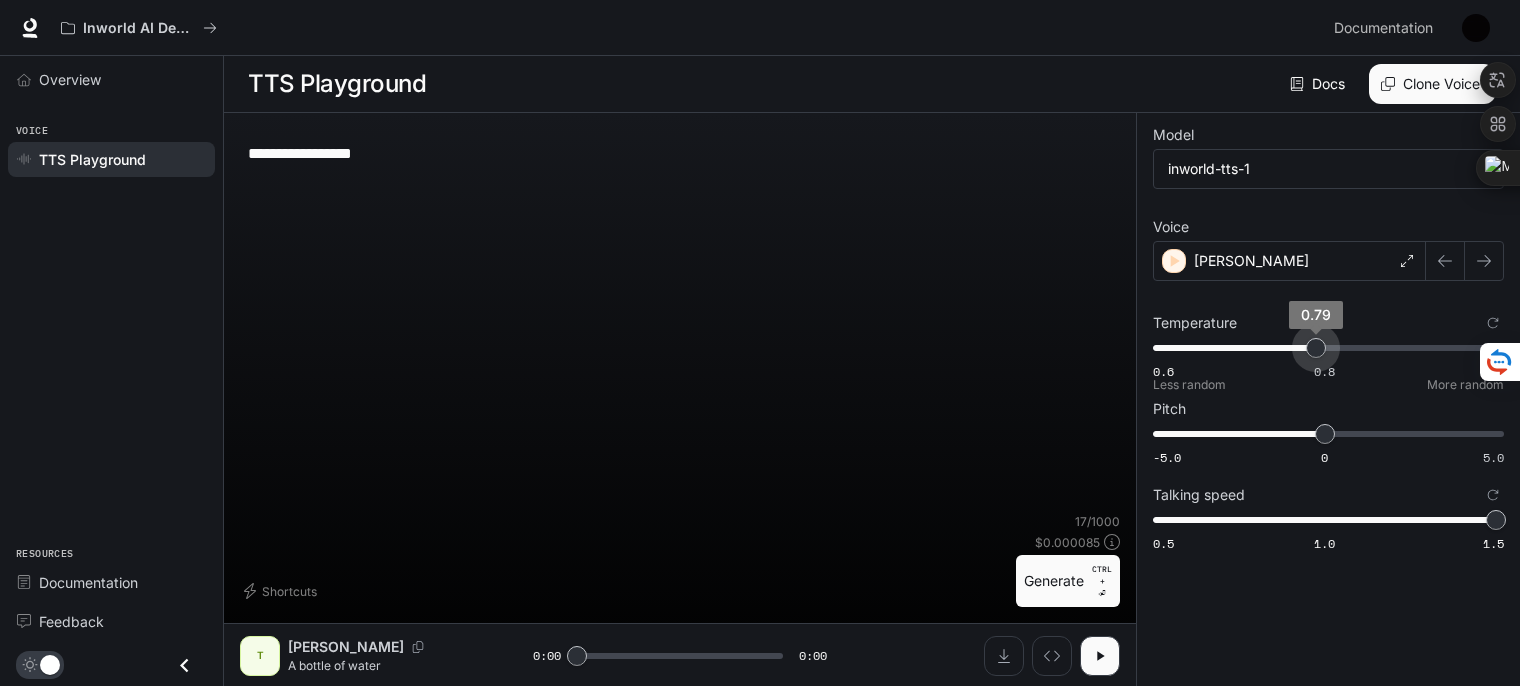 type on "***" 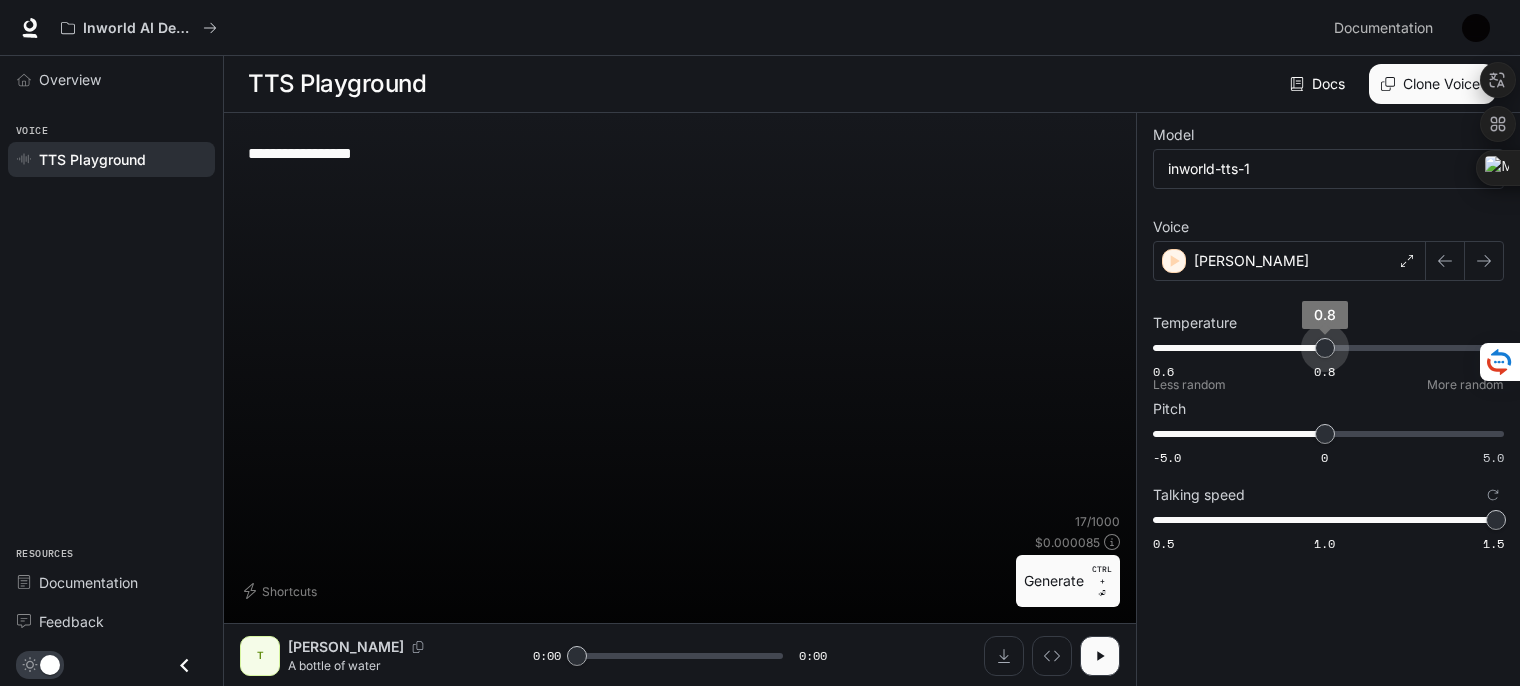click on "0.8" at bounding box center [1325, 348] 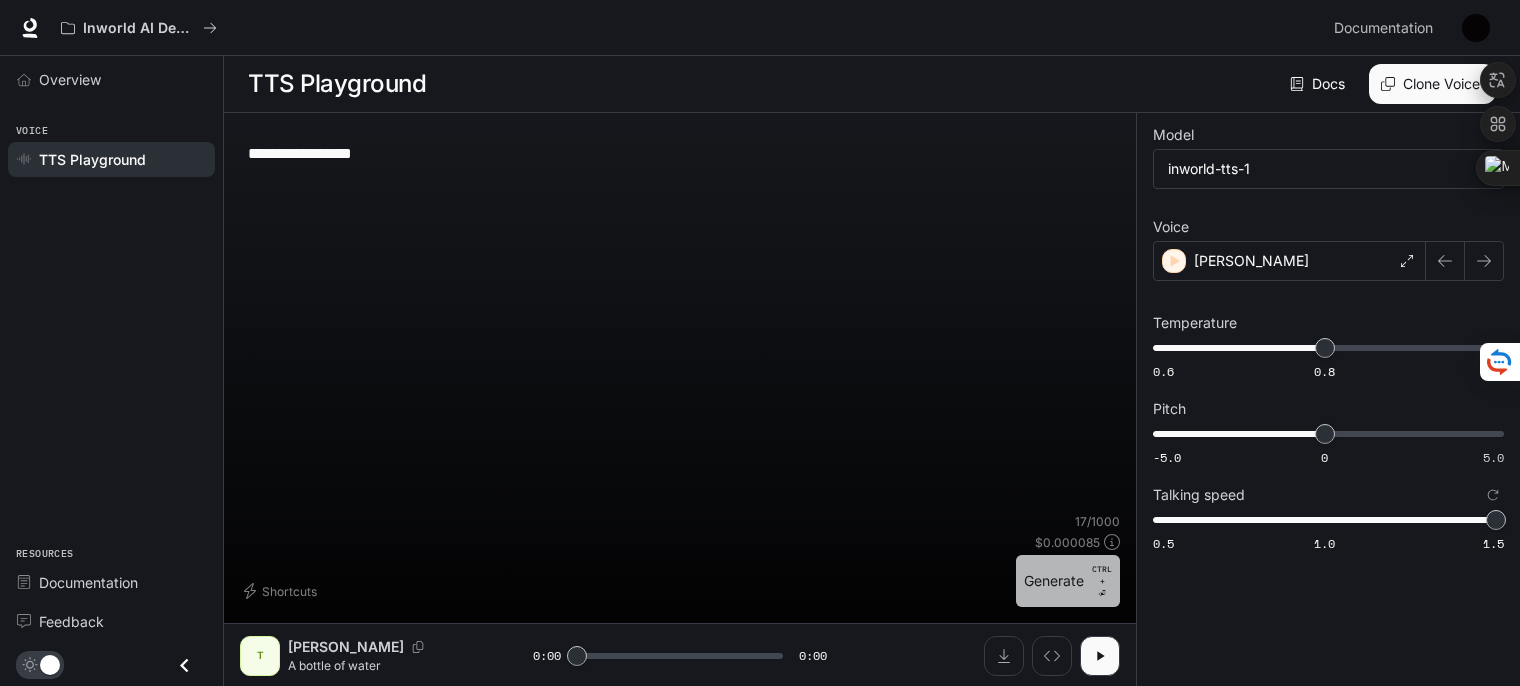 click on "Generate CTRL +  ⏎" at bounding box center [1068, 581] 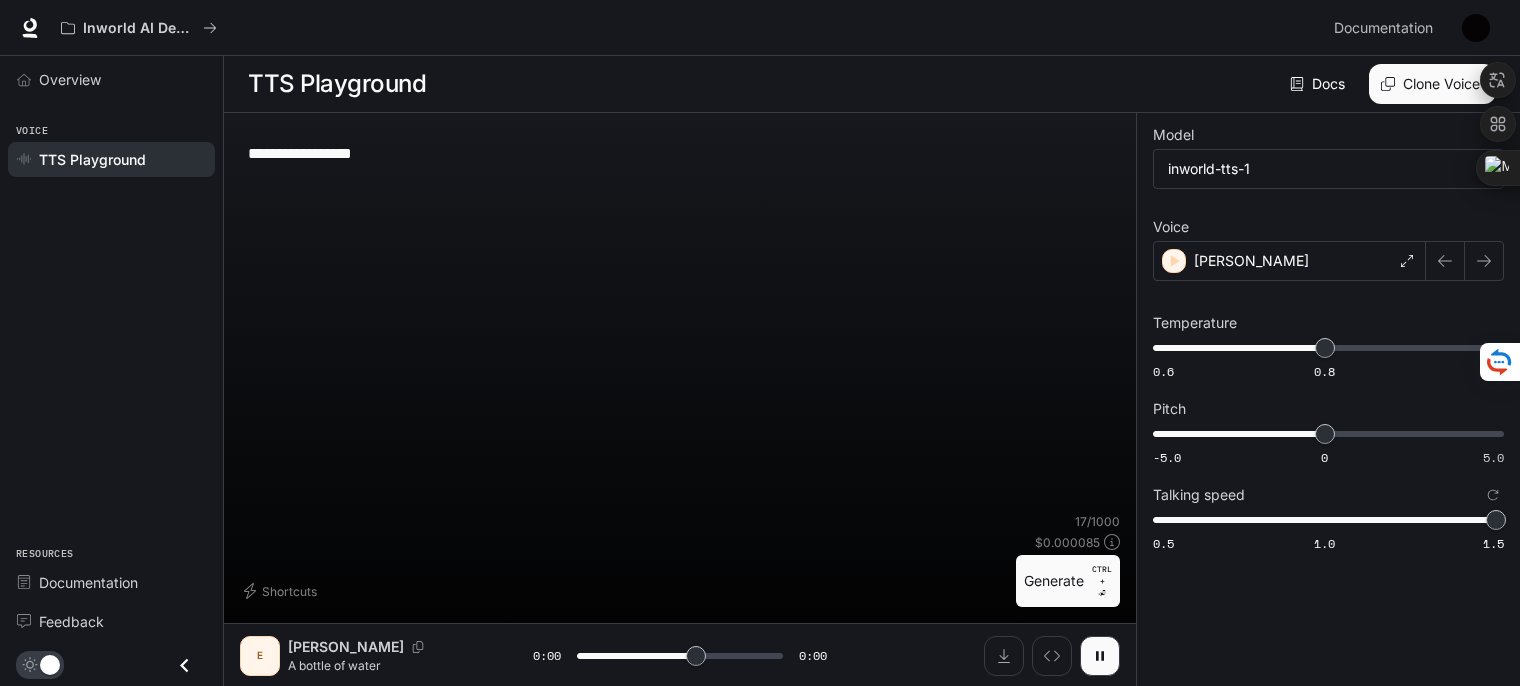 type on "*" 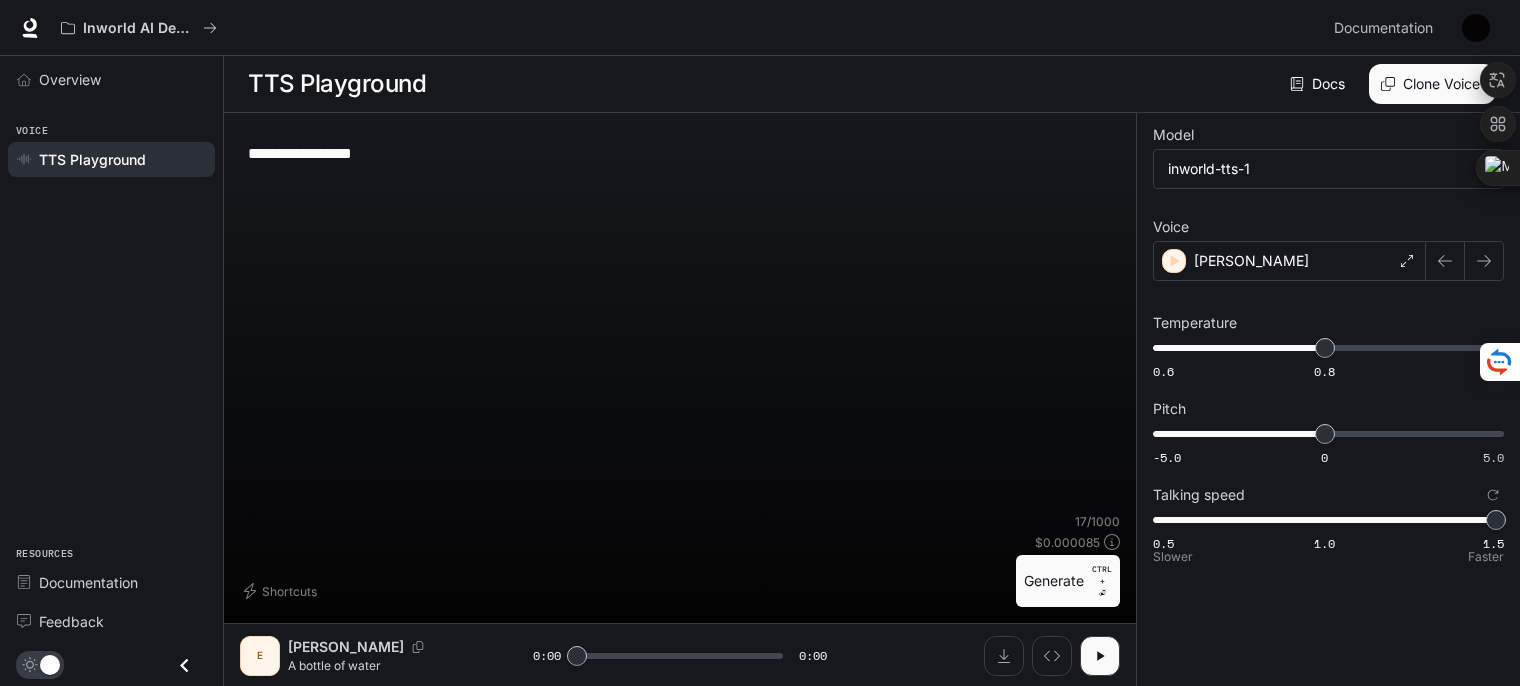 type on "*" 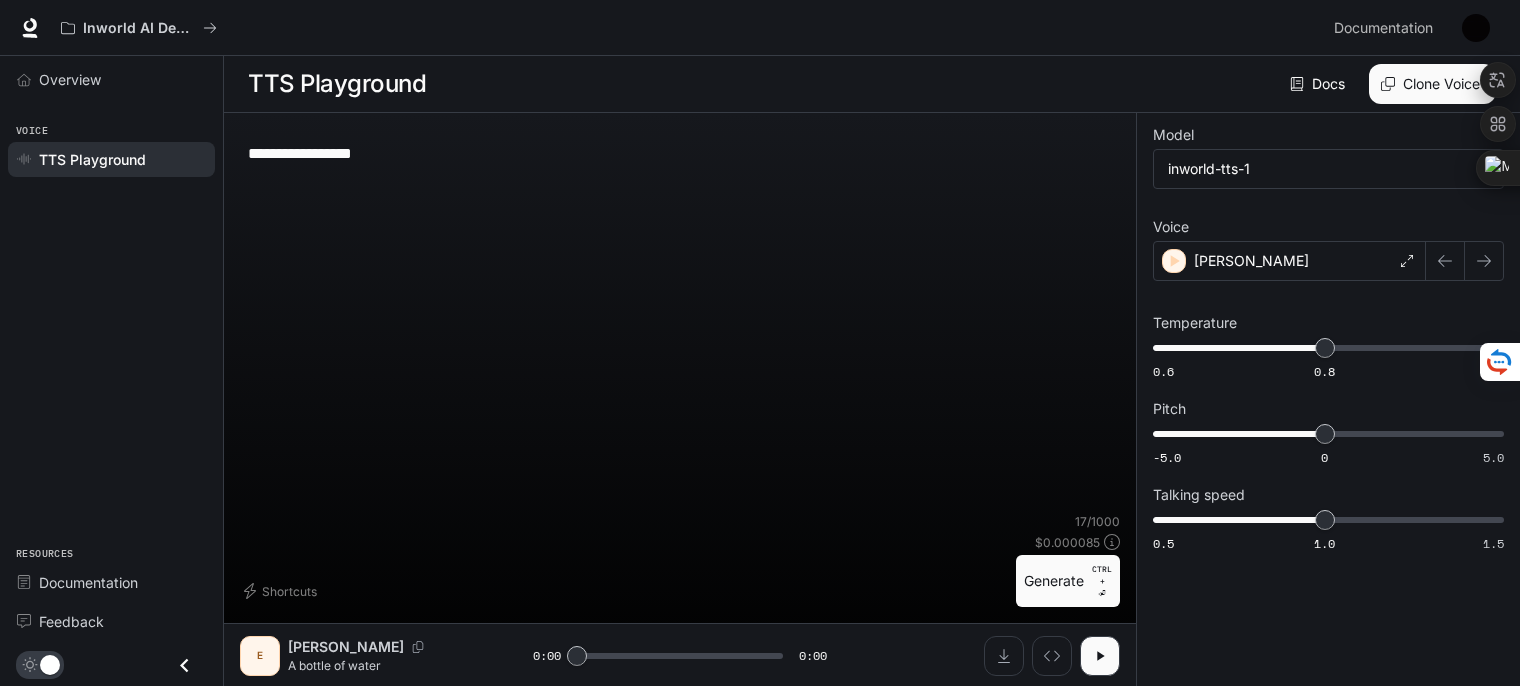 click on "Generate CTRL +  ⏎" at bounding box center [1068, 581] 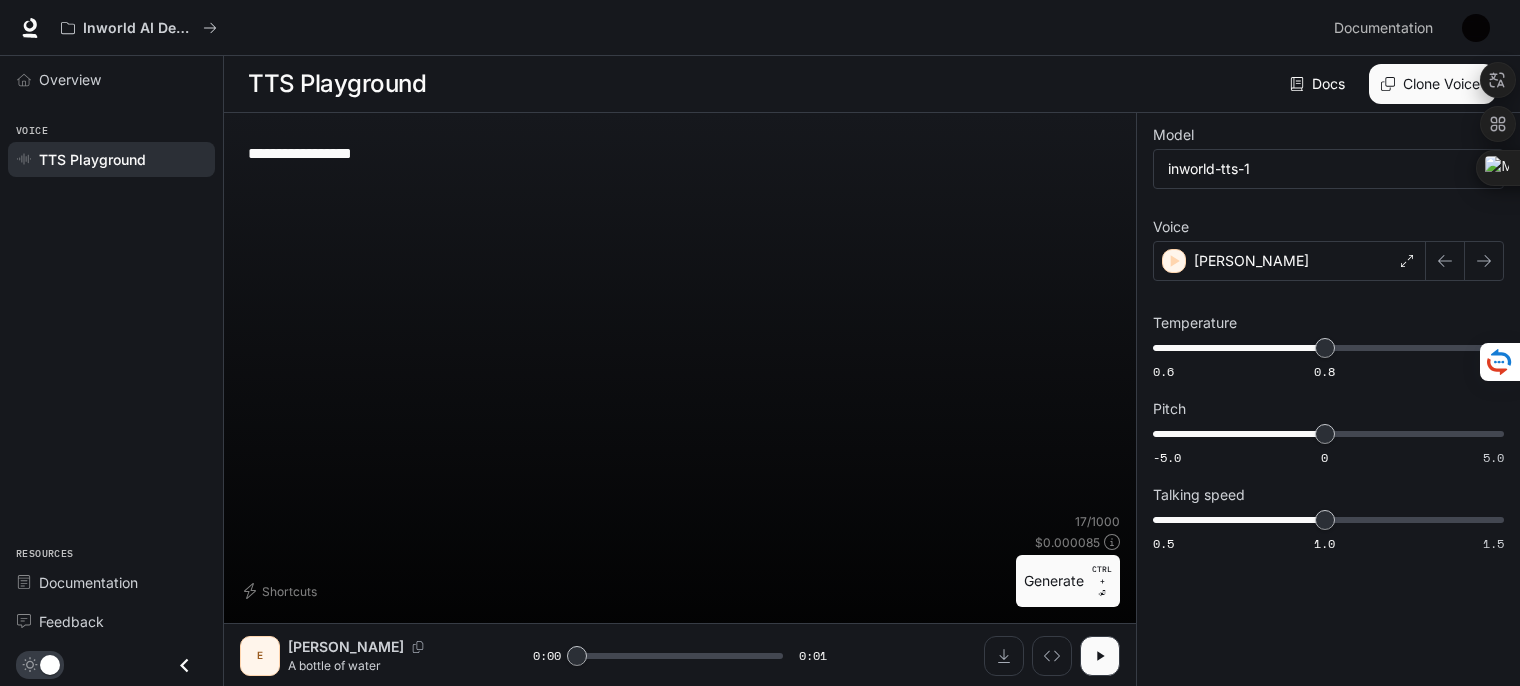click on "Generate CTRL +  ⏎" at bounding box center (1068, 581) 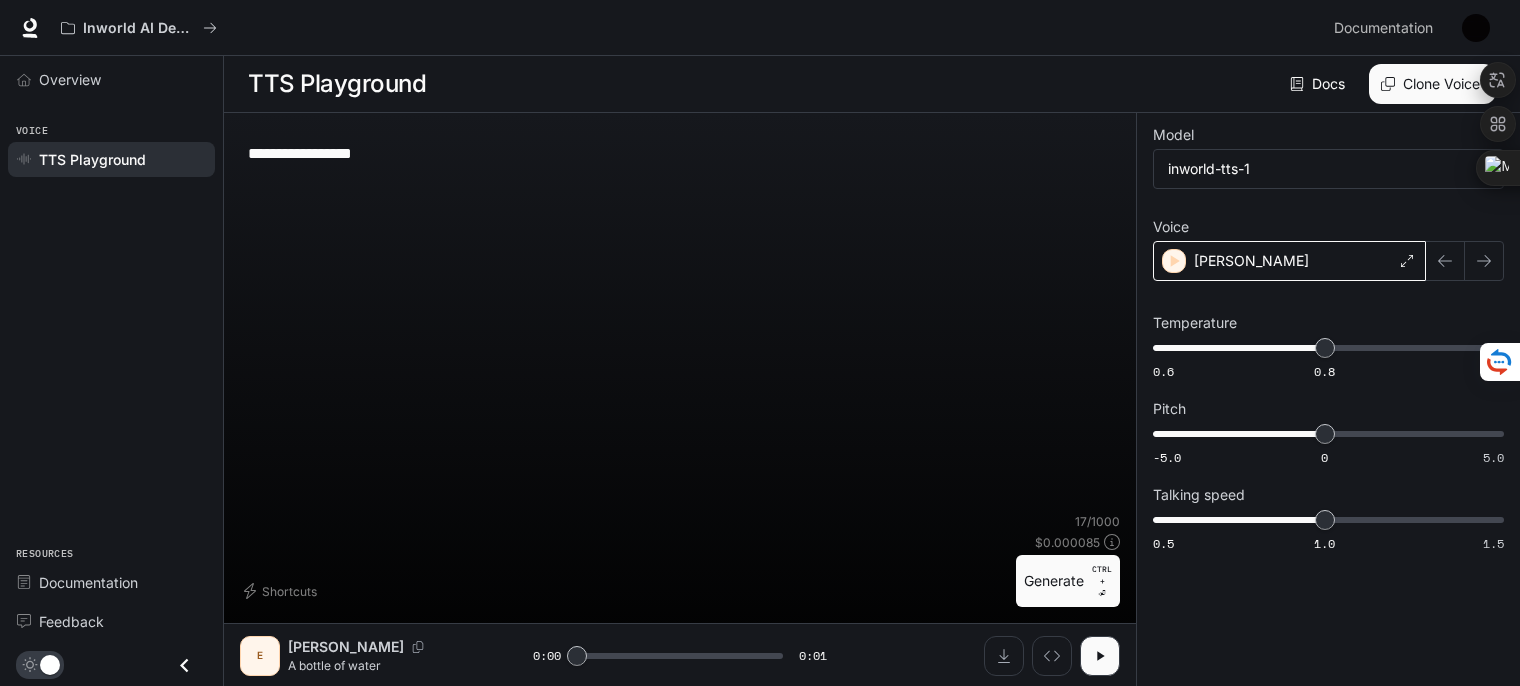 click on "[PERSON_NAME]" at bounding box center [1289, 261] 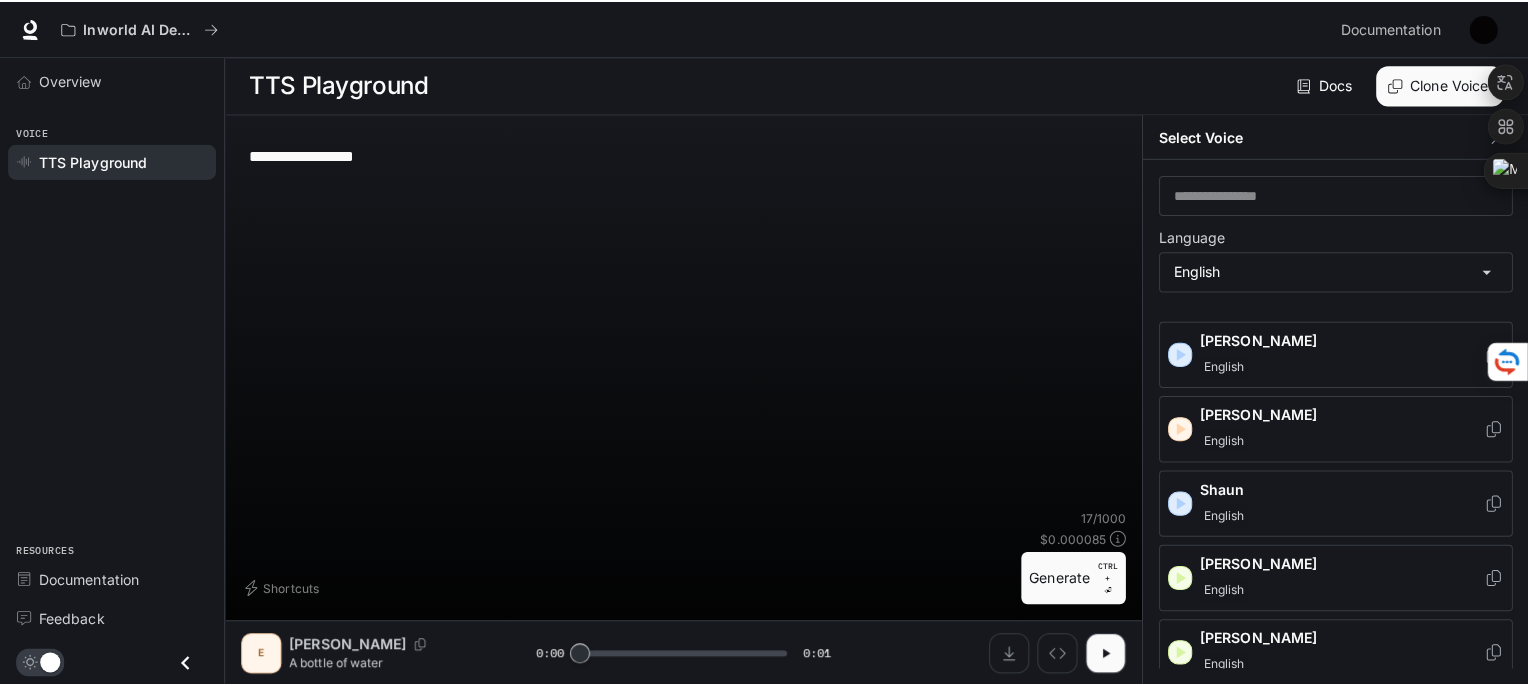 scroll, scrollTop: 1143, scrollLeft: 0, axis: vertical 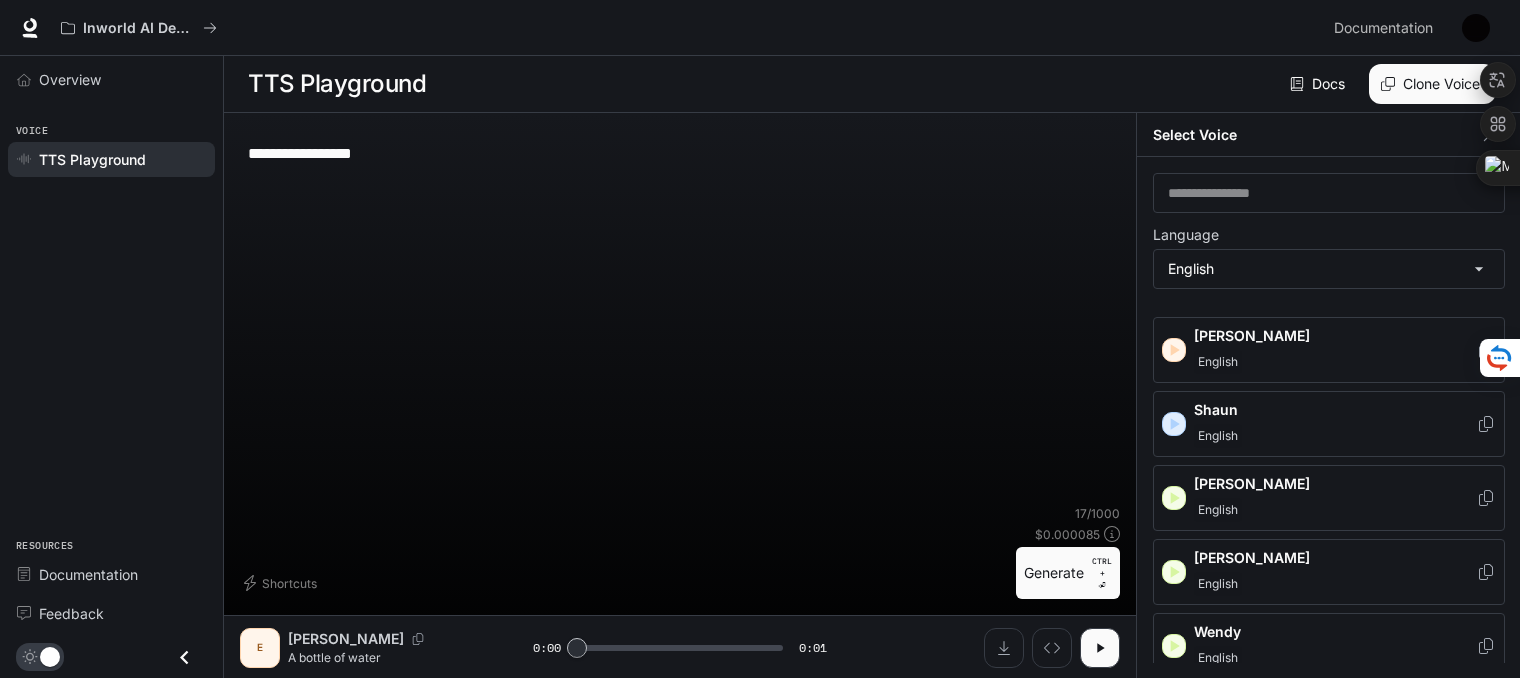 drag, startPoint x: 1356, startPoint y: 384, endPoint x: 1367, endPoint y: 461, distance: 77.781746 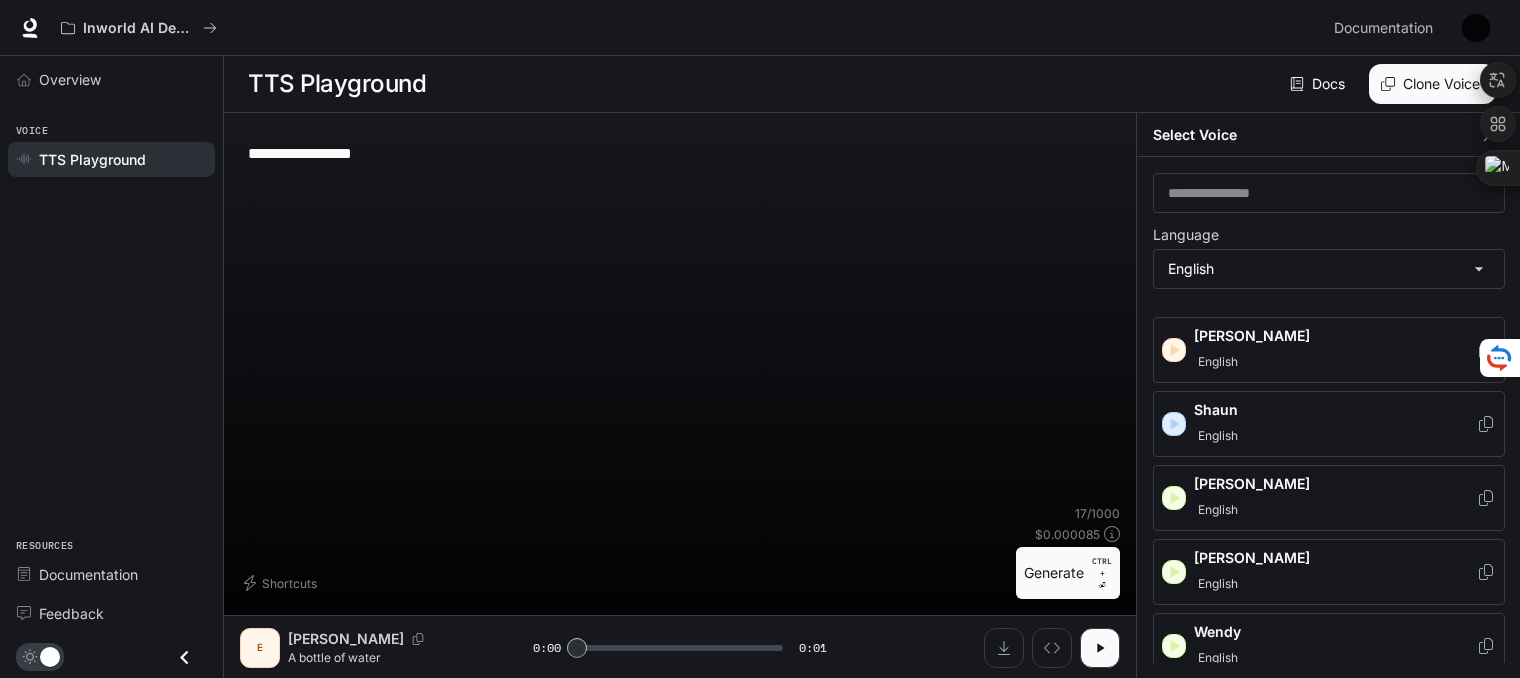 click on "[PERSON_NAME]" at bounding box center (1335, 484) 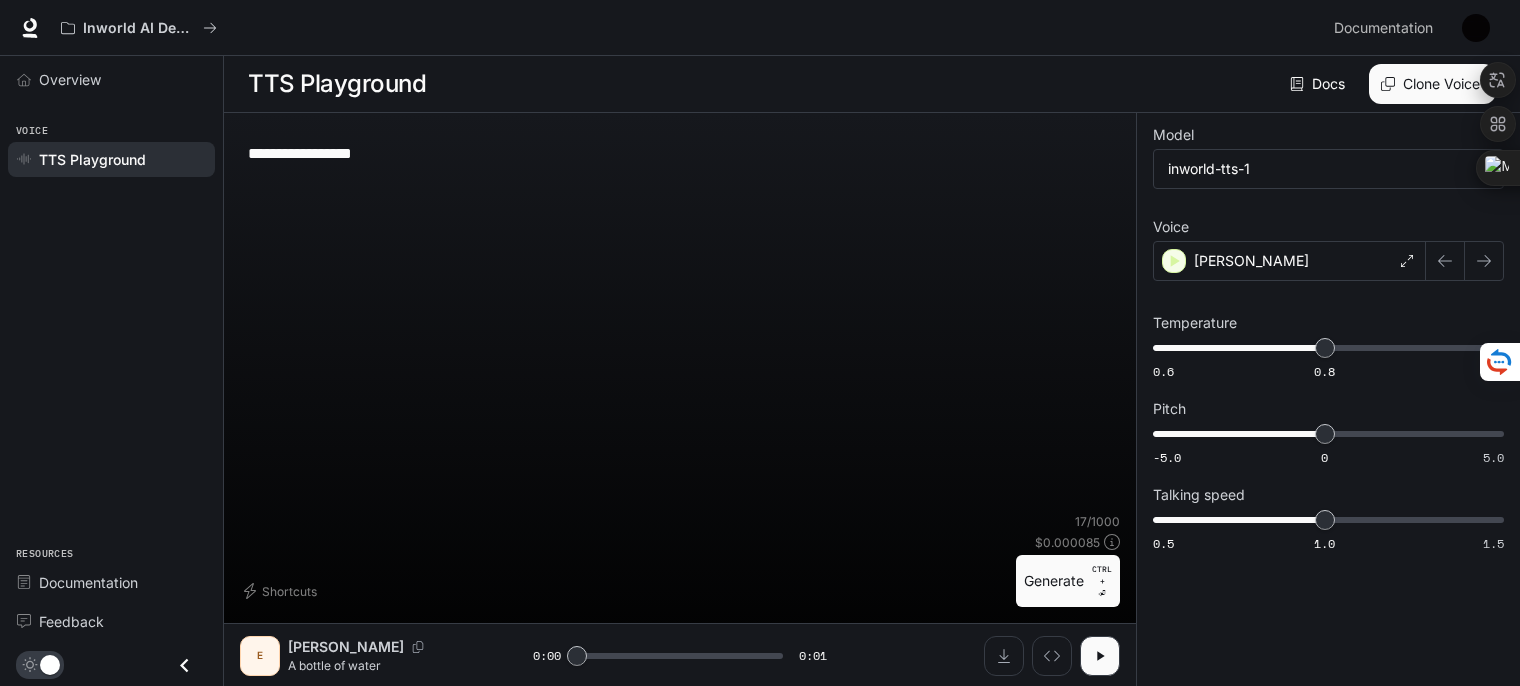 click on "Generate CTRL +  ⏎" at bounding box center [1068, 581] 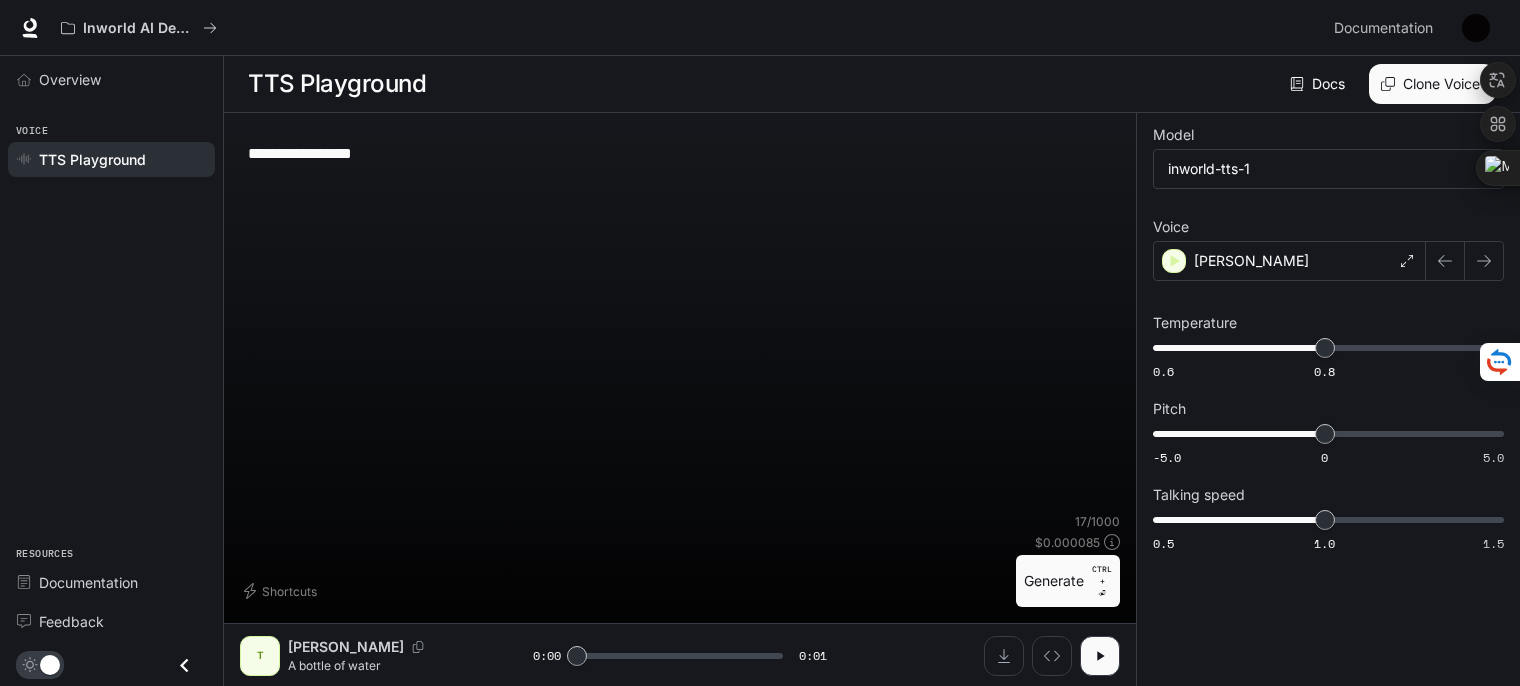 click on "Generate CTRL +  ⏎" at bounding box center [1068, 581] 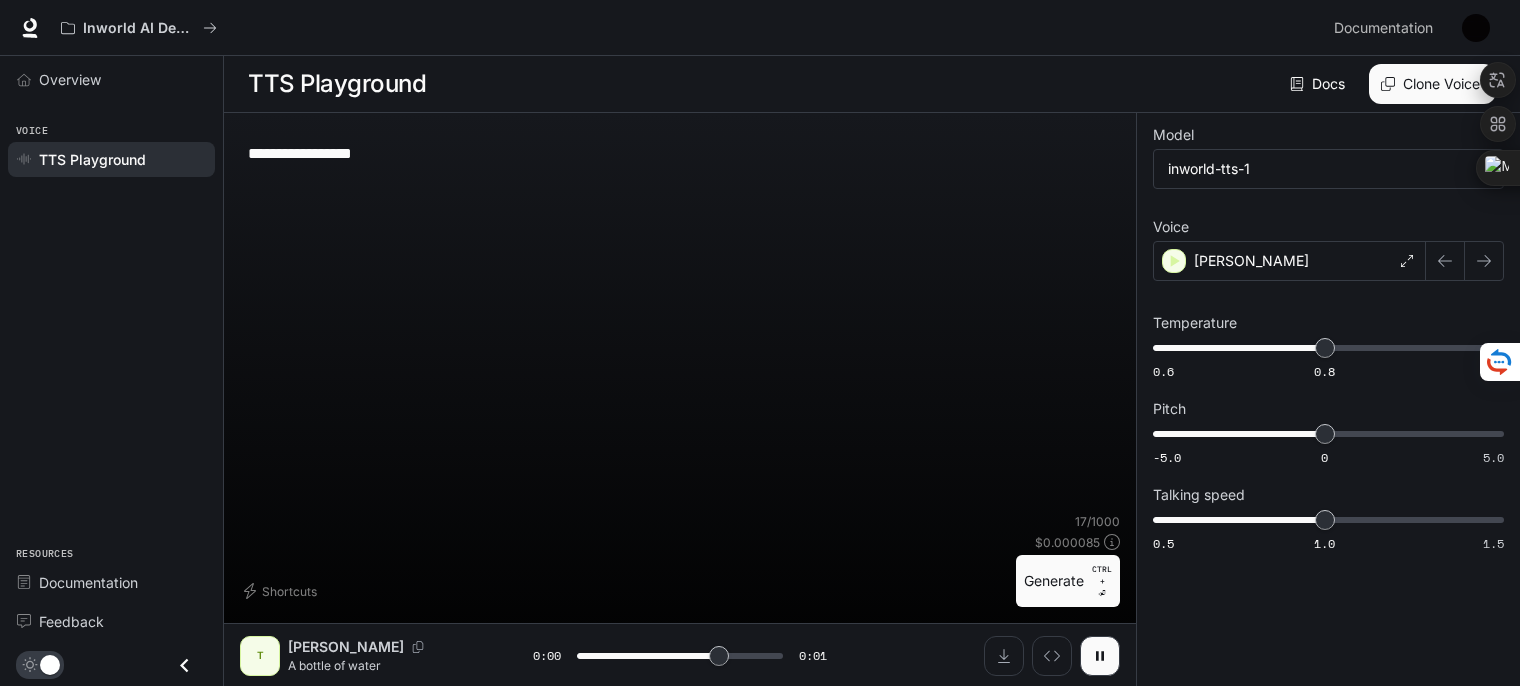type on "*" 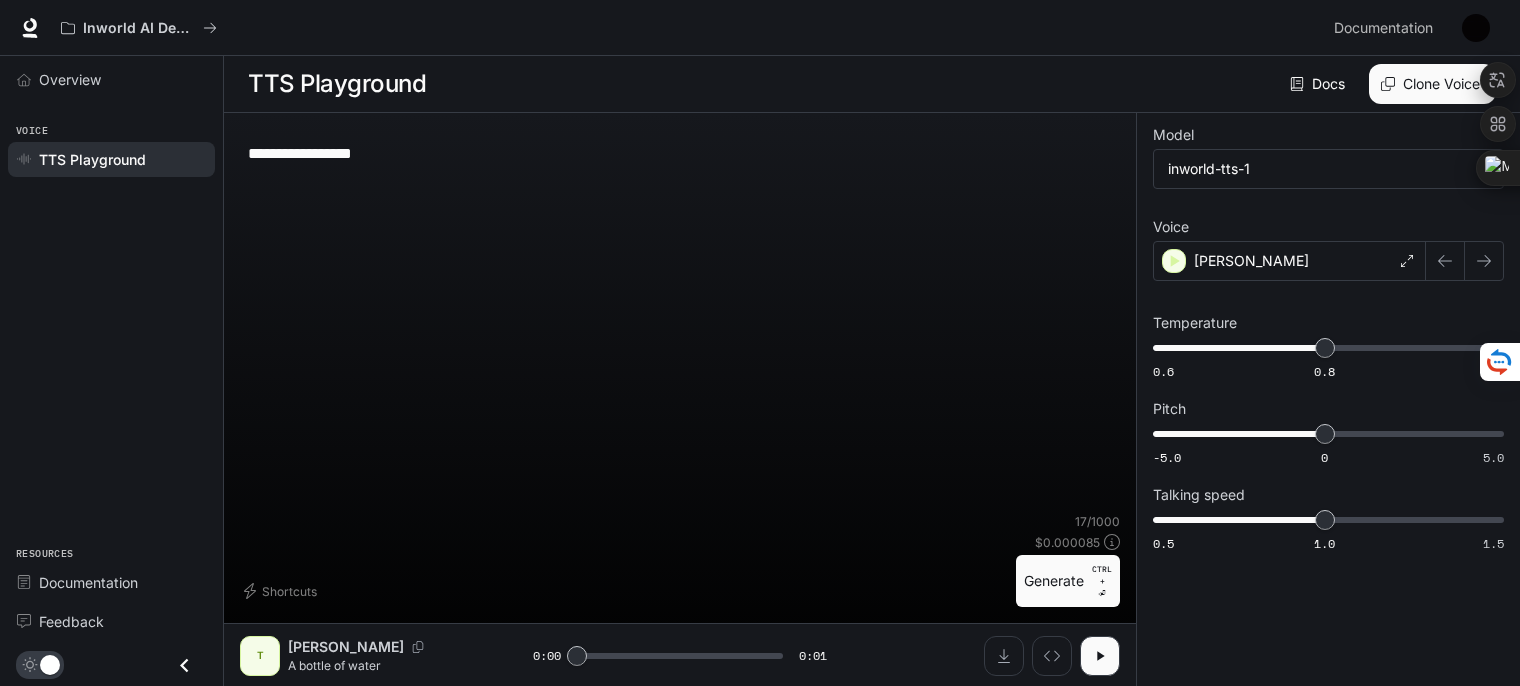 click on "**********" at bounding box center [680, 153] 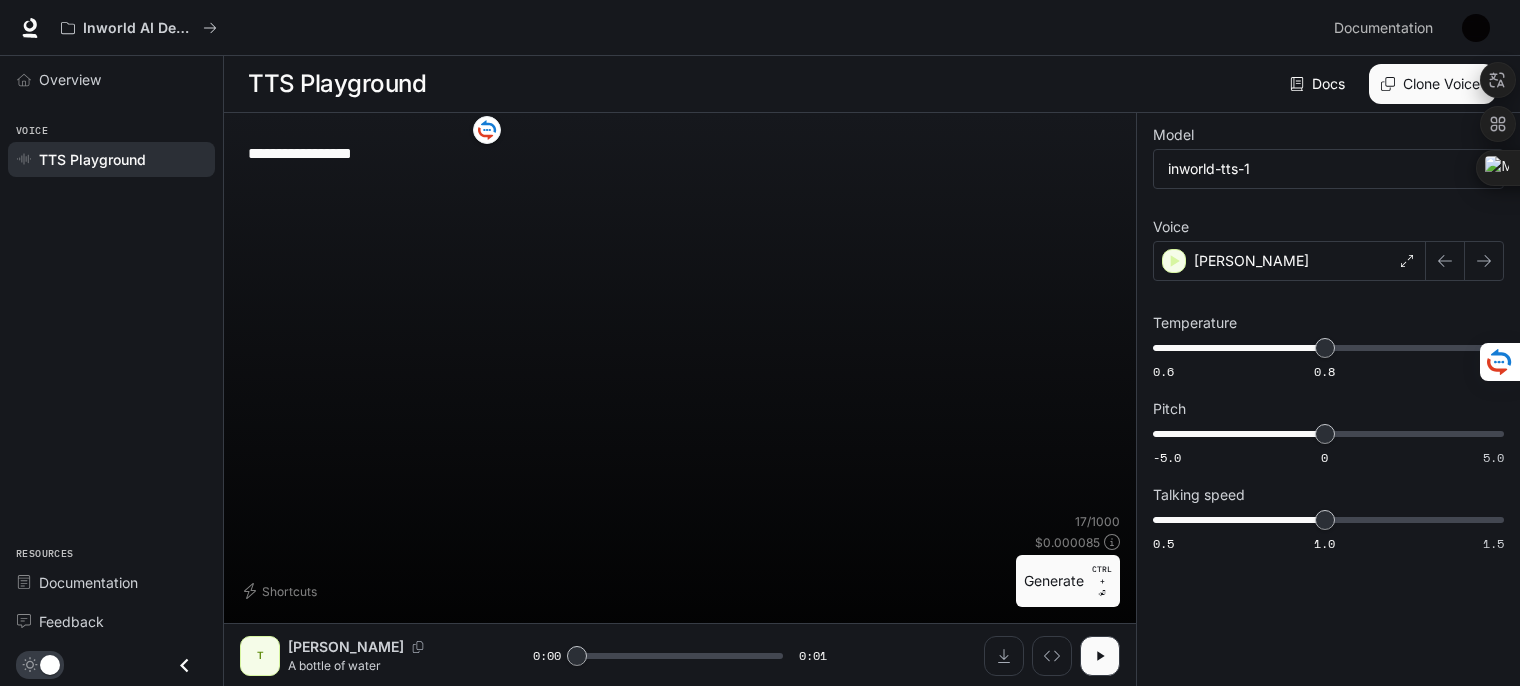 click on "**********" at bounding box center [680, 153] 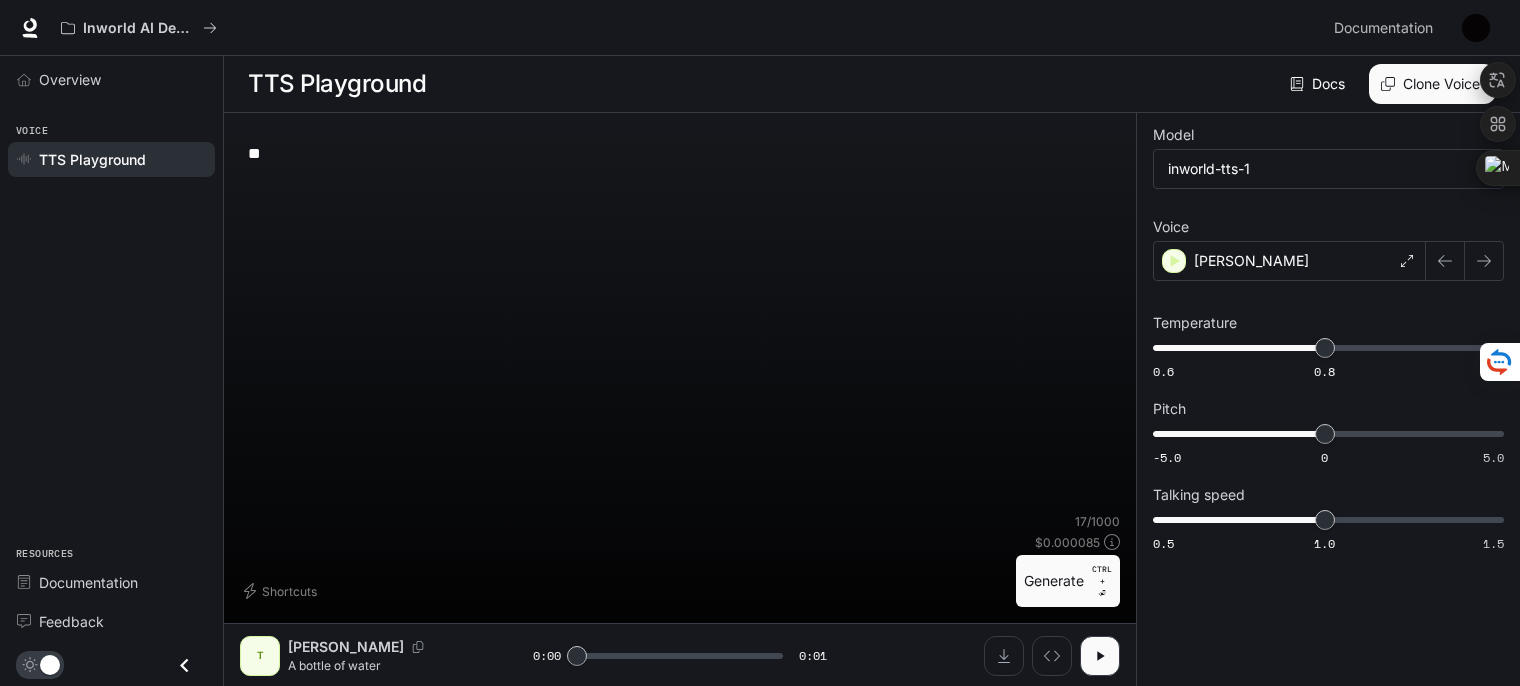 type on "*" 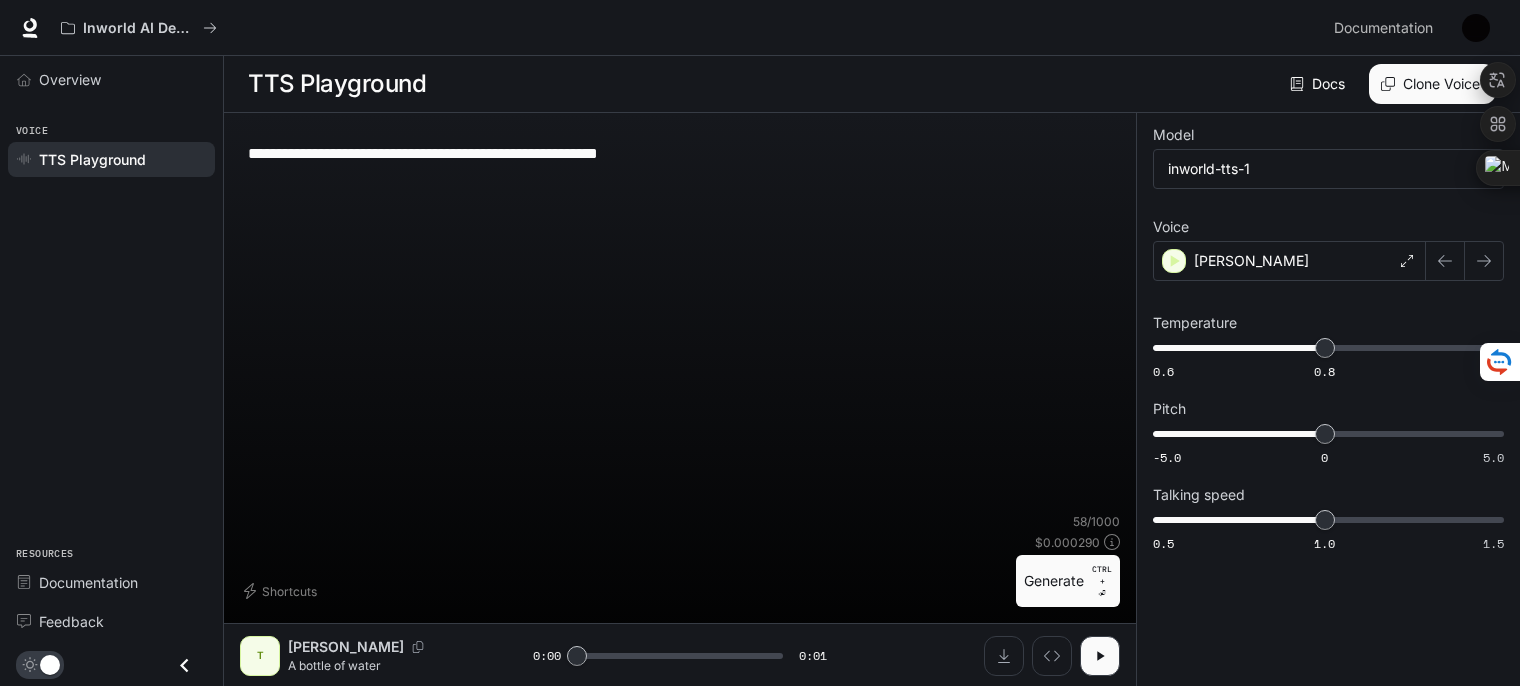 type on "**********" 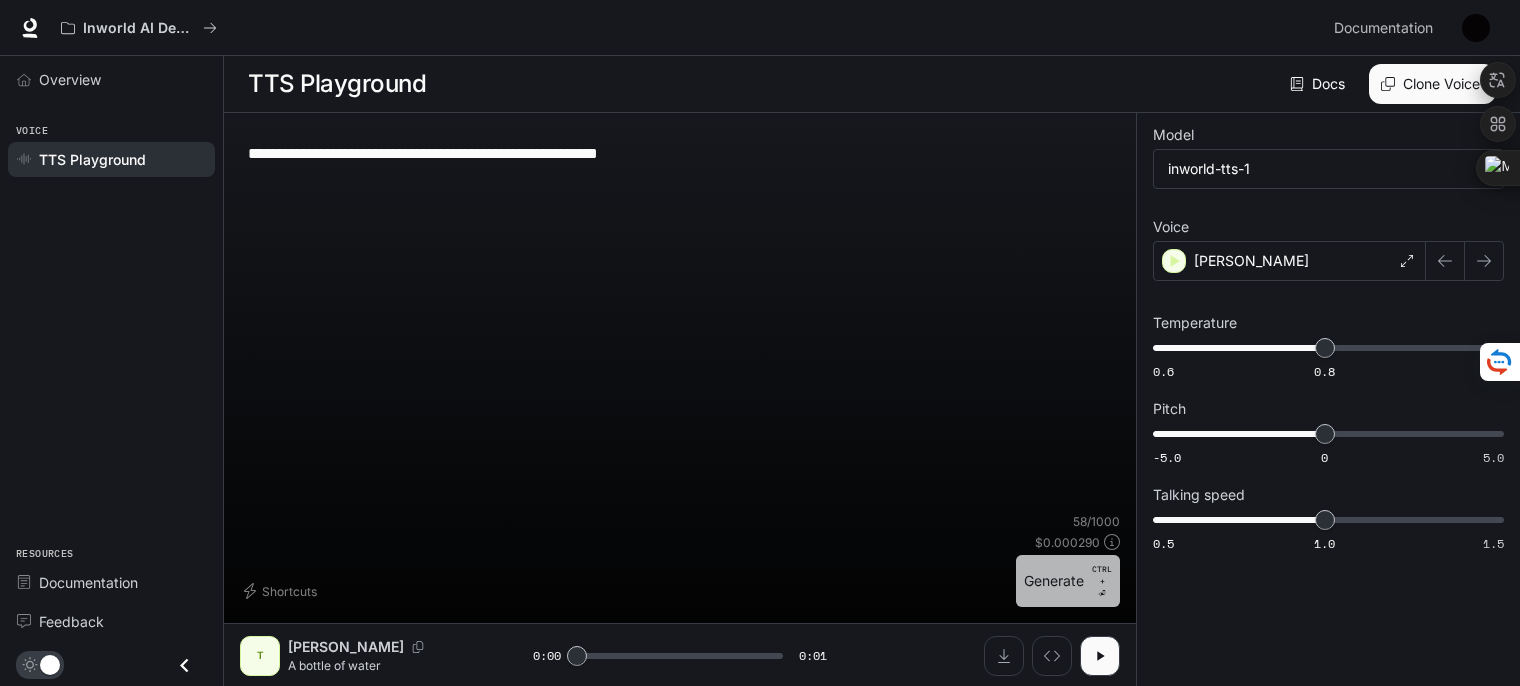 click on "Generate CTRL +  ⏎" at bounding box center [1068, 581] 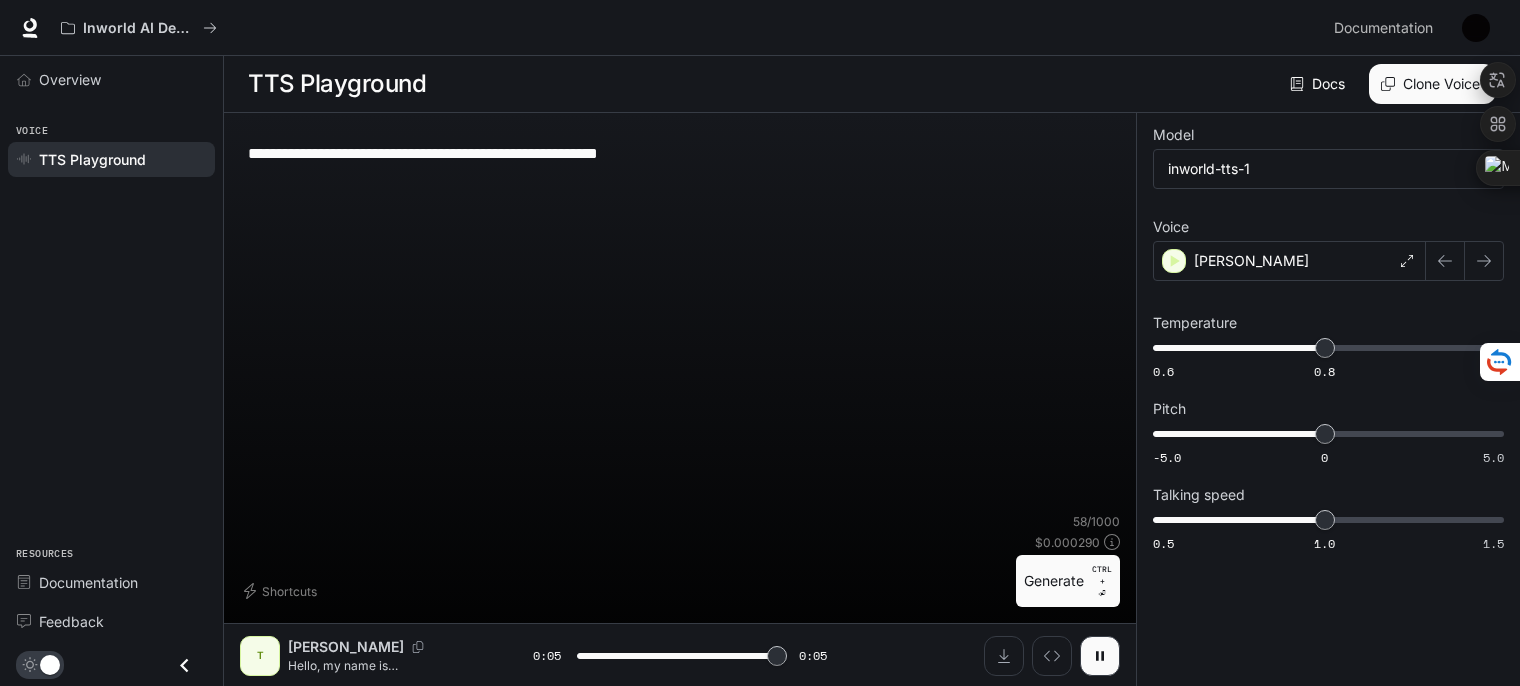 type on "*" 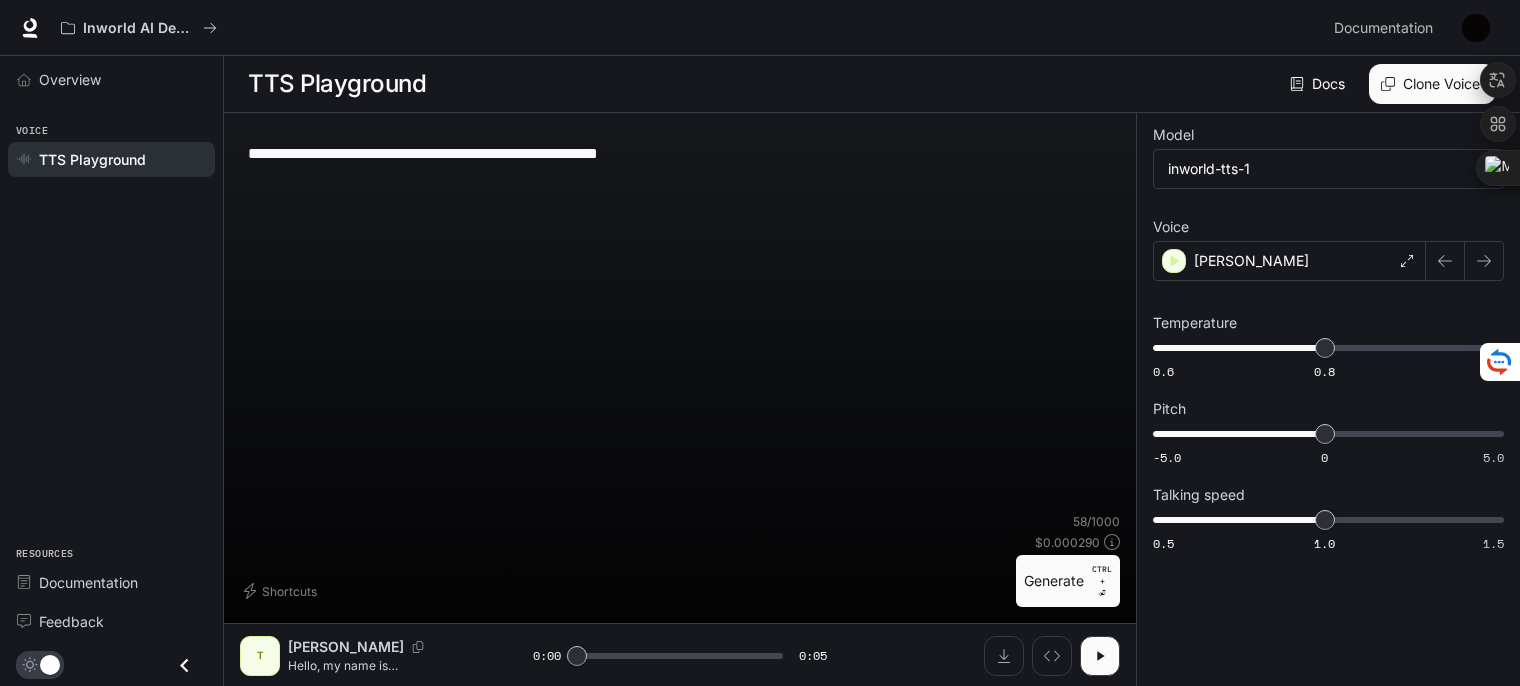 click on "**********" at bounding box center [680, 153] 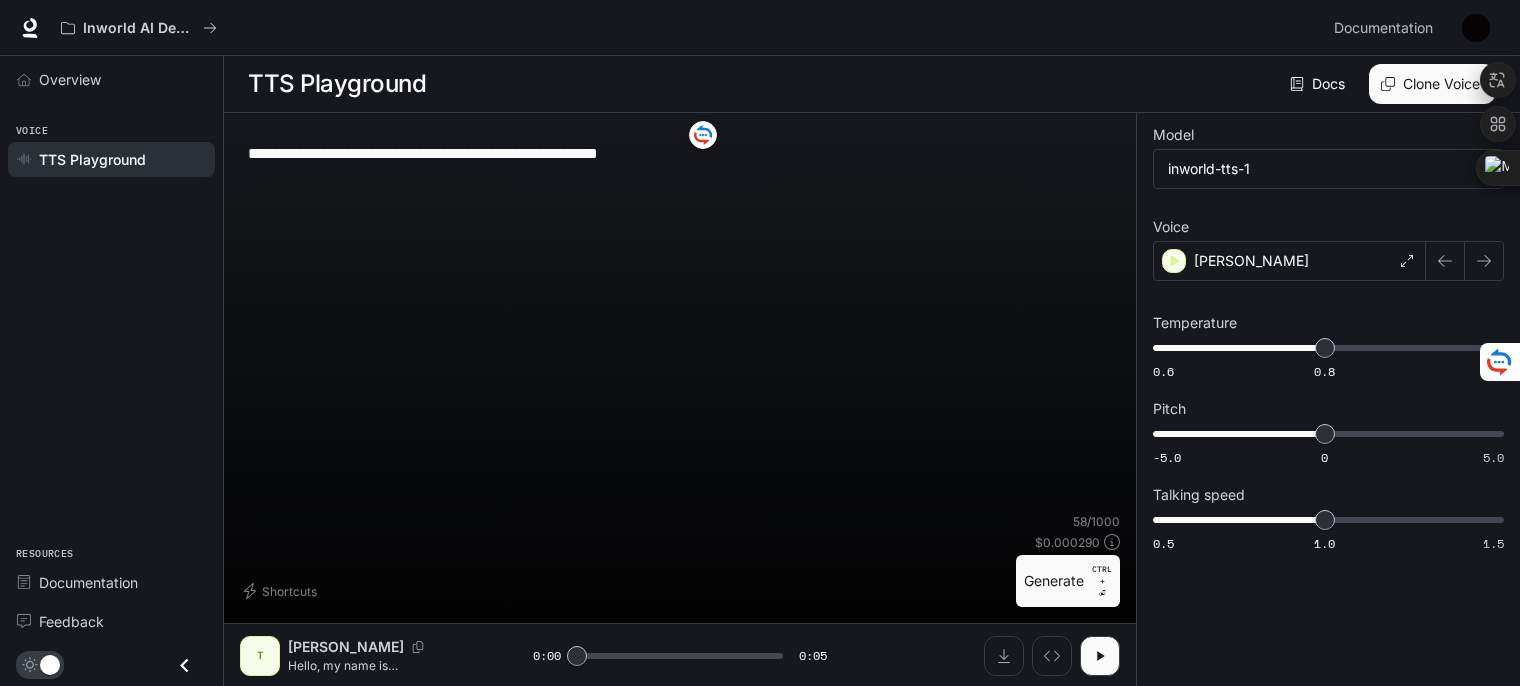 click on "**********" at bounding box center (680, 153) 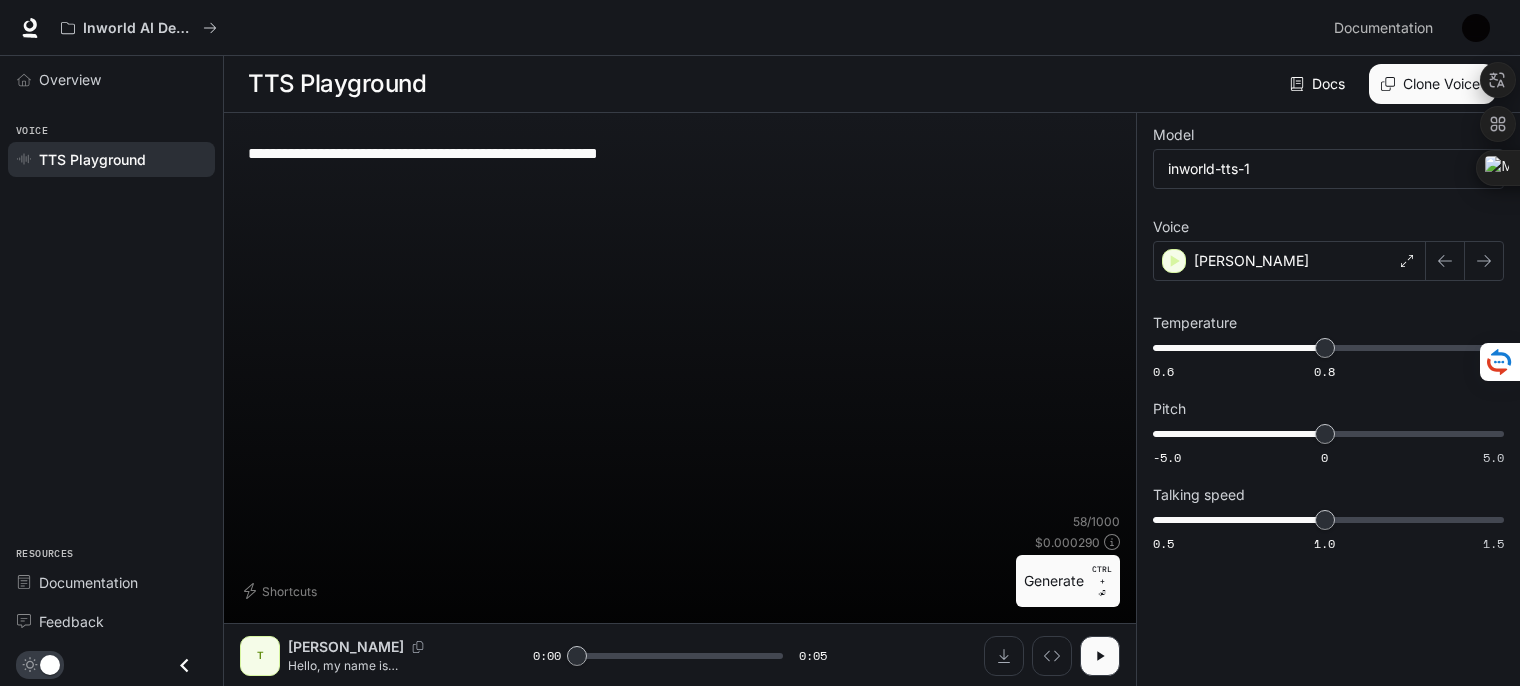 drag, startPoint x: 497, startPoint y: 150, endPoint x: 550, endPoint y: 147, distance: 53.08484 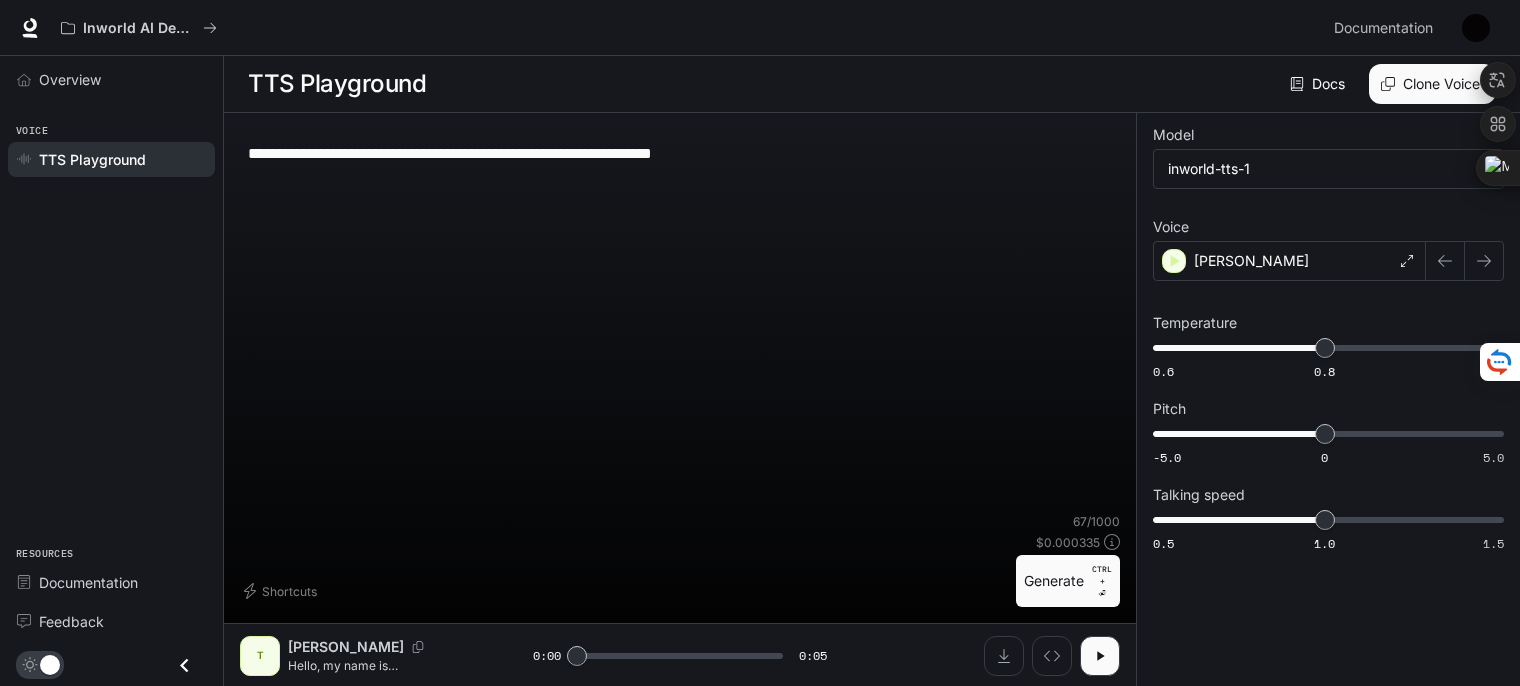 drag, startPoint x: 383, startPoint y: 153, endPoint x: 455, endPoint y: 154, distance: 72.00694 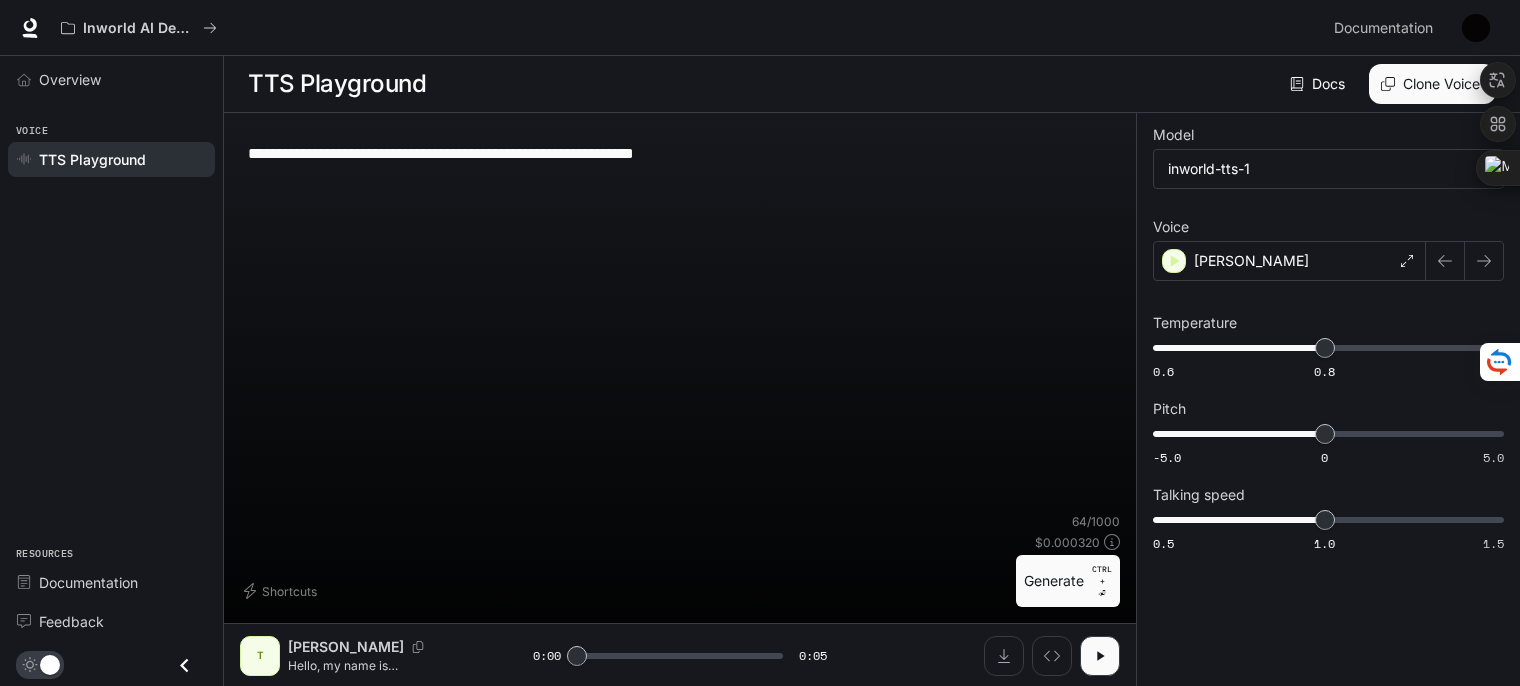 type on "**********" 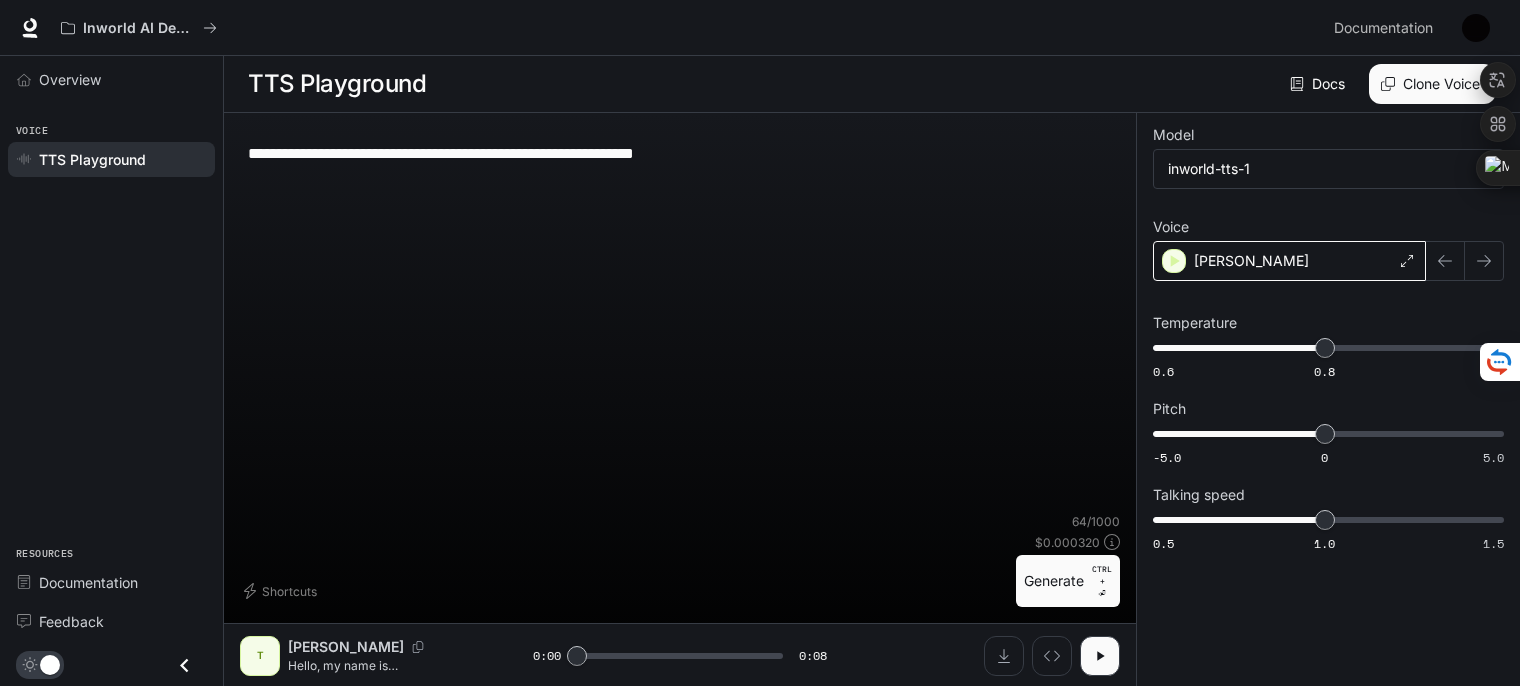 click on "[PERSON_NAME]" at bounding box center (1289, 261) 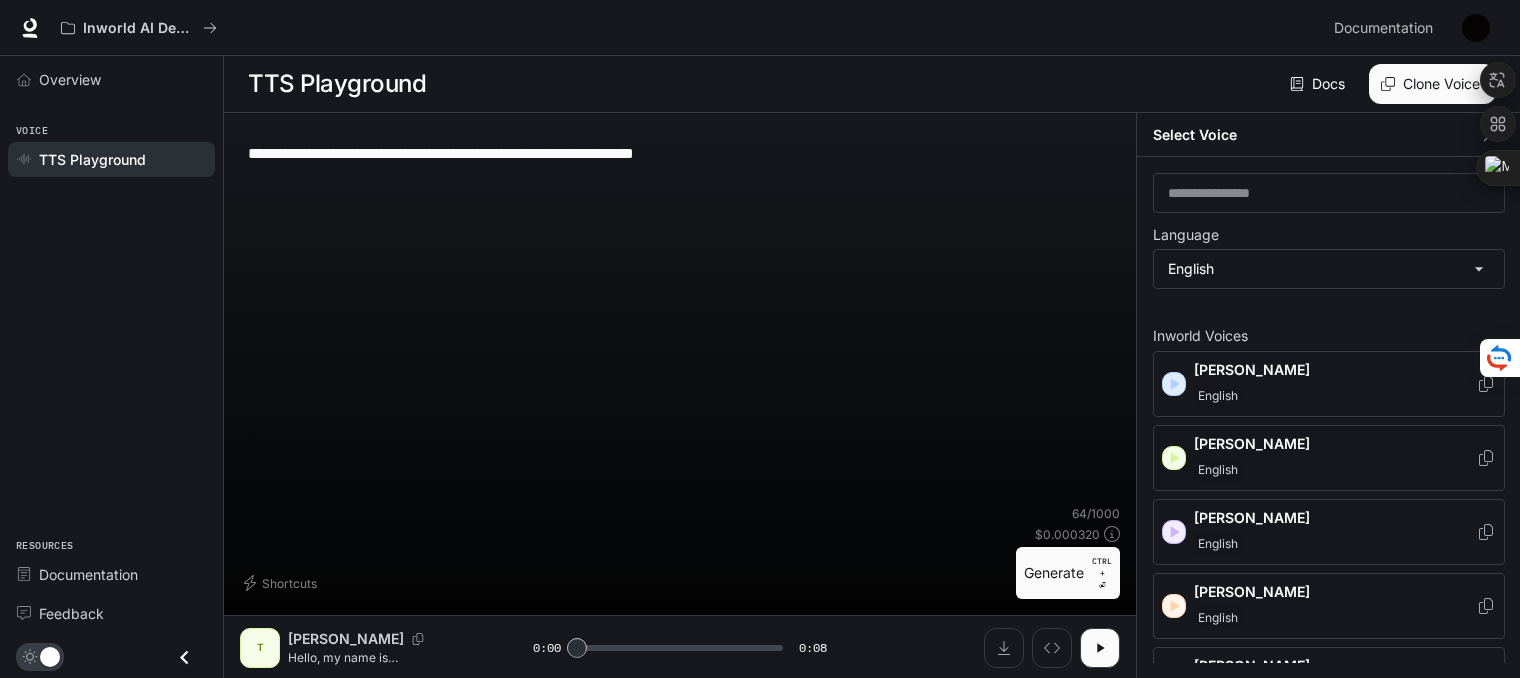 click on "English" at bounding box center (1335, 470) 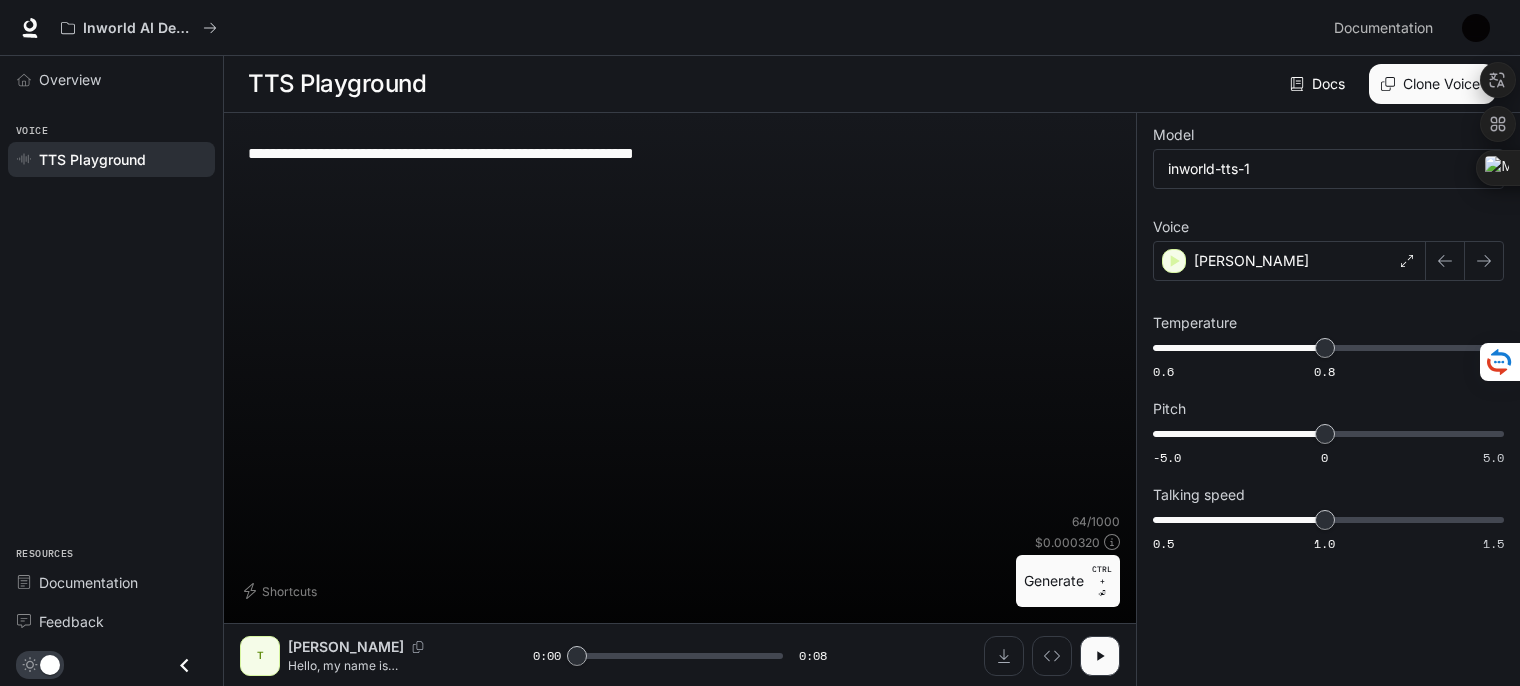 click on "Generate CTRL +  ⏎" at bounding box center [1068, 581] 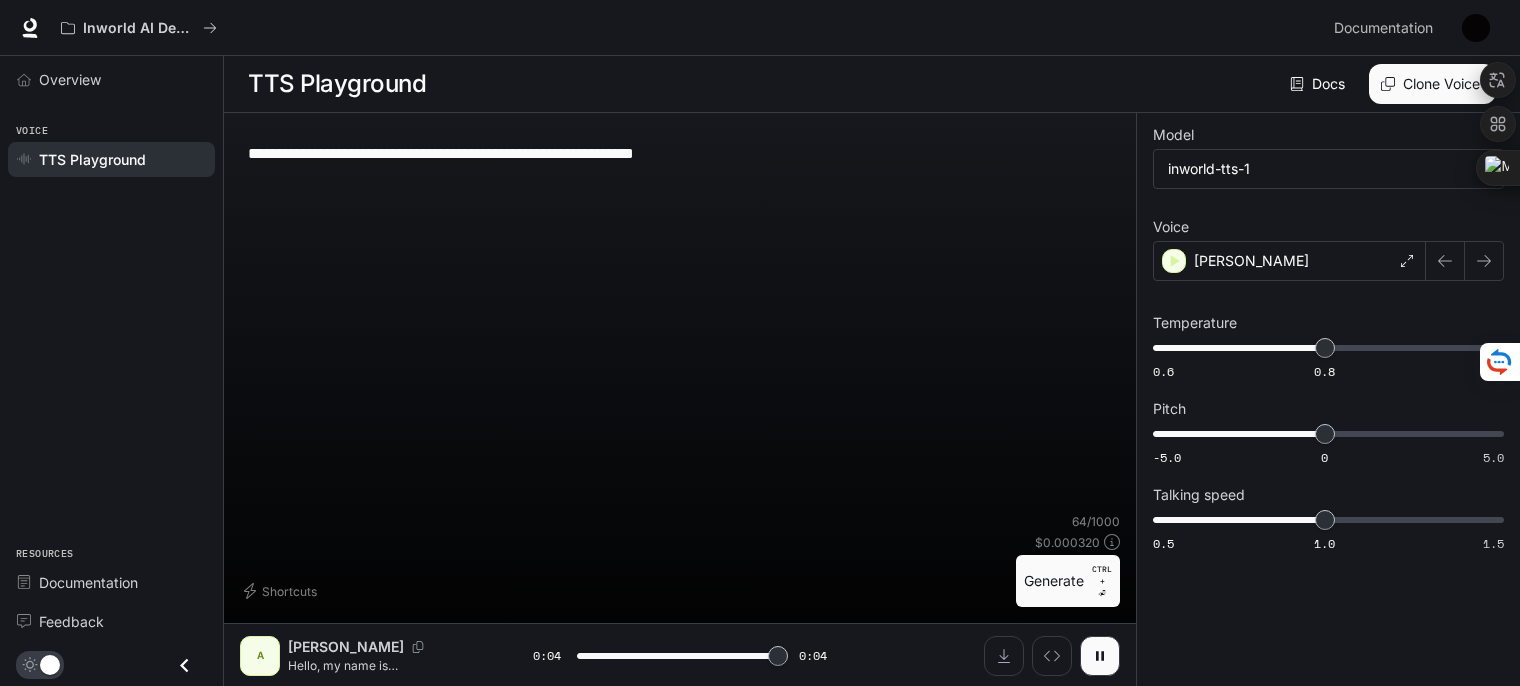 type on "*" 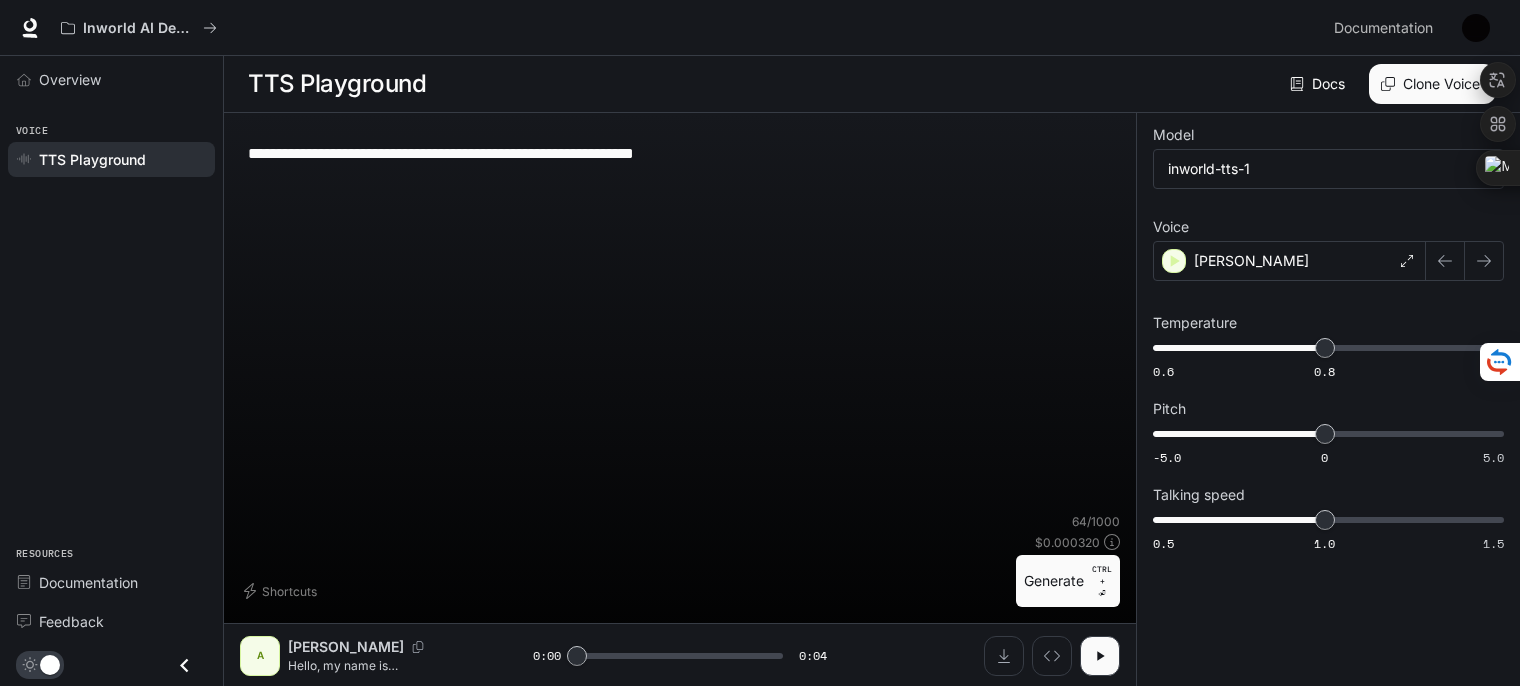 drag, startPoint x: 284, startPoint y: 151, endPoint x: 743, endPoint y: 144, distance: 459.05338 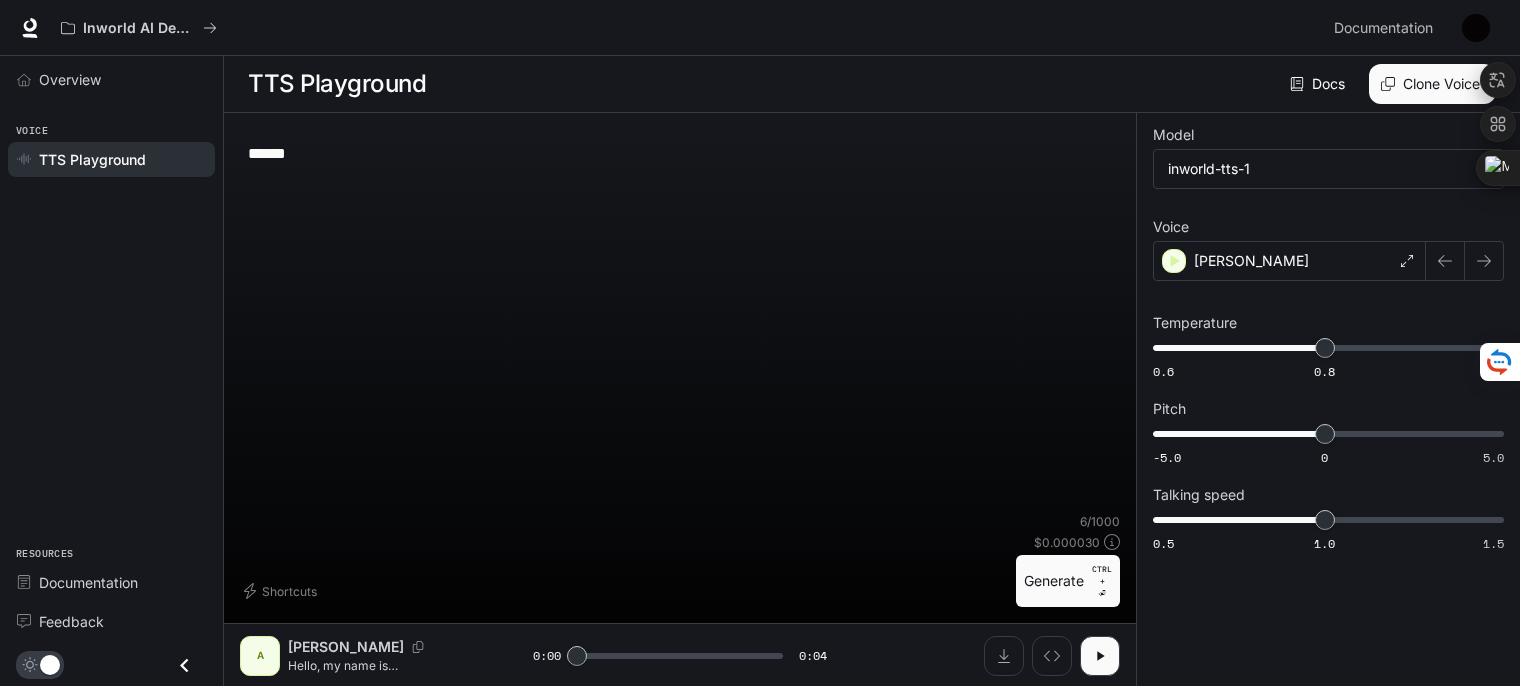 type on "*****" 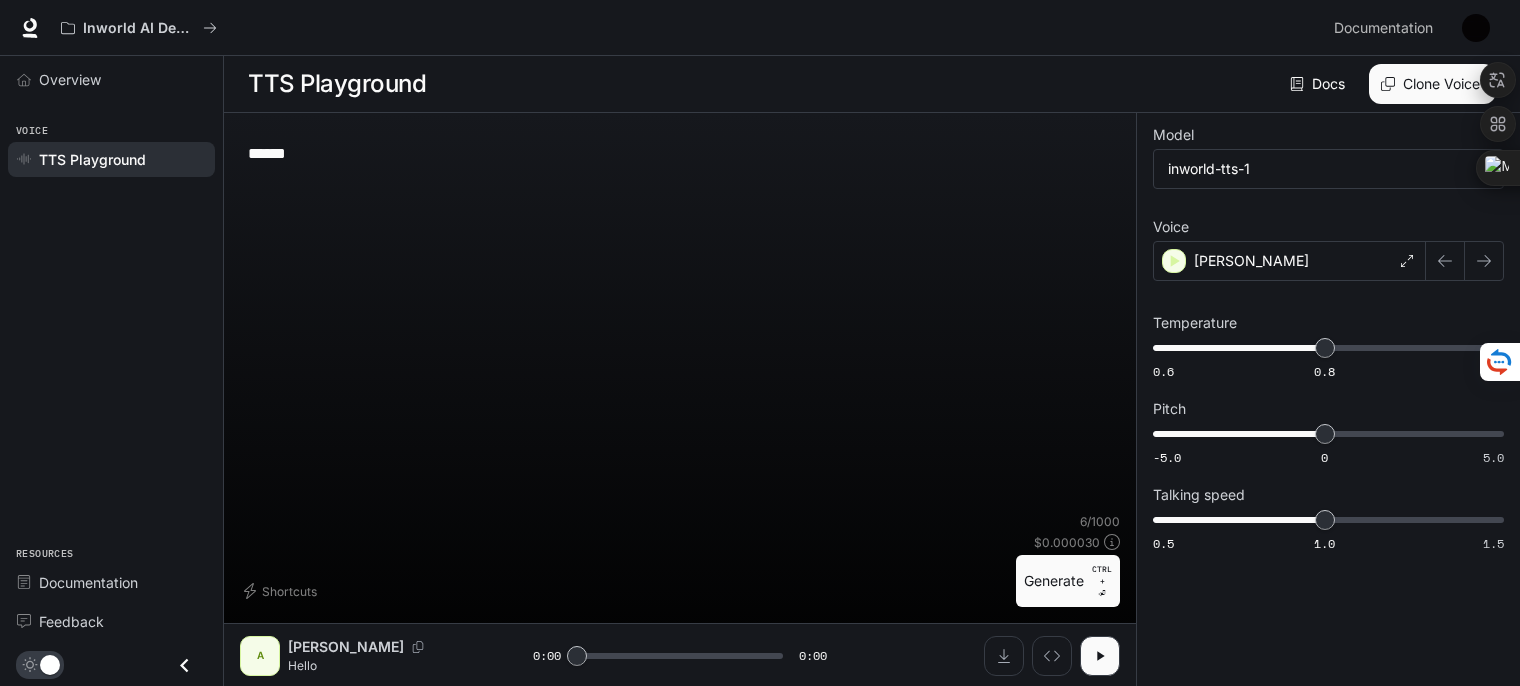click on "Generate CTRL +  ⏎" at bounding box center (1068, 581) 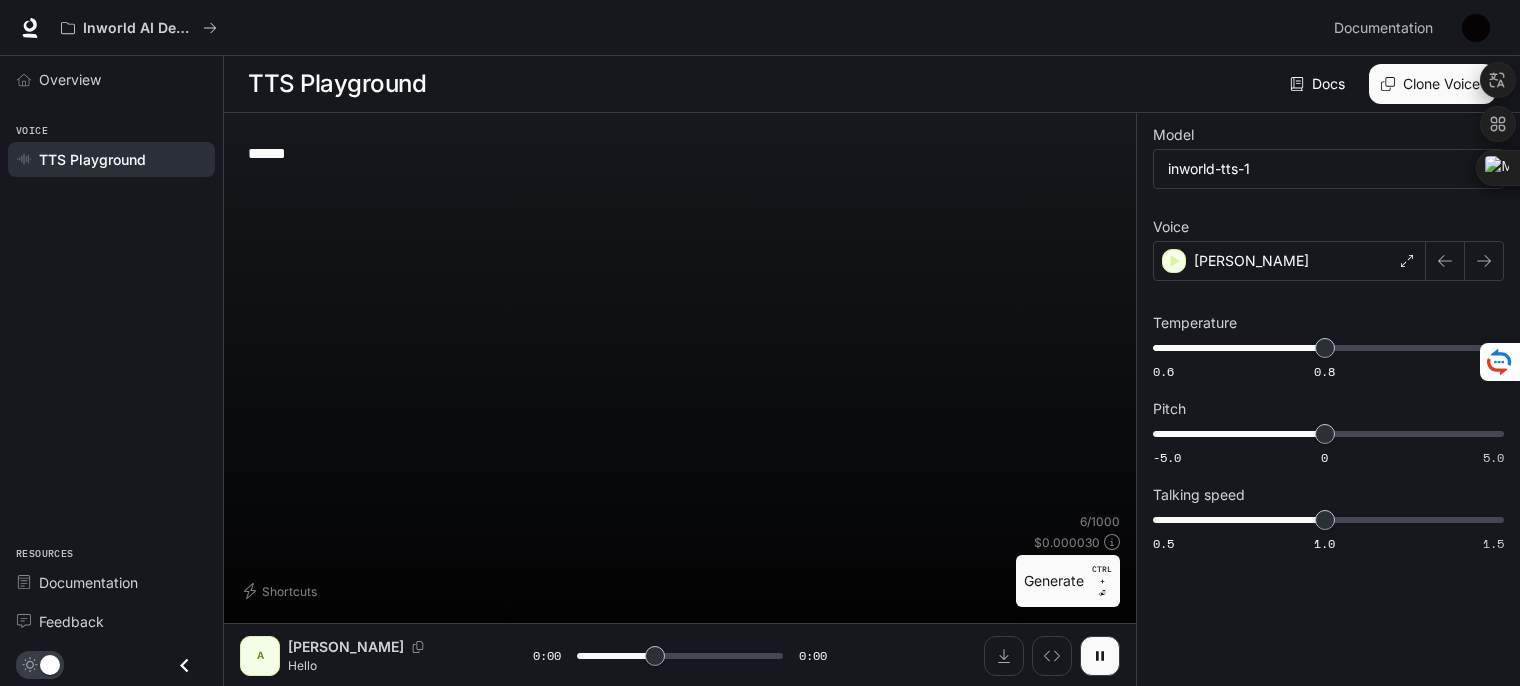 type on "*" 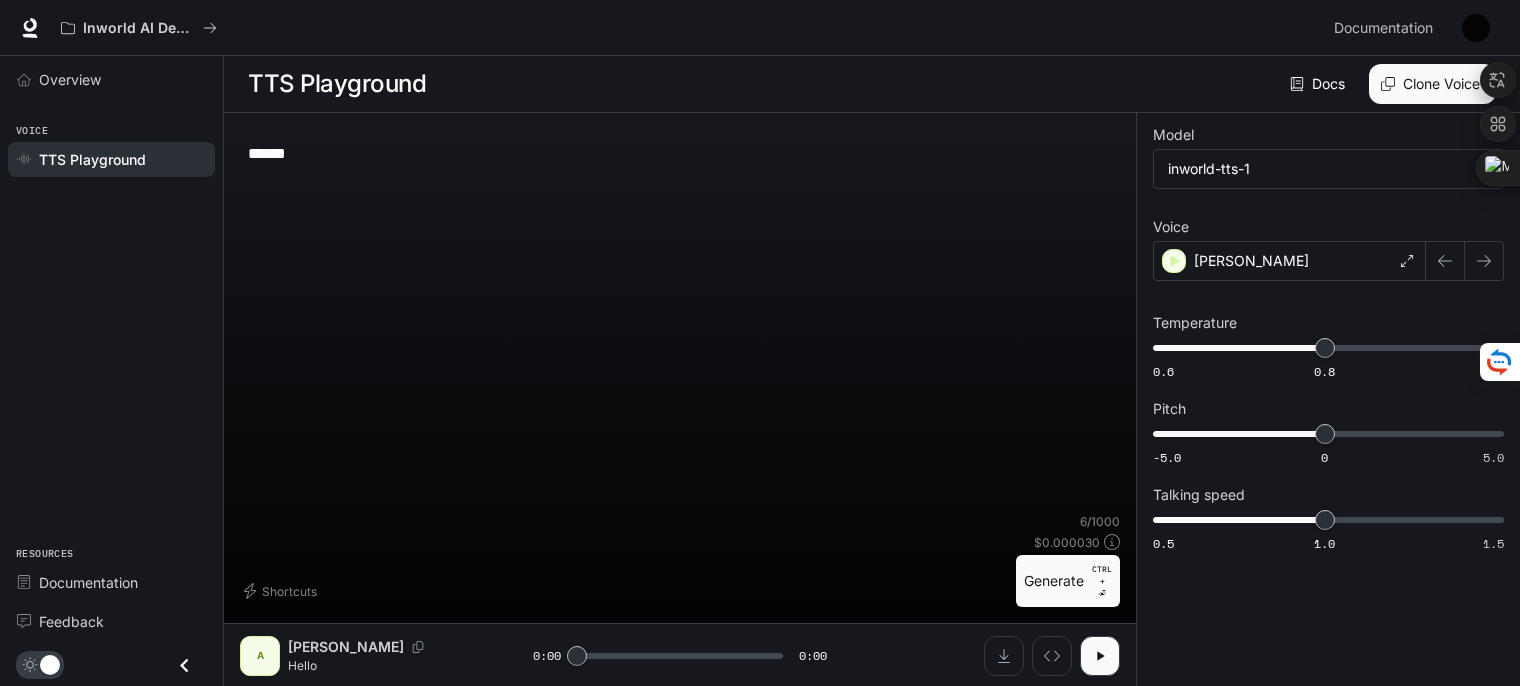 click on "***** * ​" at bounding box center [680, 321] 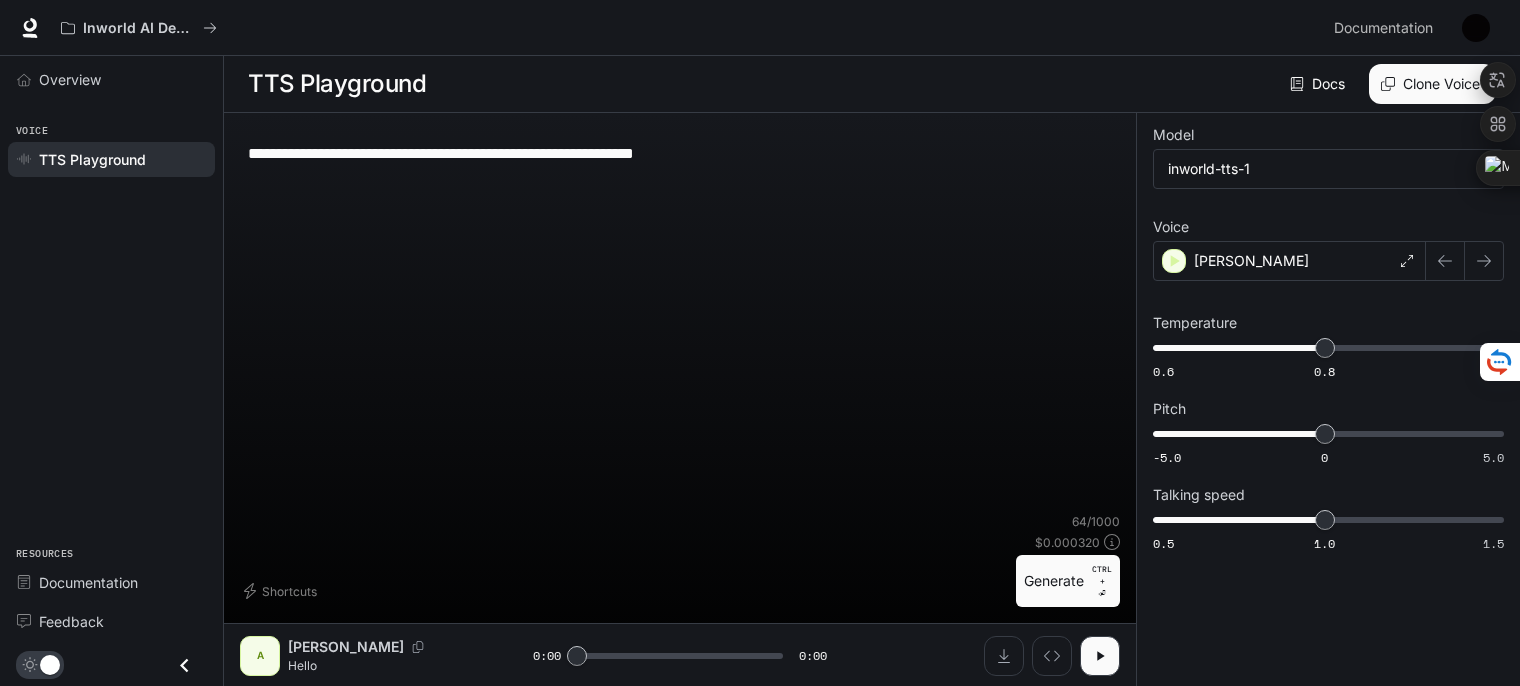 type on "**********" 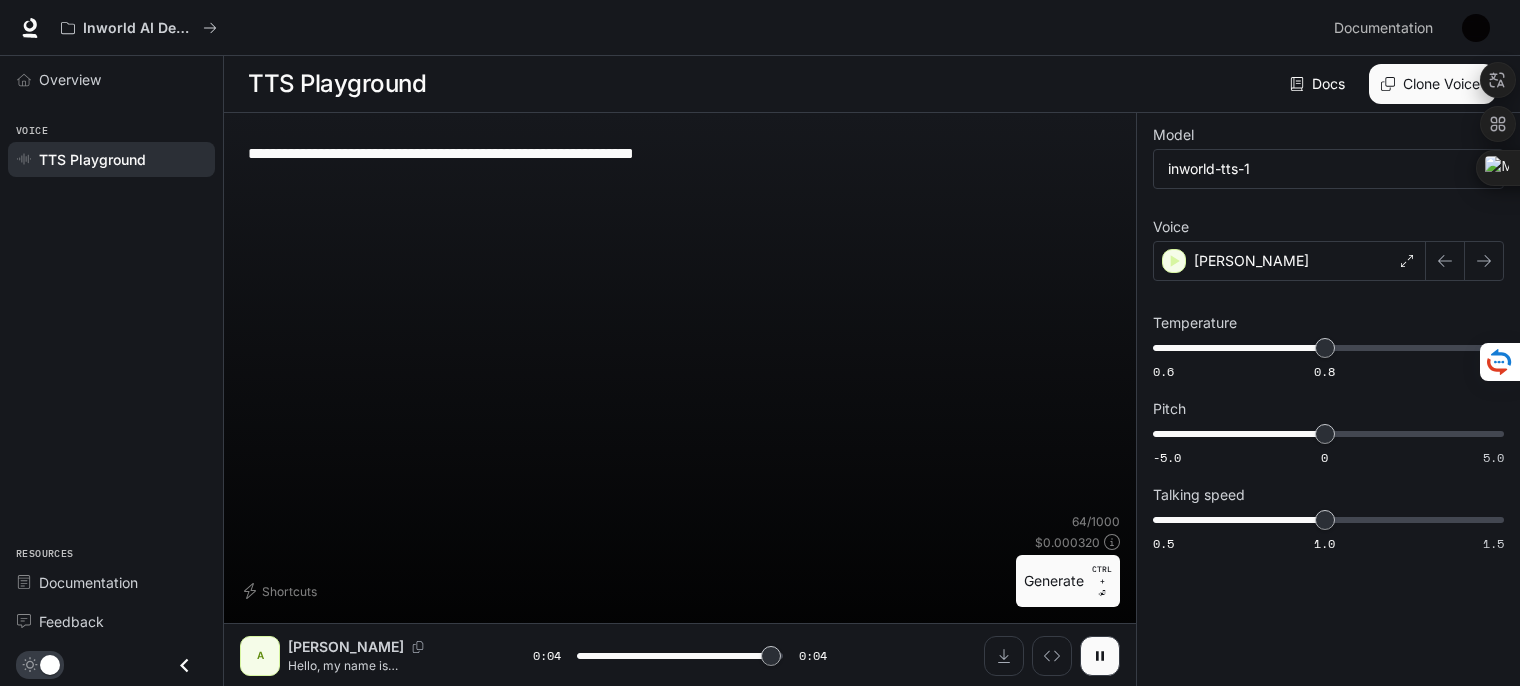 type on "*" 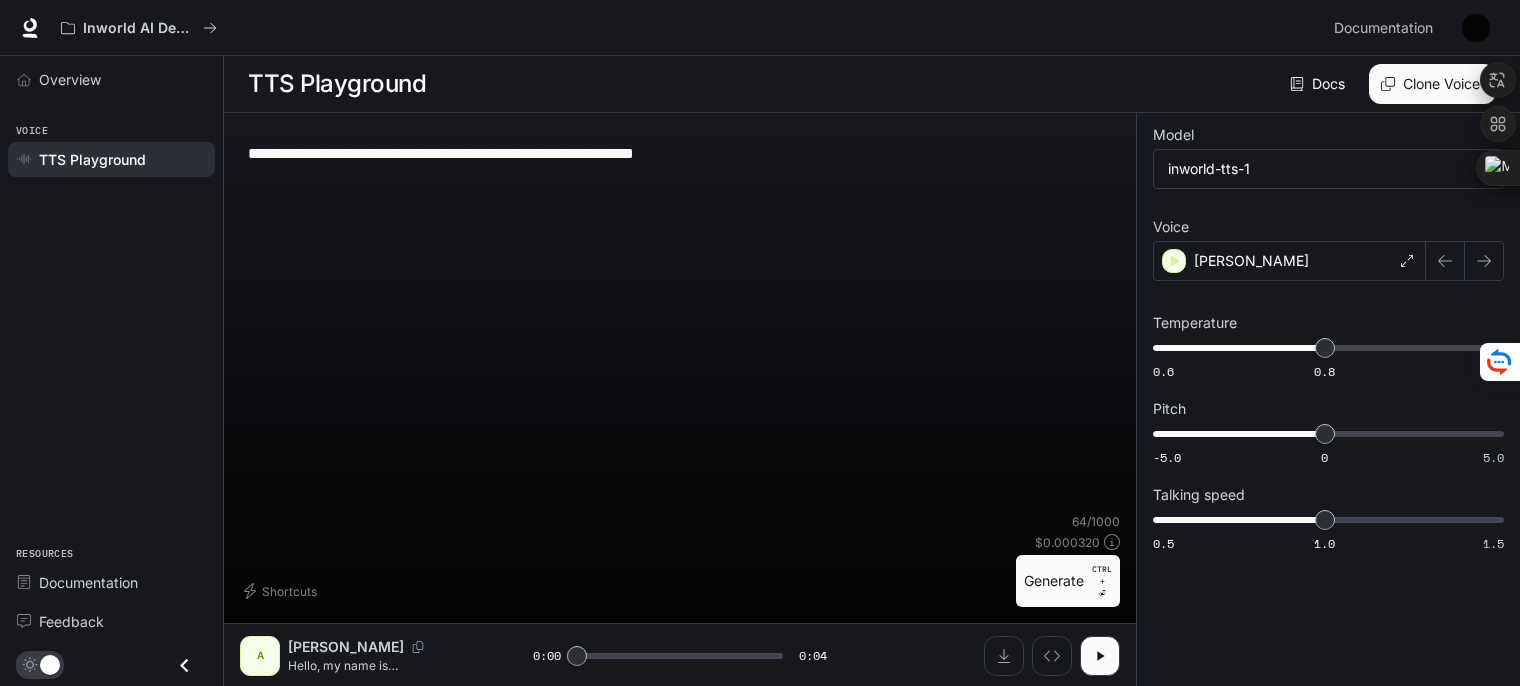 click 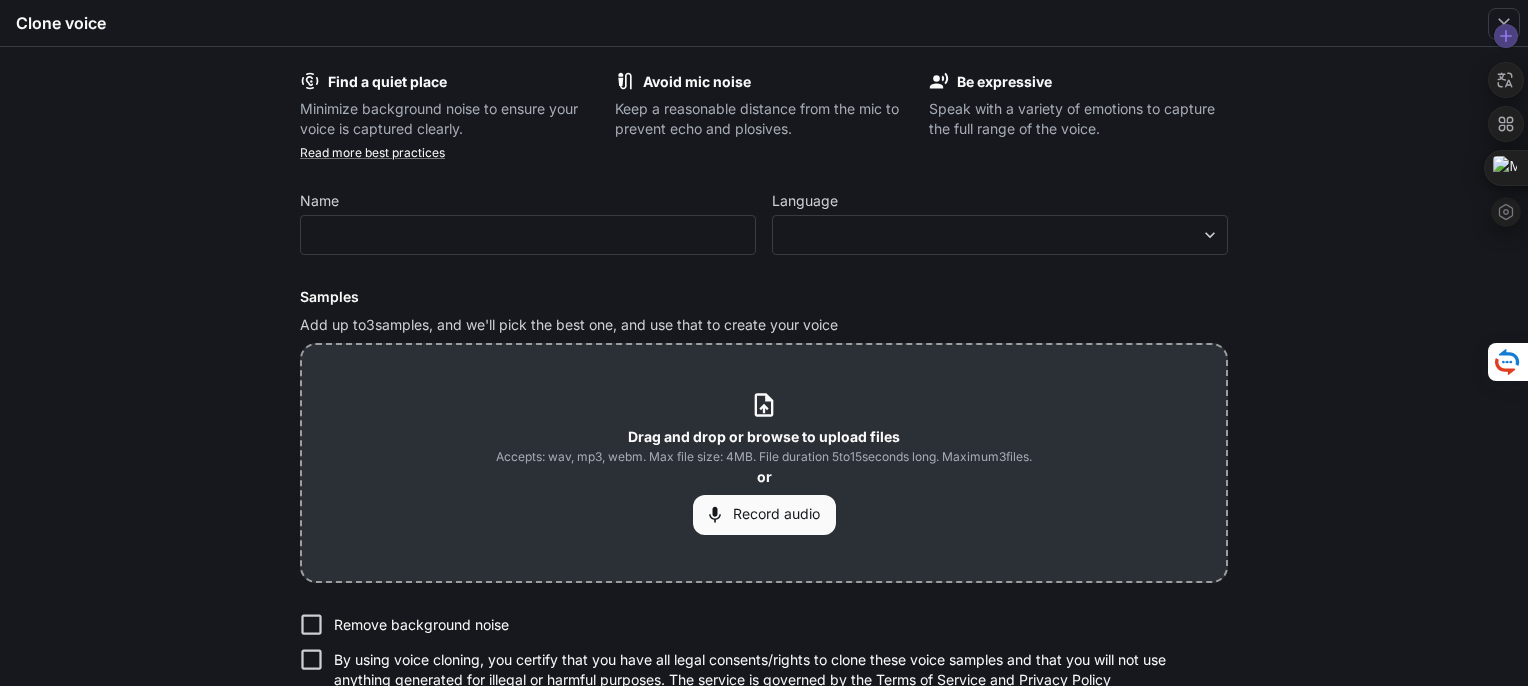 click at bounding box center (1506, 124) 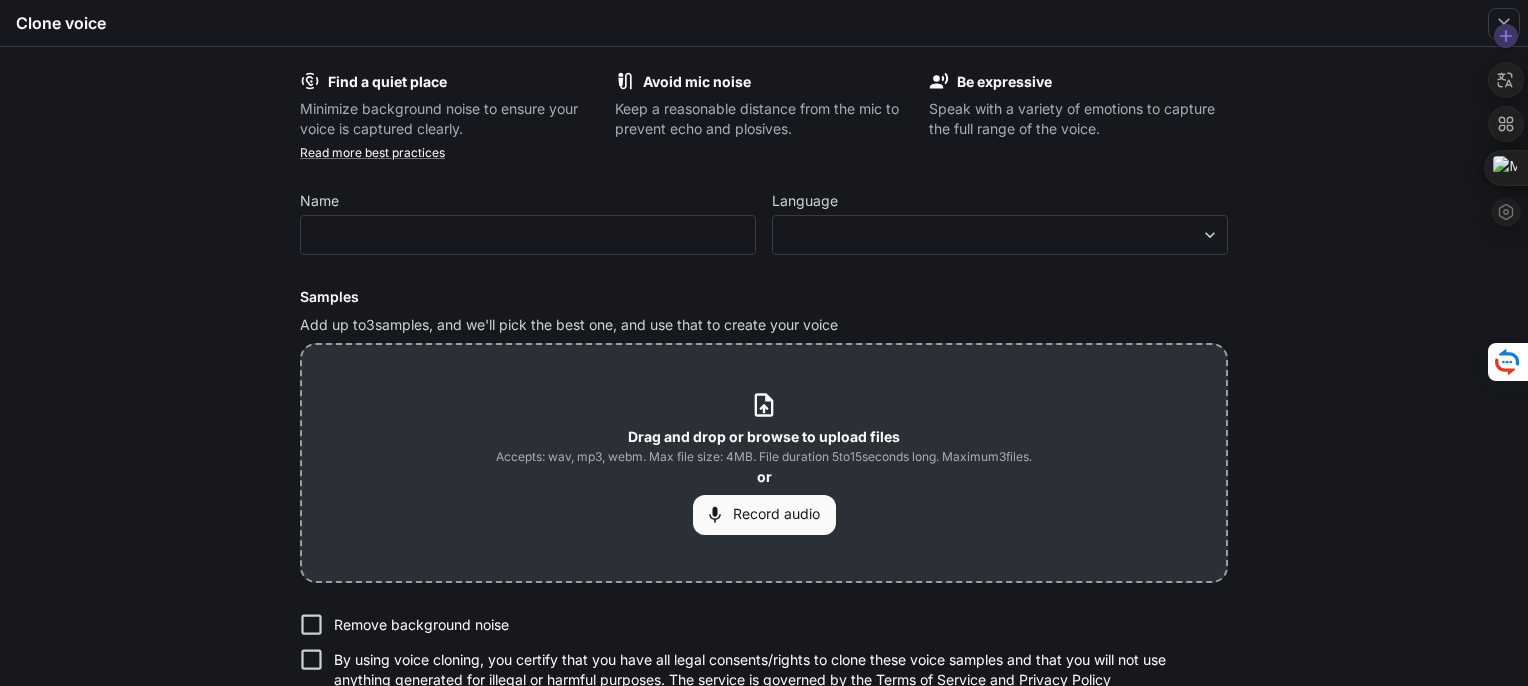click at bounding box center (1506, 36) 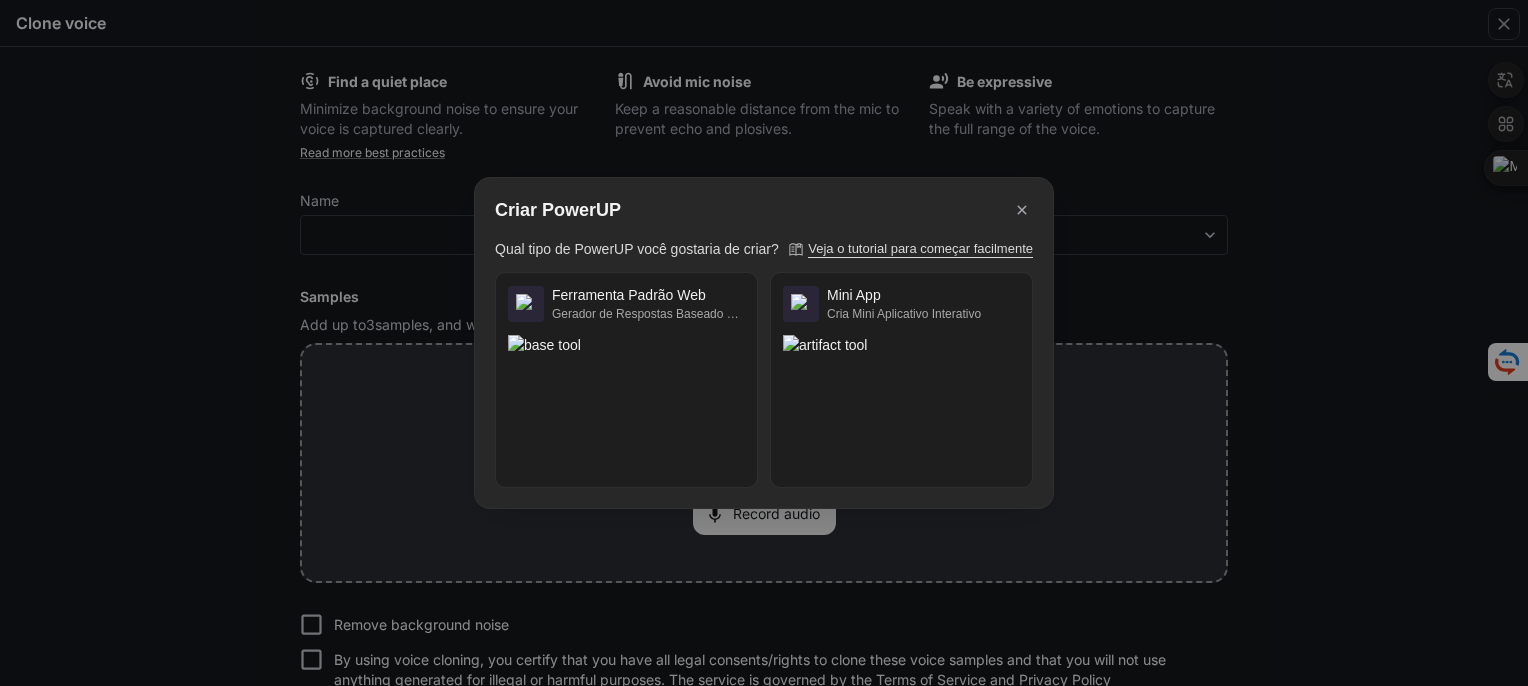 click 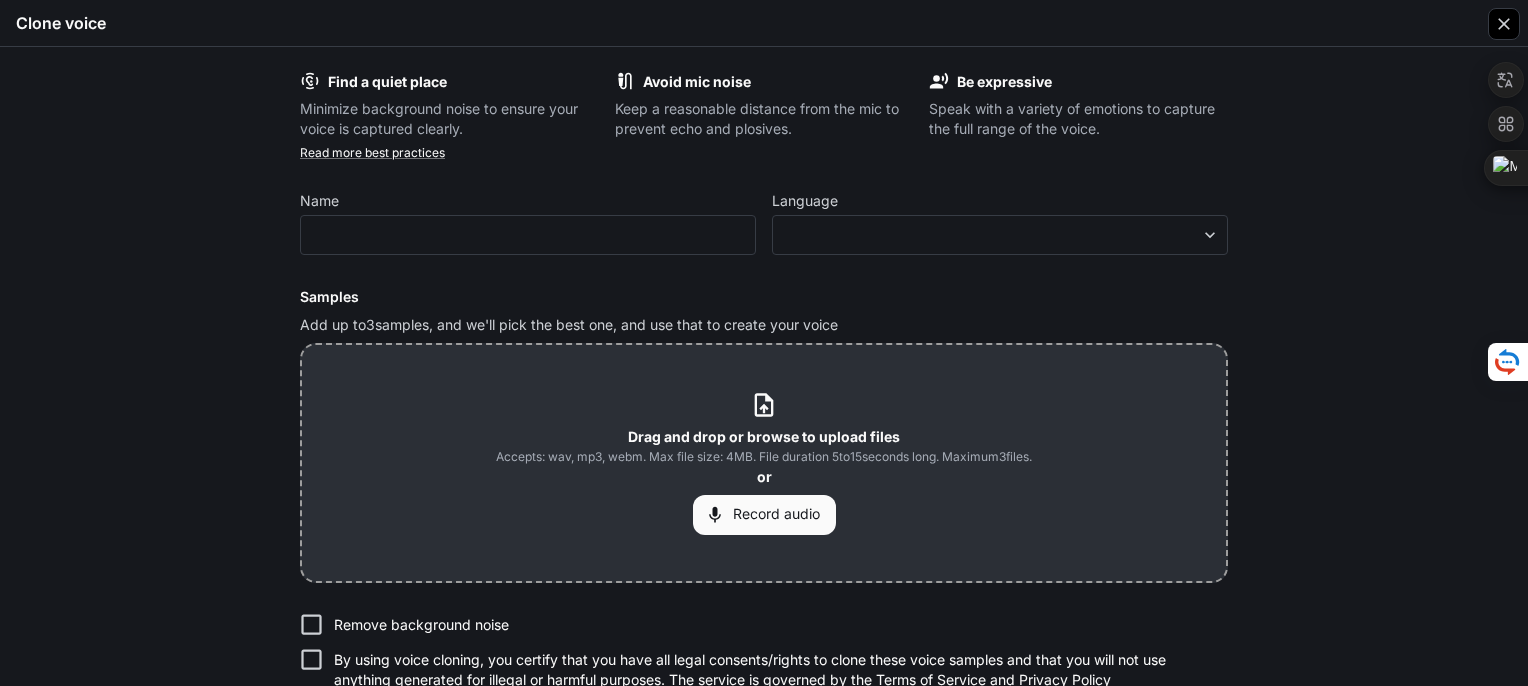 click 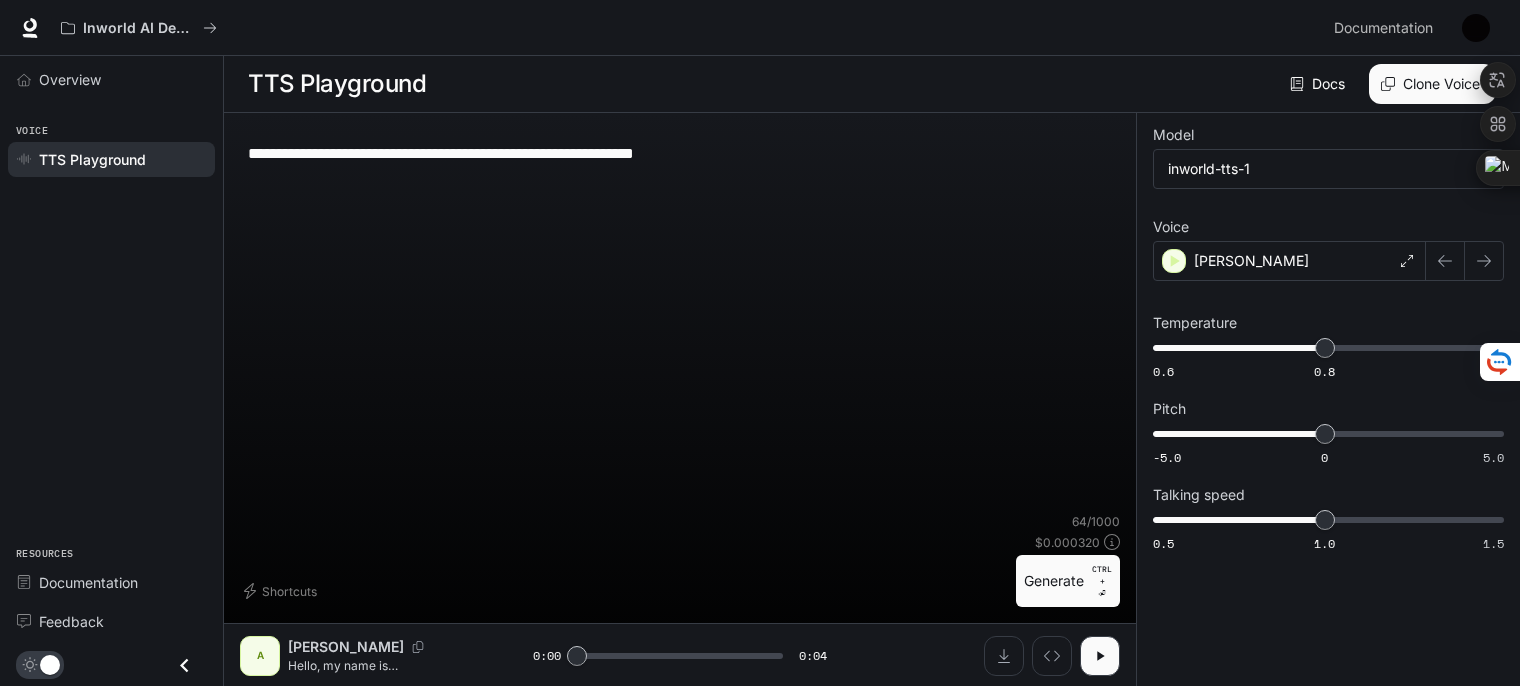 click 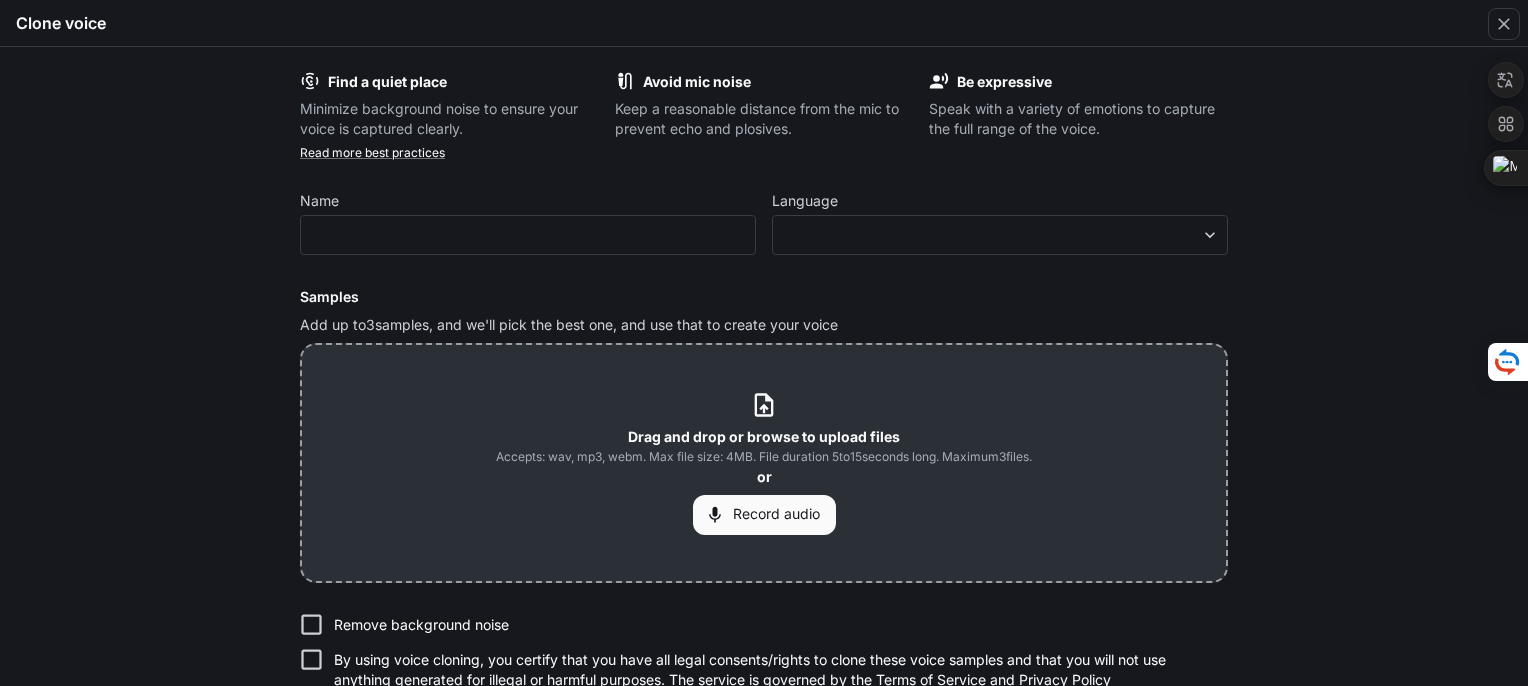 click on "Find a quiet place Minimize background noise to ensure your voice is captured clearly. Avoid mic noise Keep a reasonable distance from the mic to prevent echo and plosives. Be expressive Speak with a variety of emotions to capture the full range of the voice. Read more best practices Name ​ Language ​ ​ Samples Add up to  3  samples, and we'll pick the best one, and use that to create your voice Drag and drop or browse to upload files Accepts: wav, mp3, webm. Max file size: 4MB. File duration   5  to  15  seconds long. Maximum  3  files. or Record audio Remove background noise By using voice cloning, you certify that you have all legal consents/rights to clone these voice samples and that you will not use anything generated for illegal or harmful purposes. The service is governed by the   Terms of Service   and   Privacy Policy Continue" at bounding box center (764, 404) 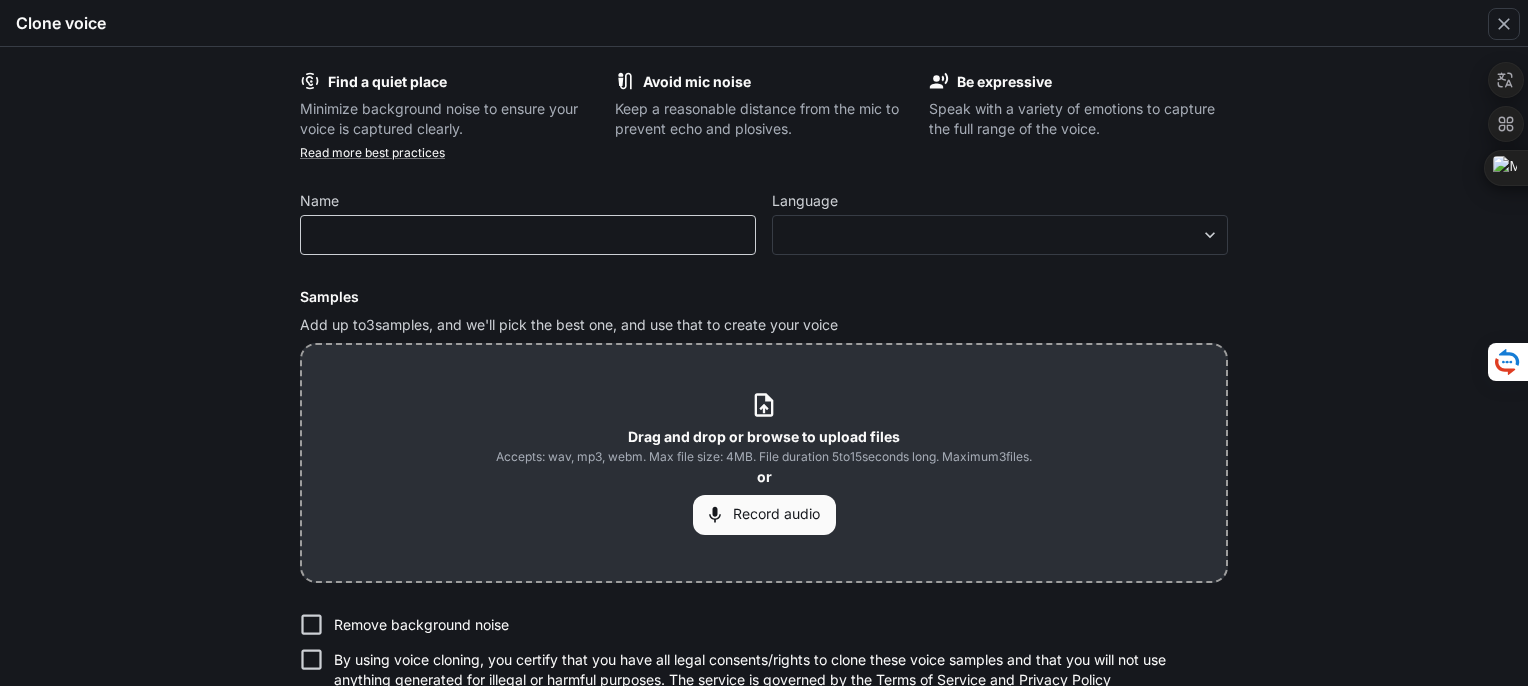 click on "​" at bounding box center (528, 235) 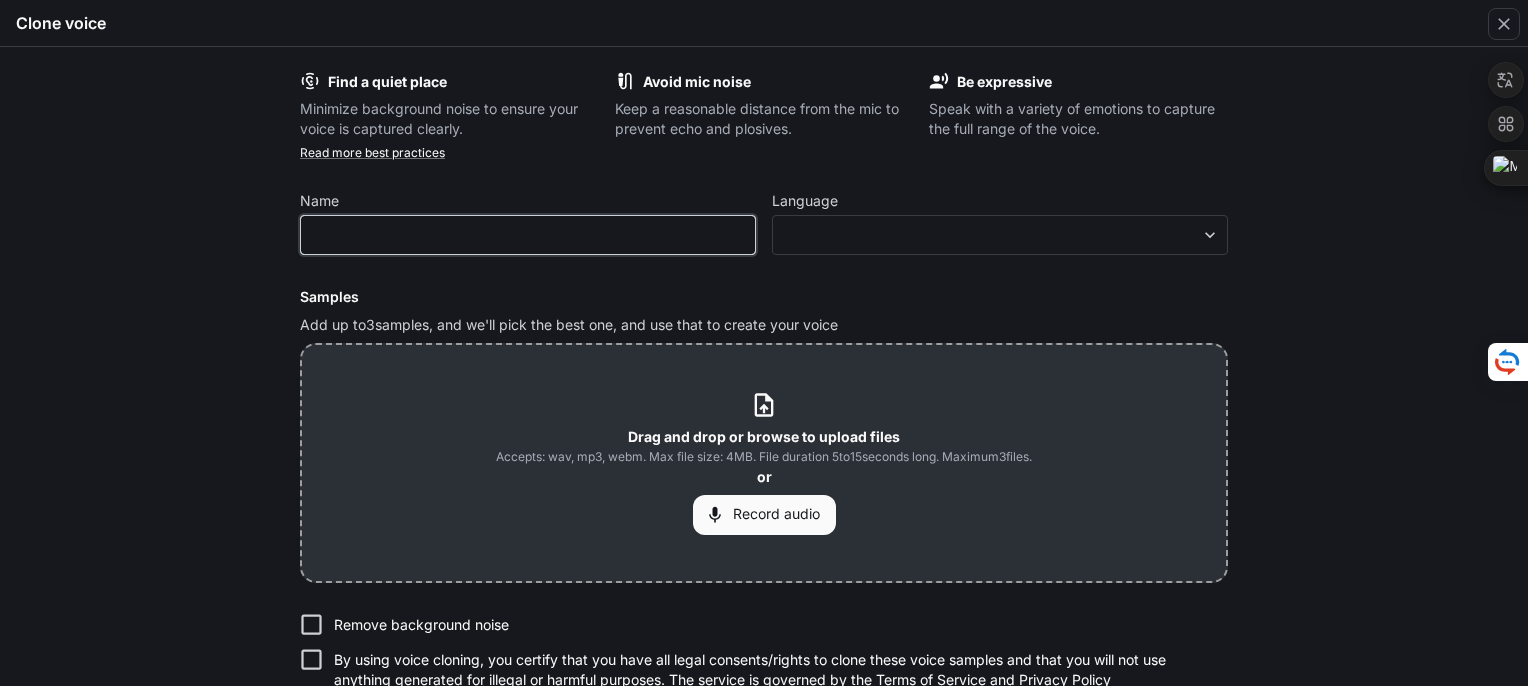 click at bounding box center (528, 235) 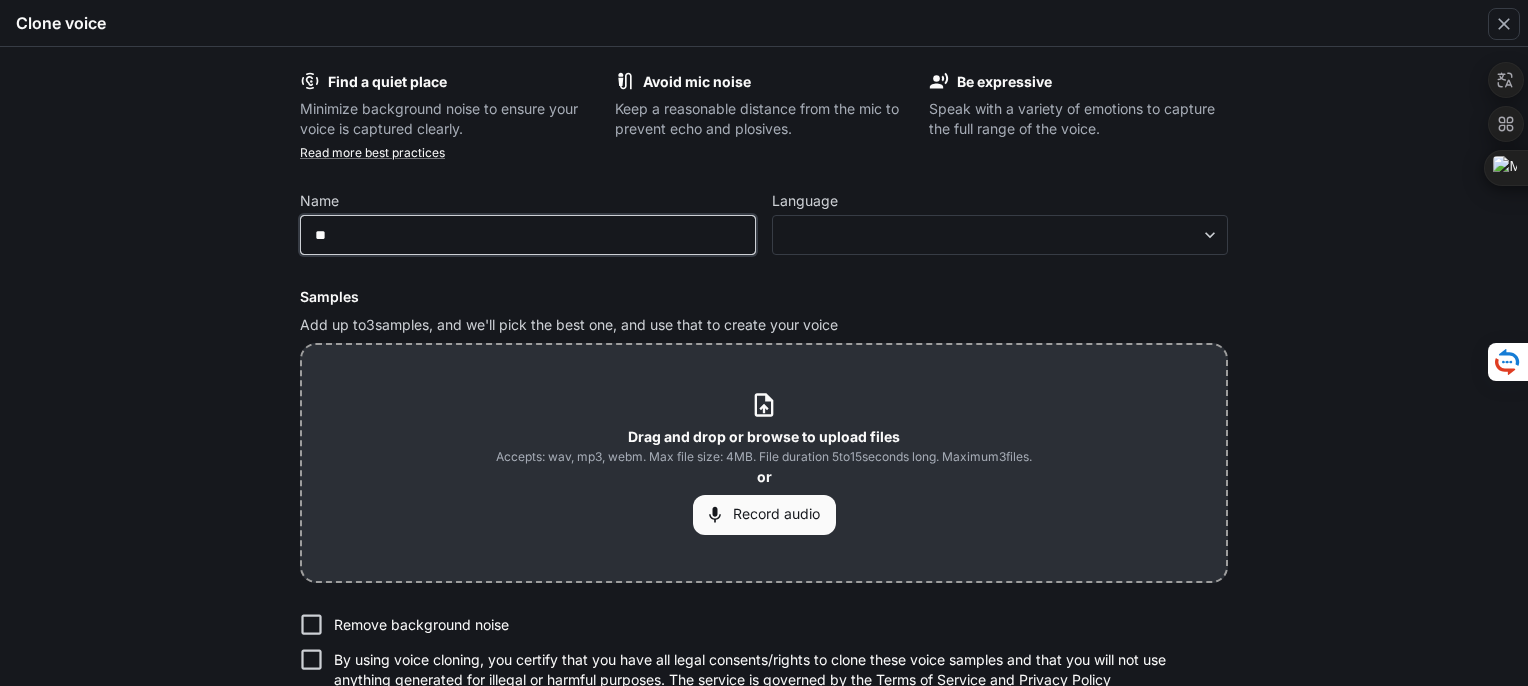 type on "*" 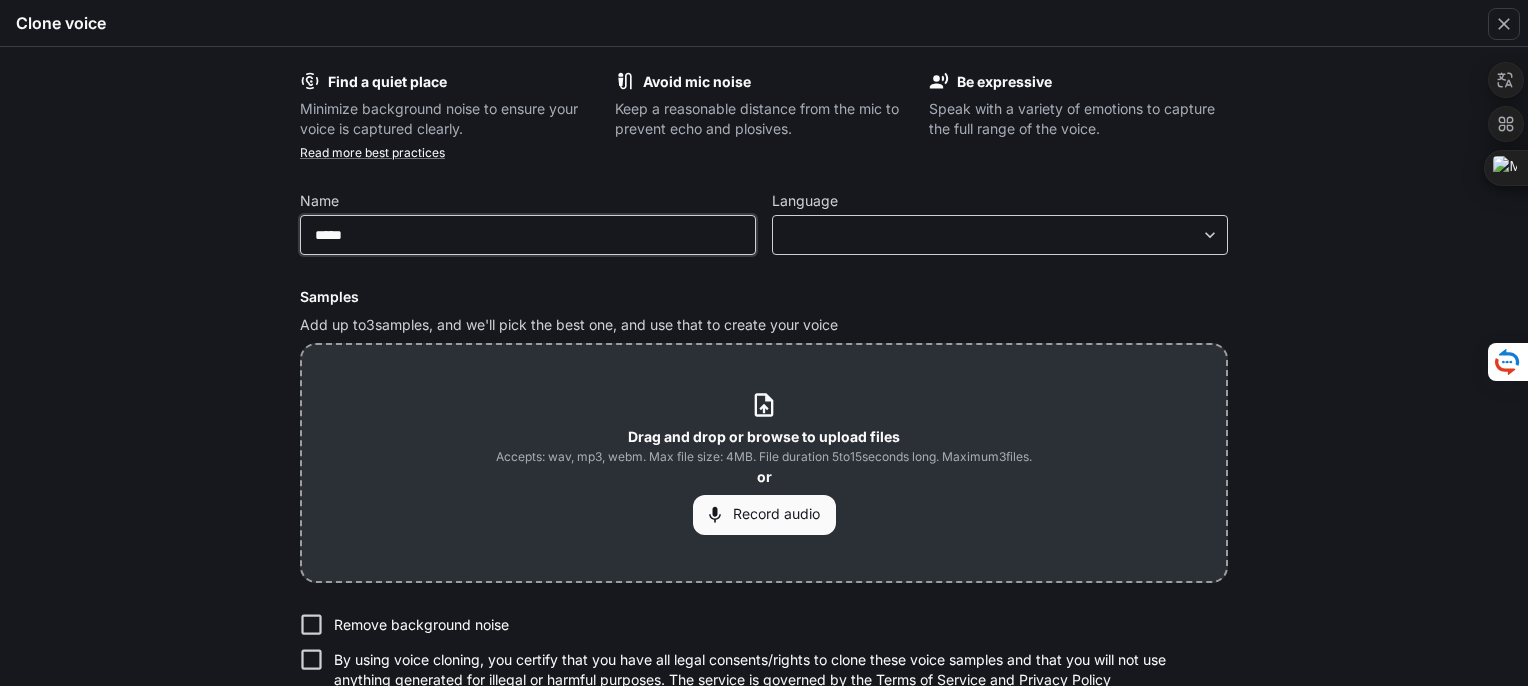 type on "*****" 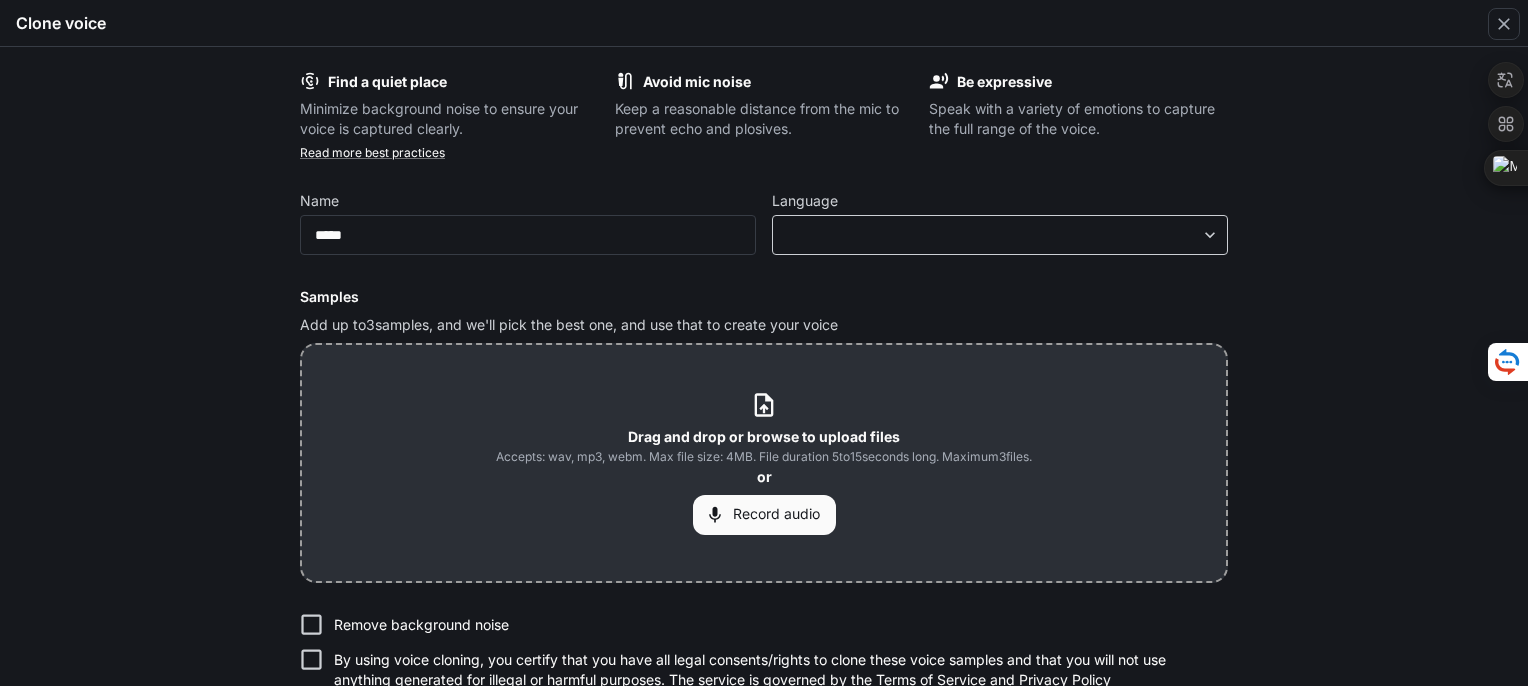 click on "**********" at bounding box center [764, 343] 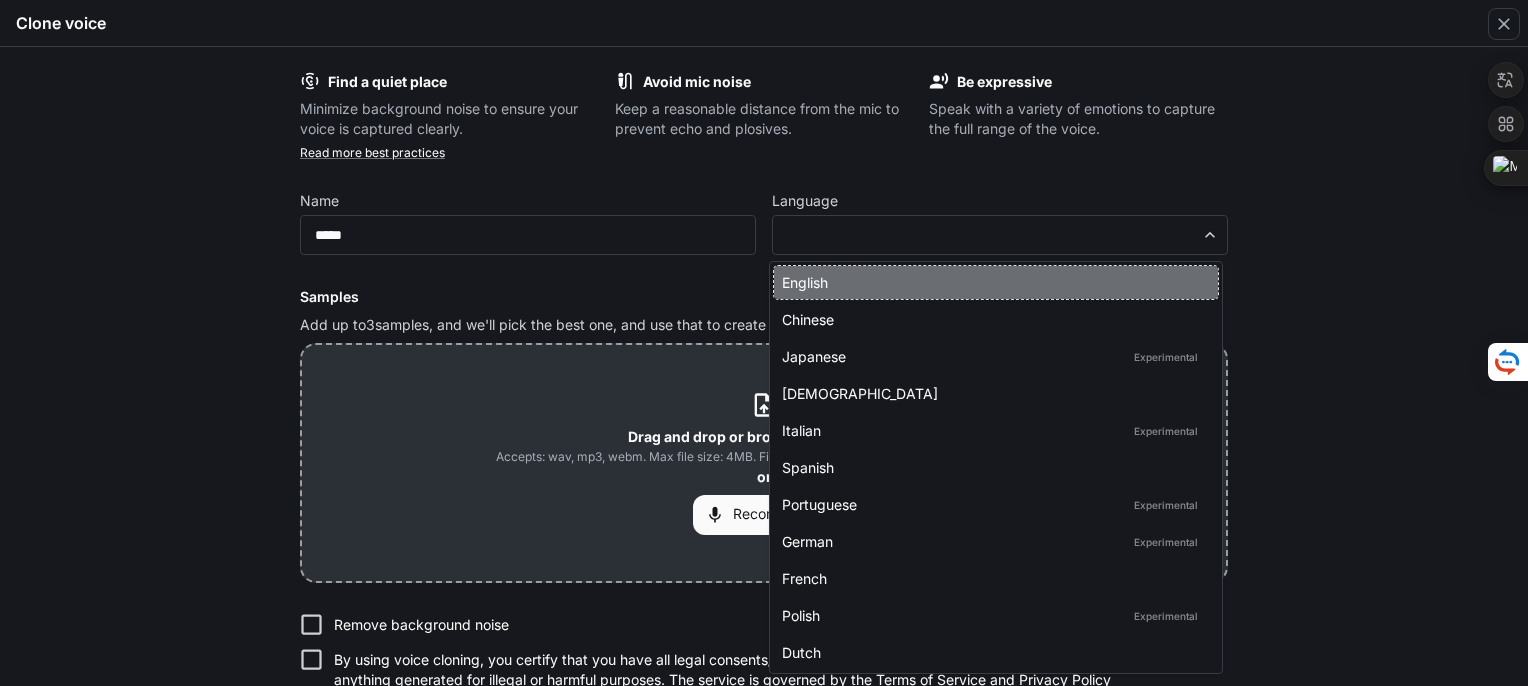 click on "English" at bounding box center [992, 282] 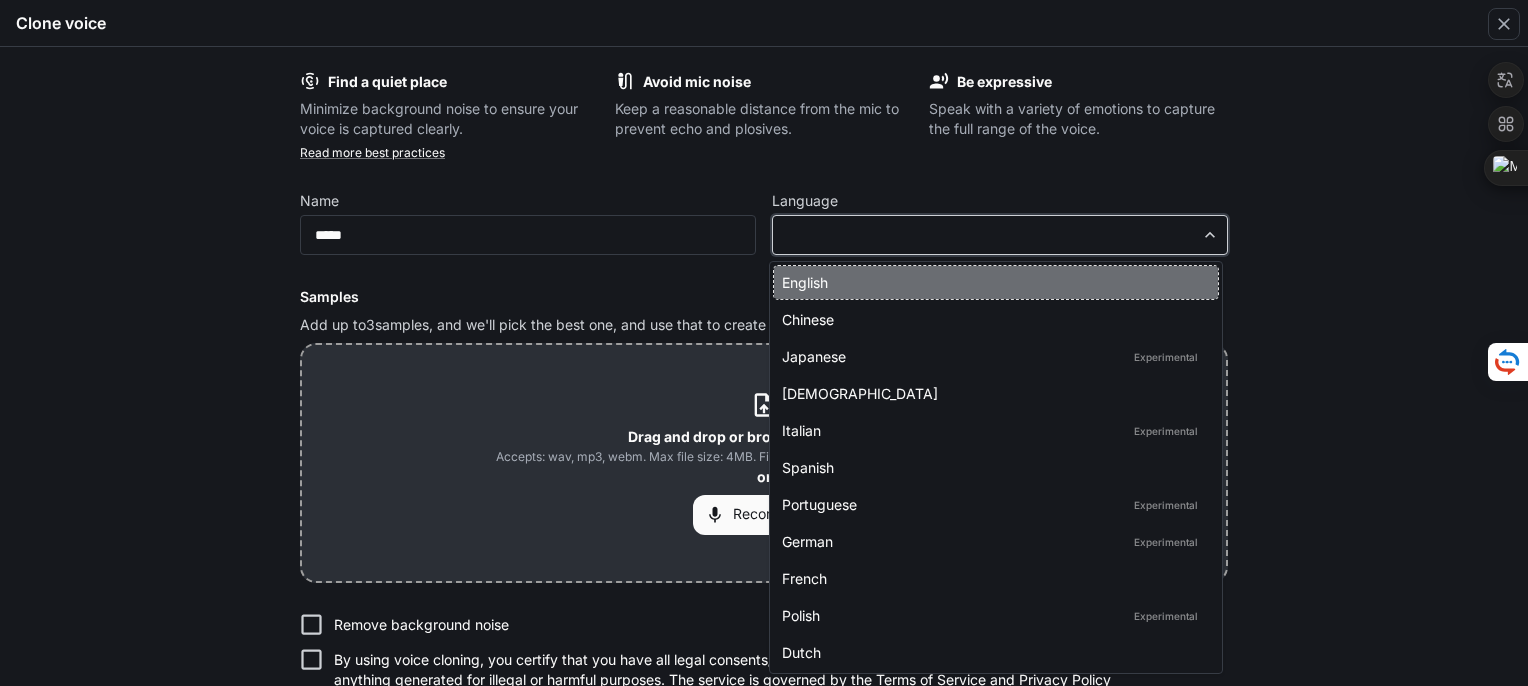 type on "*****" 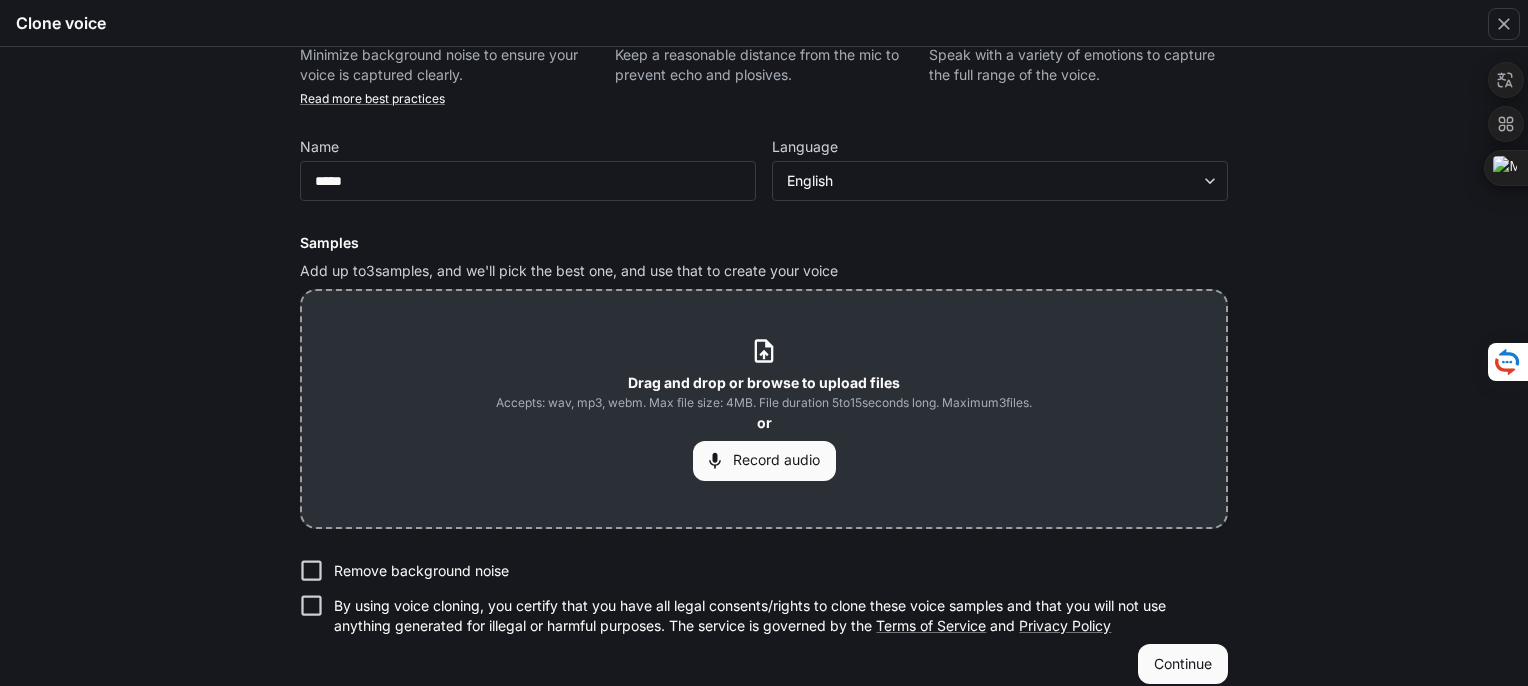 scroll, scrollTop: 76, scrollLeft: 0, axis: vertical 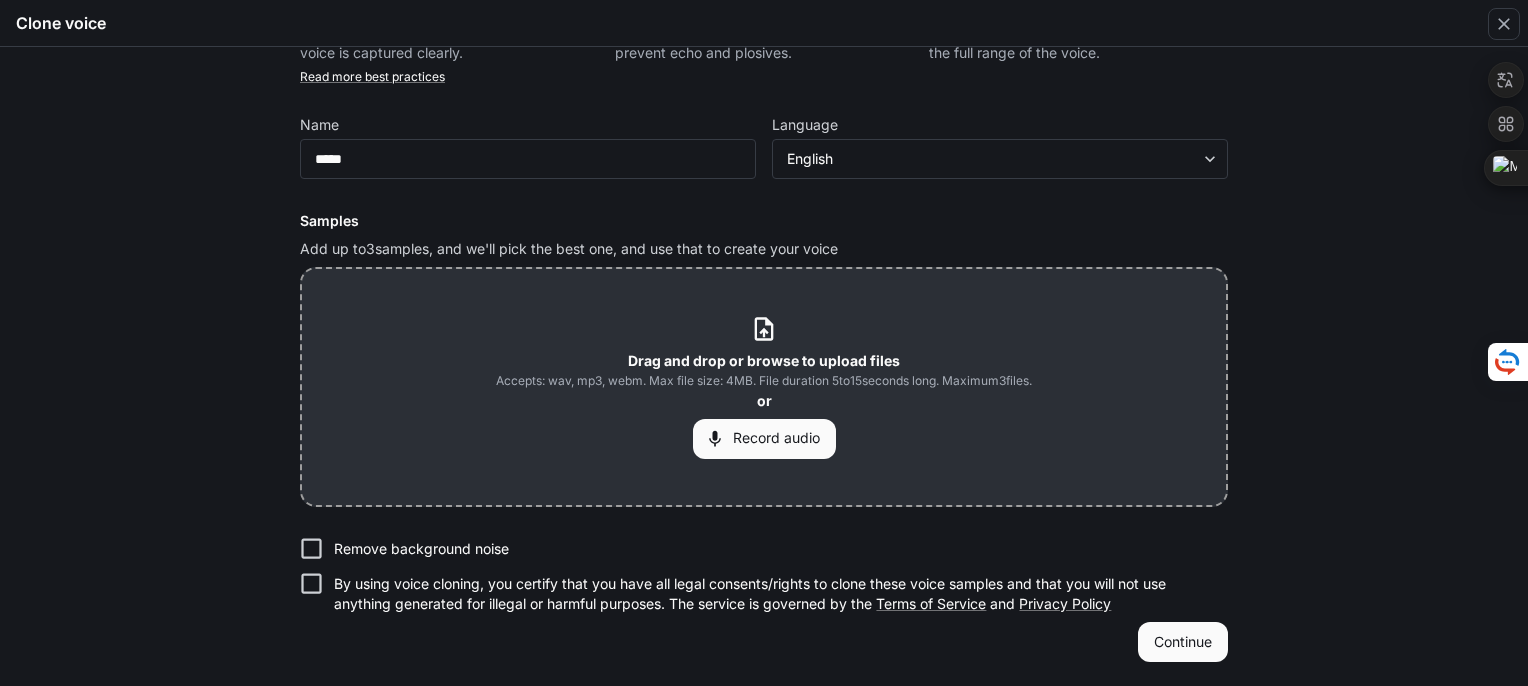click on "Record audio" at bounding box center (764, 439) 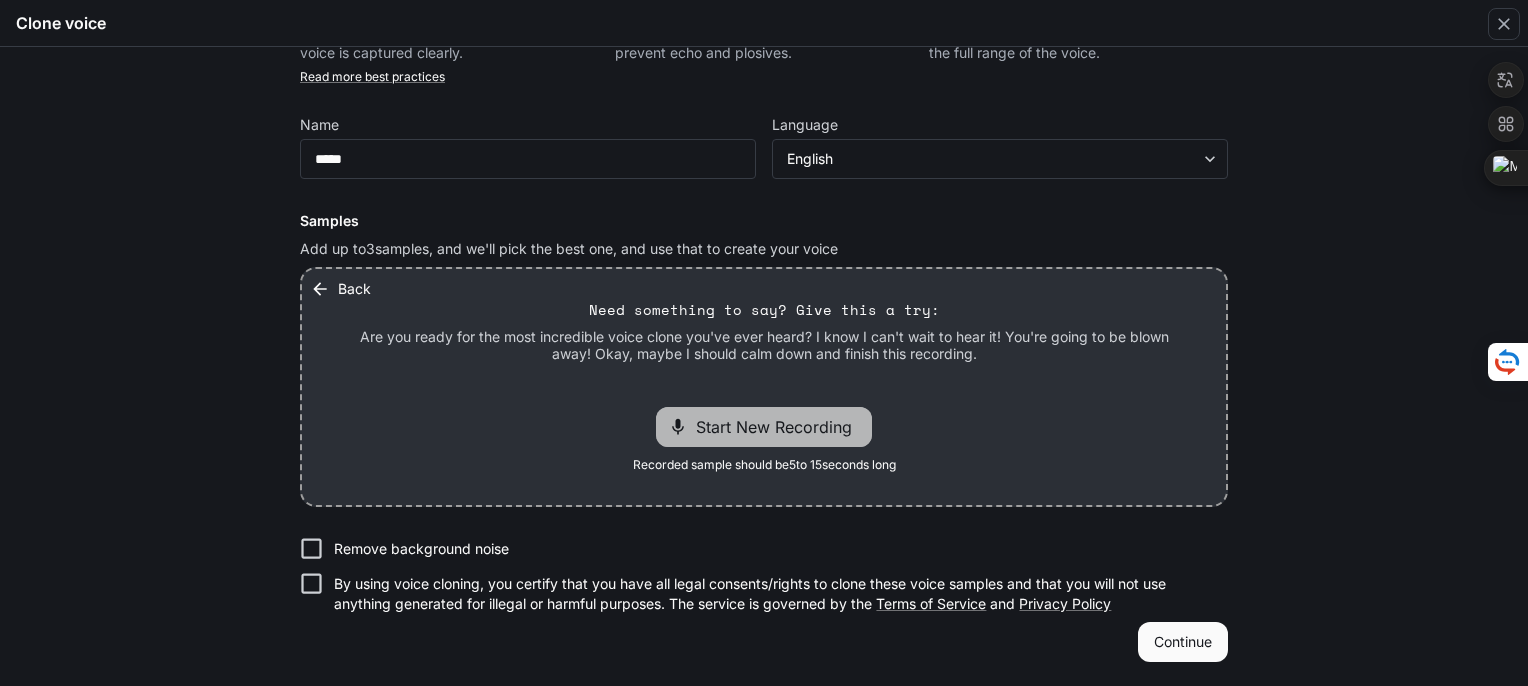 click on "Start New Recording" at bounding box center (780, 427) 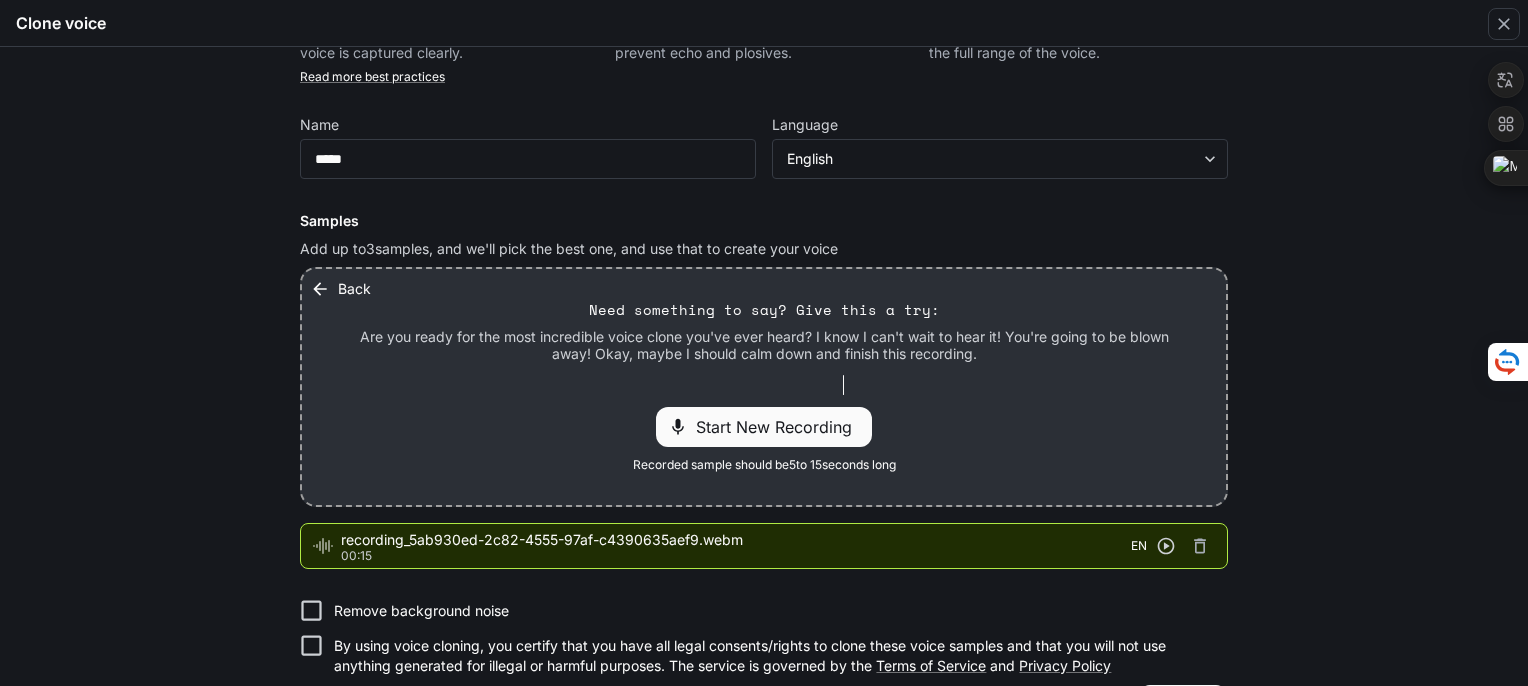 click 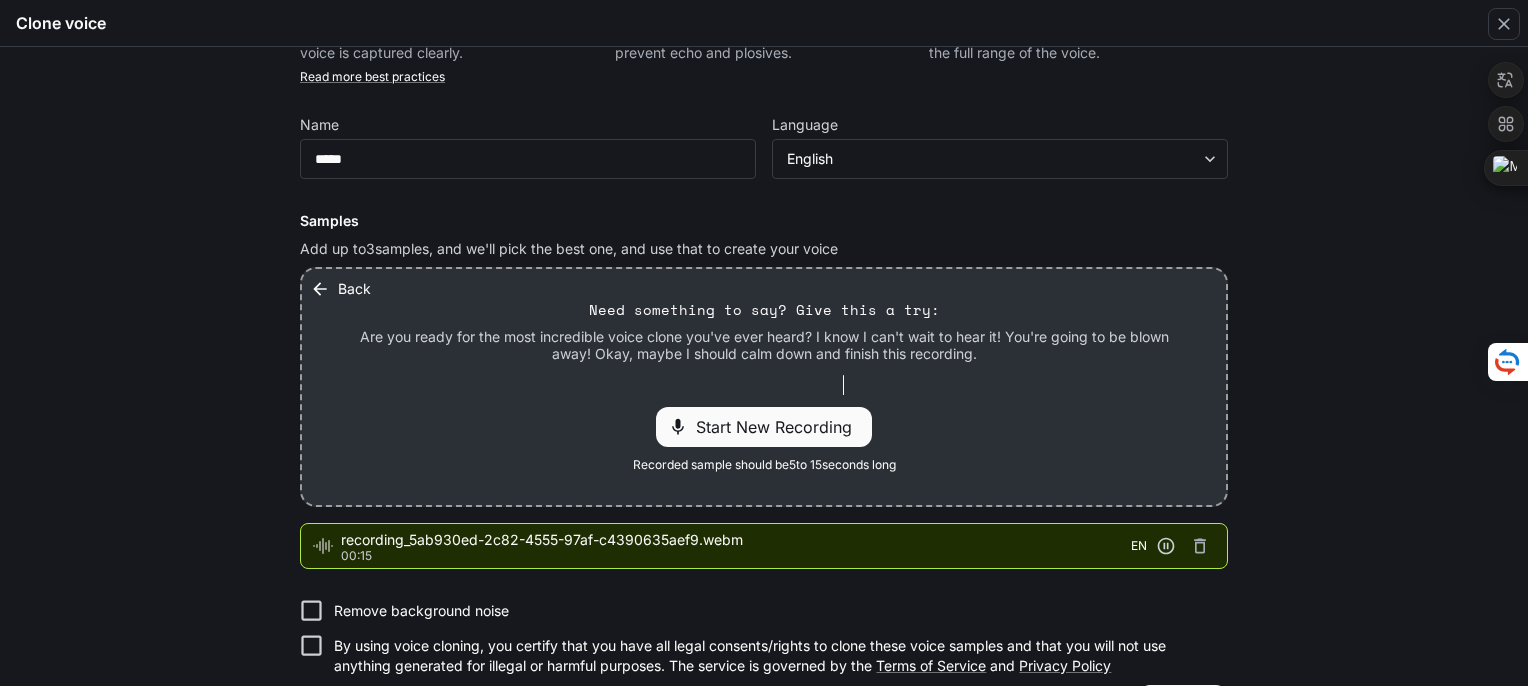 click 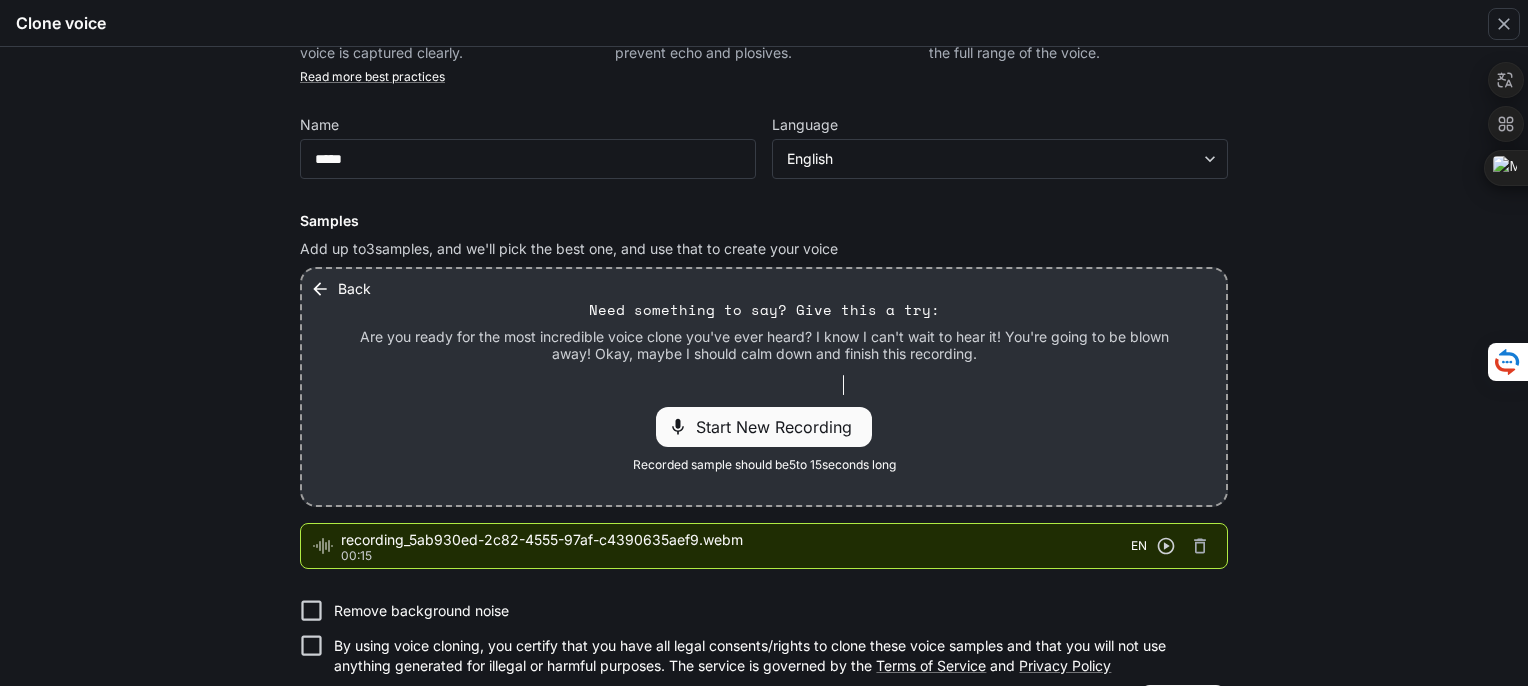 scroll, scrollTop: 138, scrollLeft: 0, axis: vertical 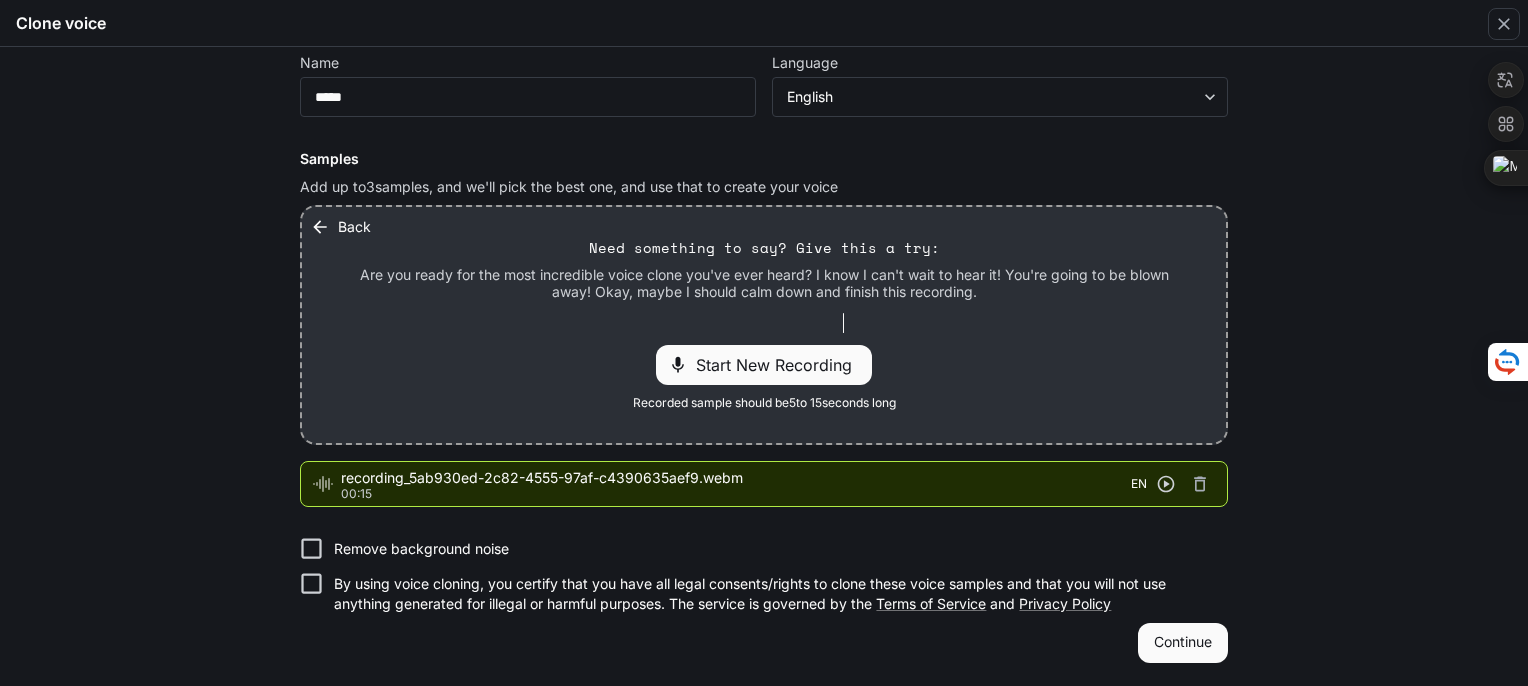 click on "By using voice cloning, you certify that you have all legal consents/rights to clone these voice samples and that you will not use anything generated for illegal or harmful purposes. The service is governed by the   Terms of Service   and   Privacy Policy" at bounding box center [773, 594] 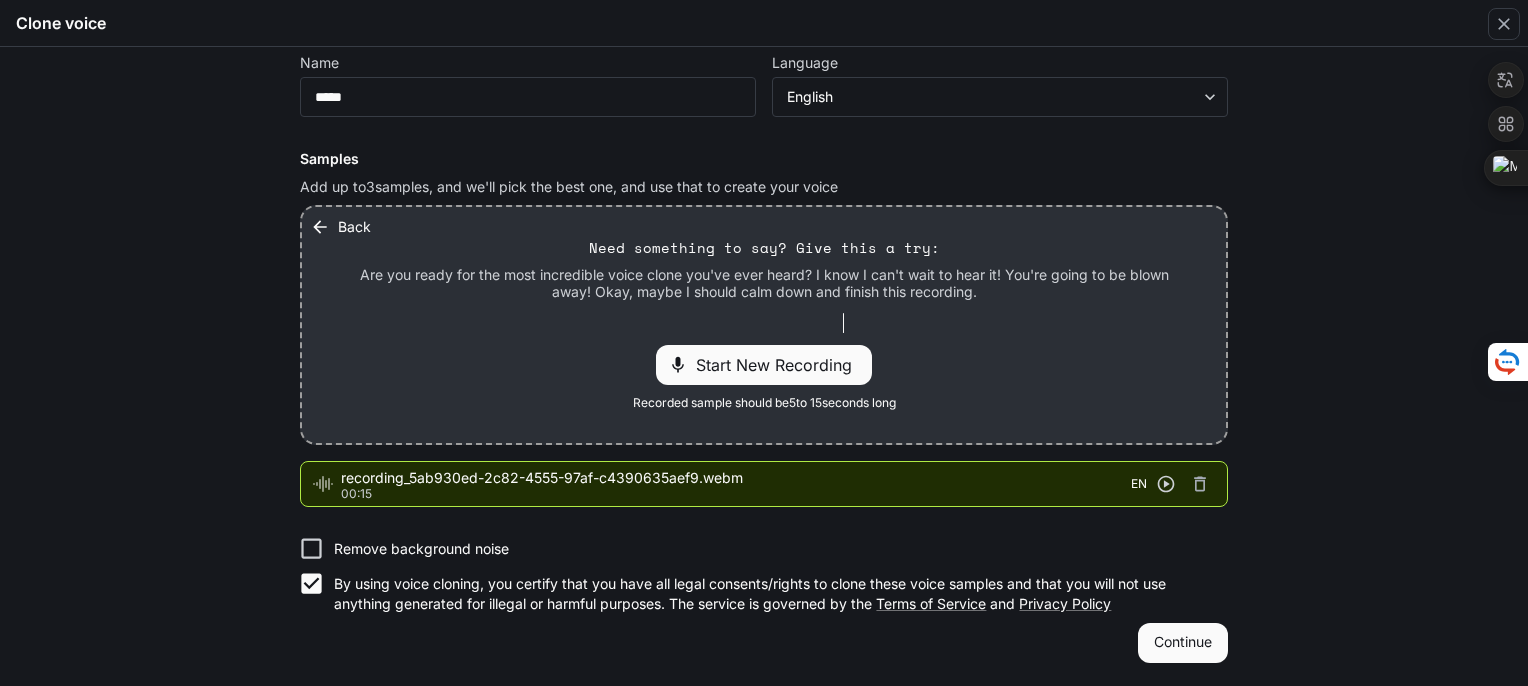 click on "By using voice cloning, you certify that you have all legal consents/rights to clone these voice samples and that you will not use anything generated for illegal or harmful purposes. The service is governed by the   Terms of Service   and   Privacy Policy" at bounding box center [773, 594] 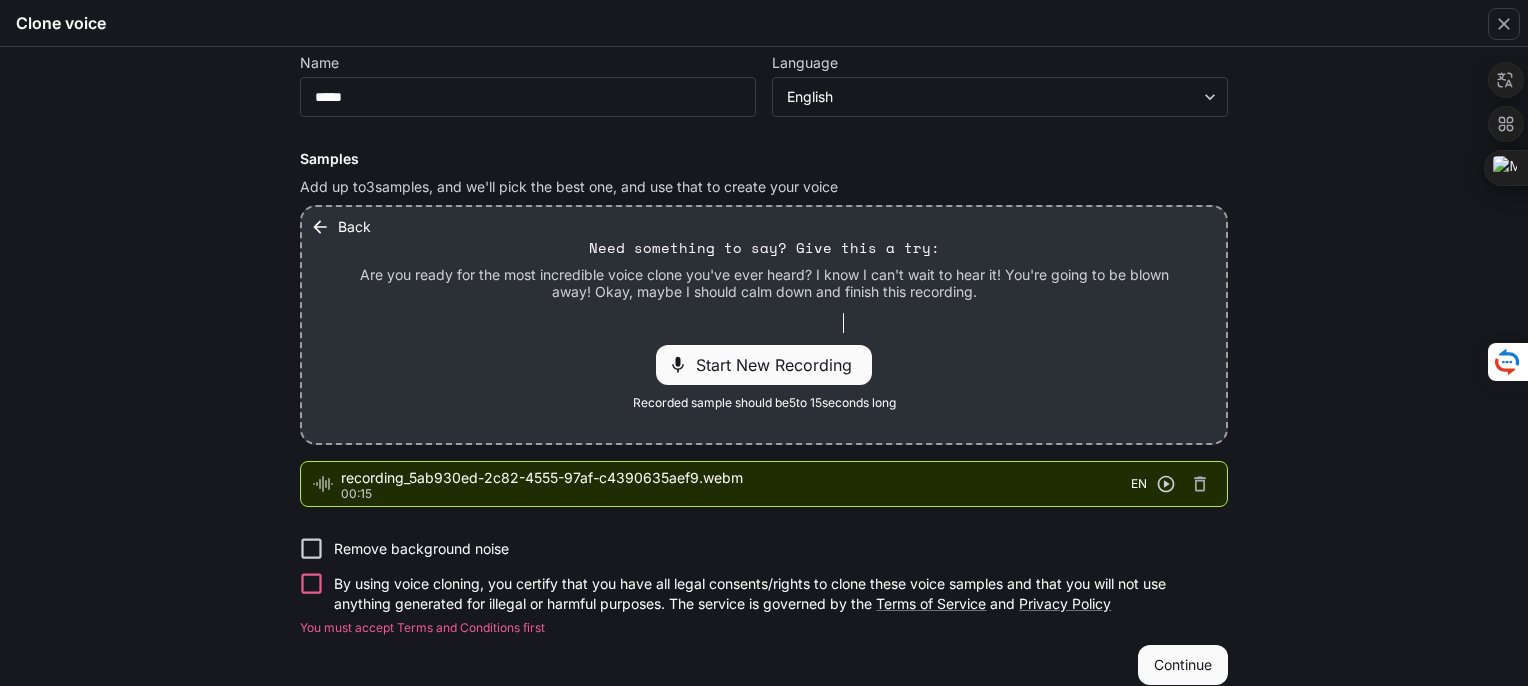 click on "Remove background noise" at bounding box center (421, 549) 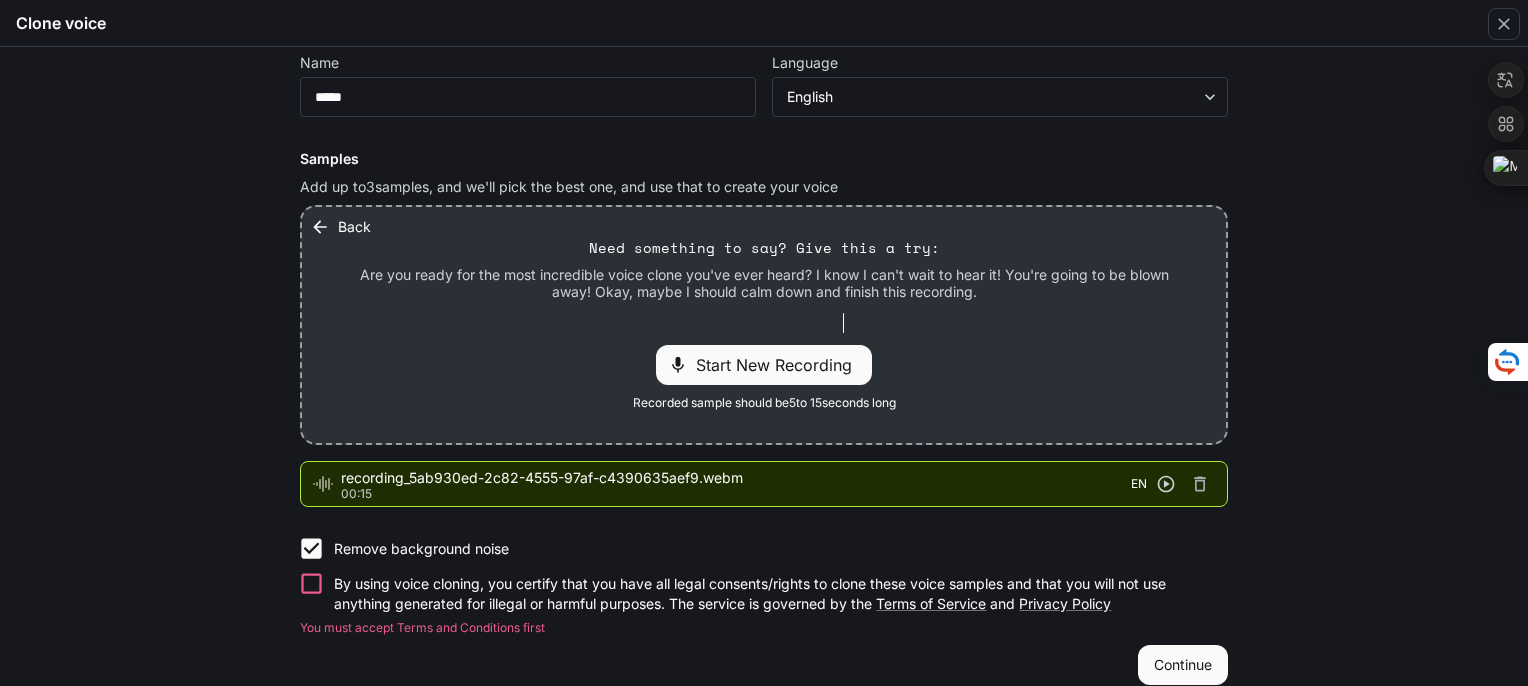 click on "By using voice cloning, you certify that you have all legal consents/rights to clone these voice samples and that you will not use anything generated for illegal or harmful purposes. The service is governed by the   Terms of Service   and   Privacy Policy" at bounding box center (773, 594) 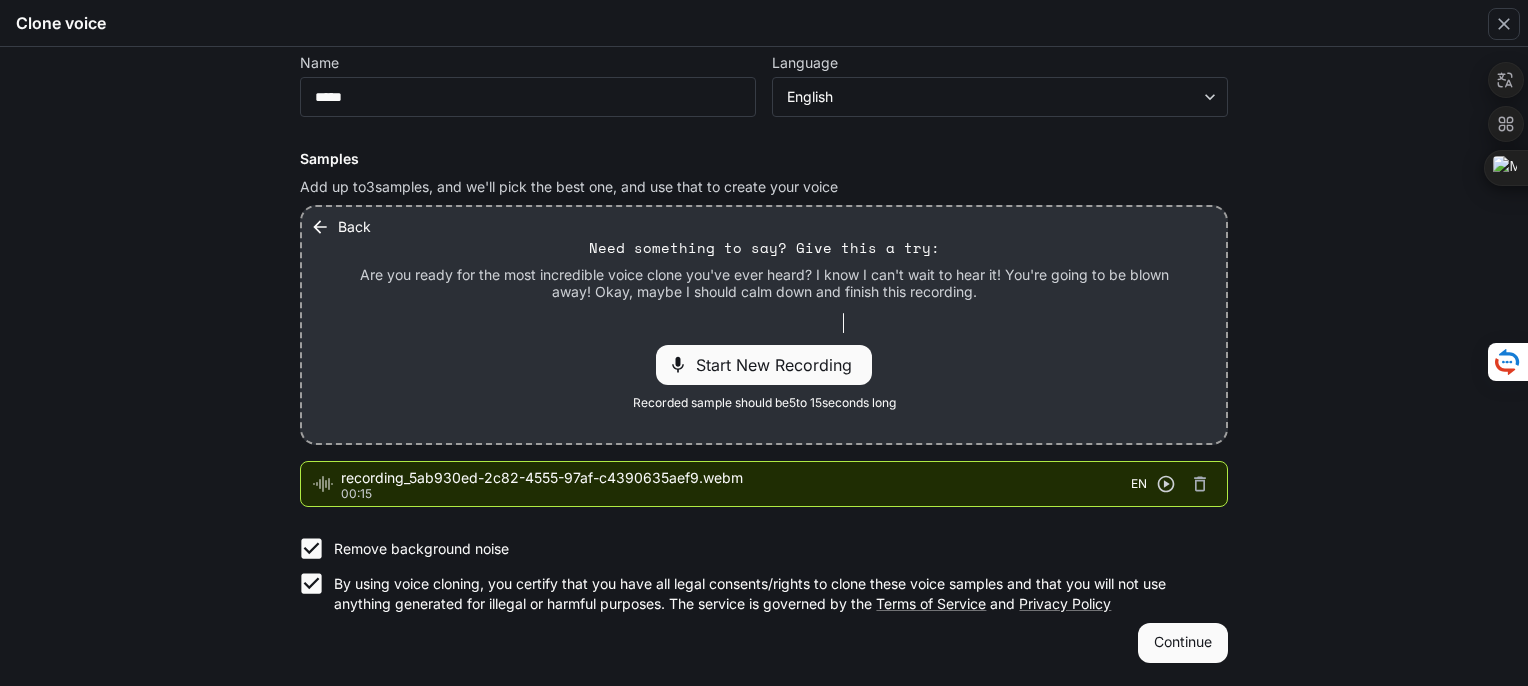 click on "Continue" at bounding box center [1183, 643] 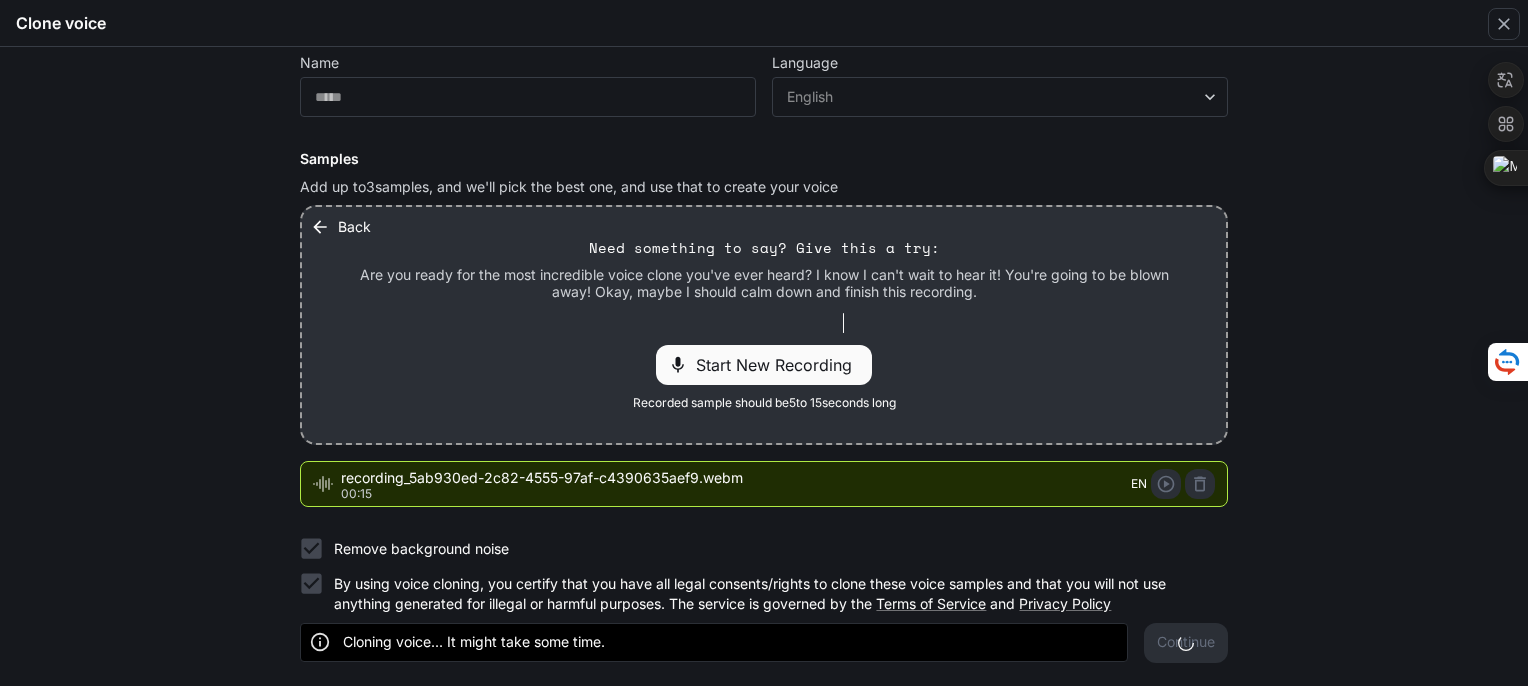 click on "Find a quiet place Minimize background noise to ensure your voice is captured clearly. Avoid mic noise Keep a reasonable distance from the mic to prevent echo and plosives. Be expressive Speak with a variety of emotions to capture the full range of the voice. Read more best practices Name ***** ​ Language English ***** ​ Samples Add up to  3  samples, and we'll pick the best one, and use that to create your voice Back Need something to say? Give this a try: Are you ready for the most incredible voice clone you've ever heard? I know I can't wait to hear it! You're going to be blown away! Okay, maybe I should calm down and finish this recording. Start New Recording Recorded sample should be  5  to   15  seconds long recording_5ab930ed-2c82-4555-97af-c4390635aef9.webm 00:15 EN Remove background noise   Terms of Service   and   Privacy Policy Cloning voice... It might take some time. Continue" at bounding box center (764, 366) 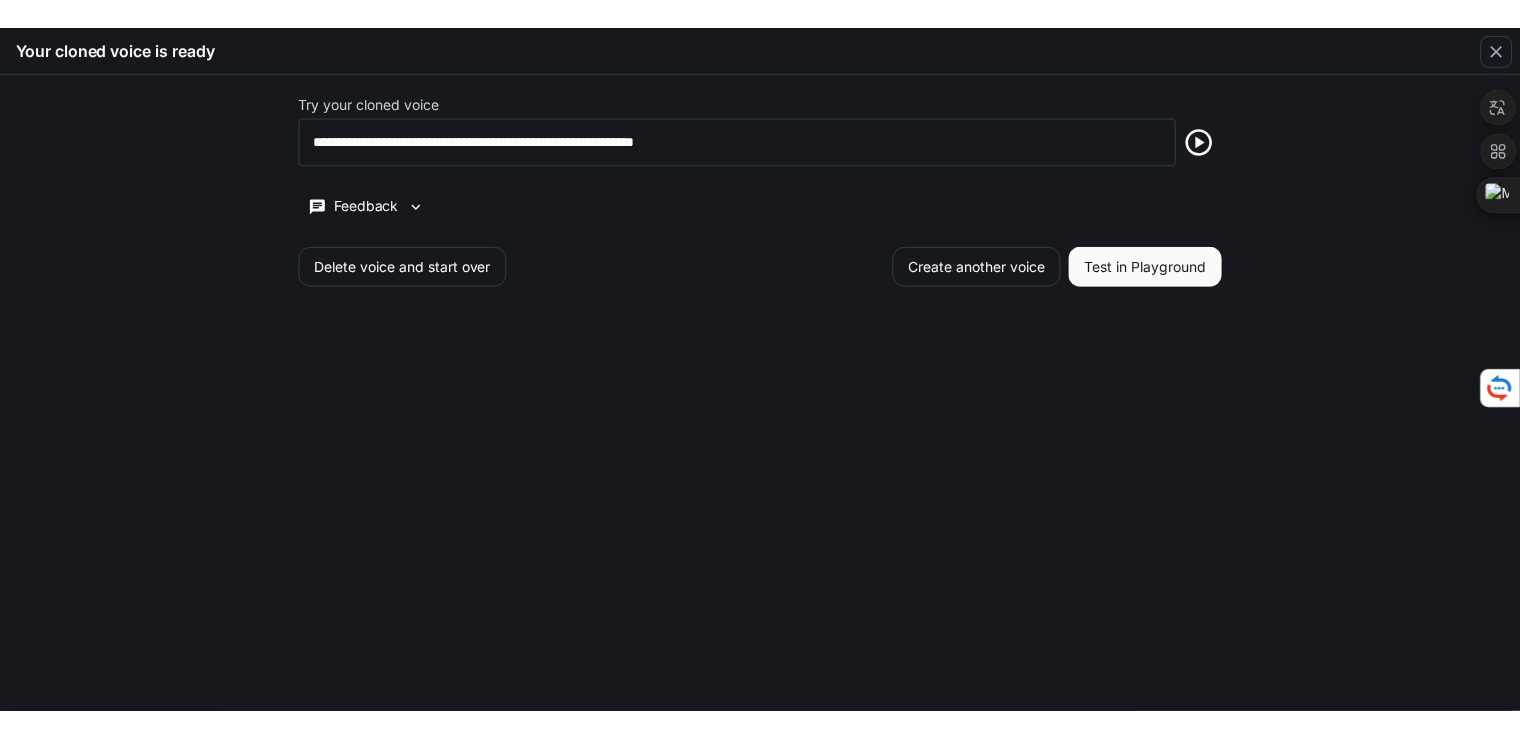 scroll, scrollTop: 0, scrollLeft: 0, axis: both 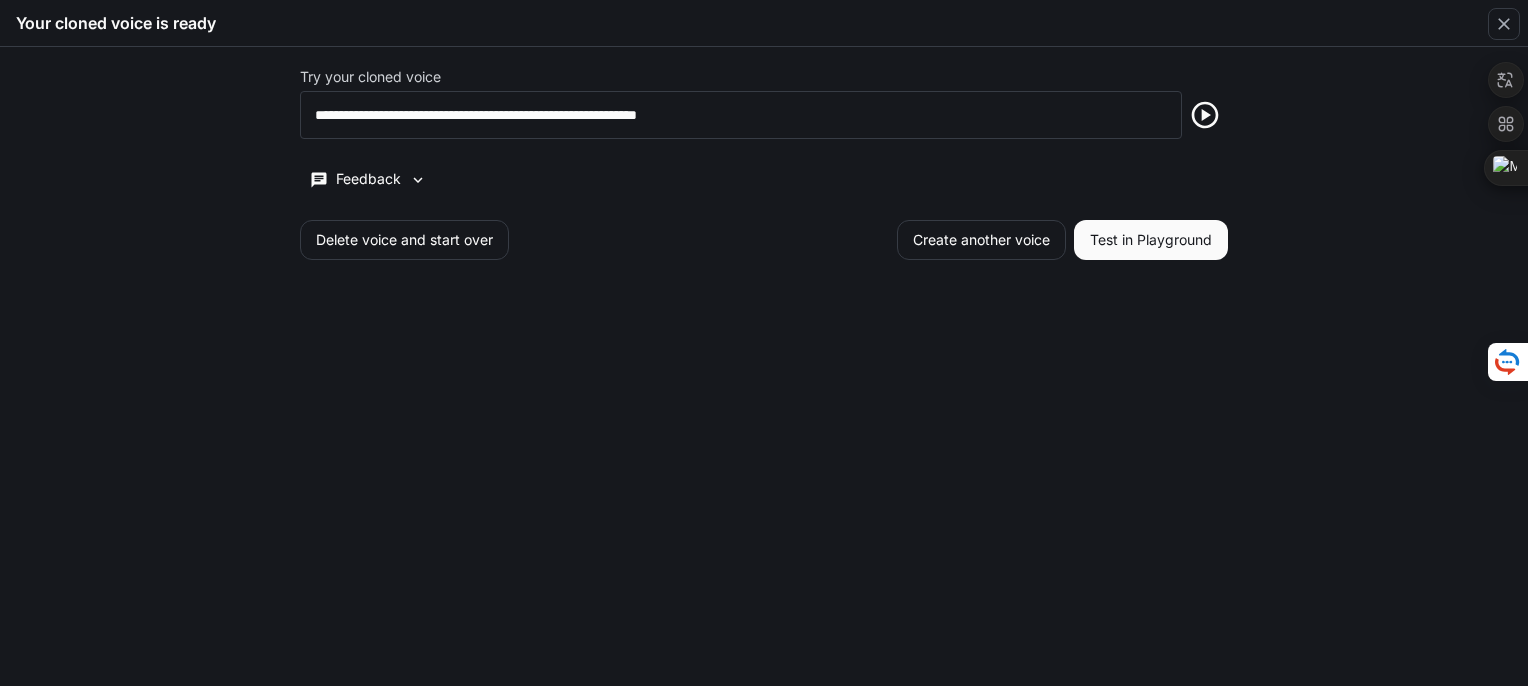 click 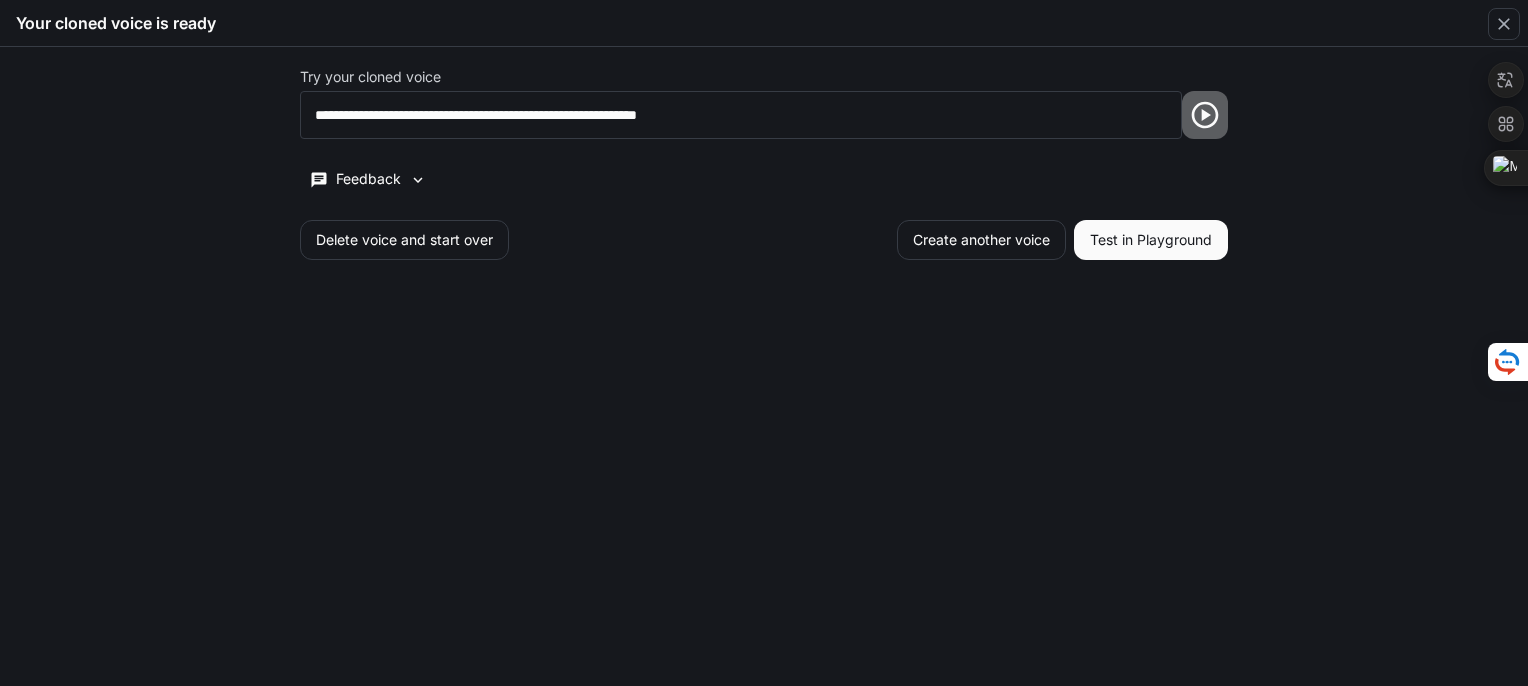 click 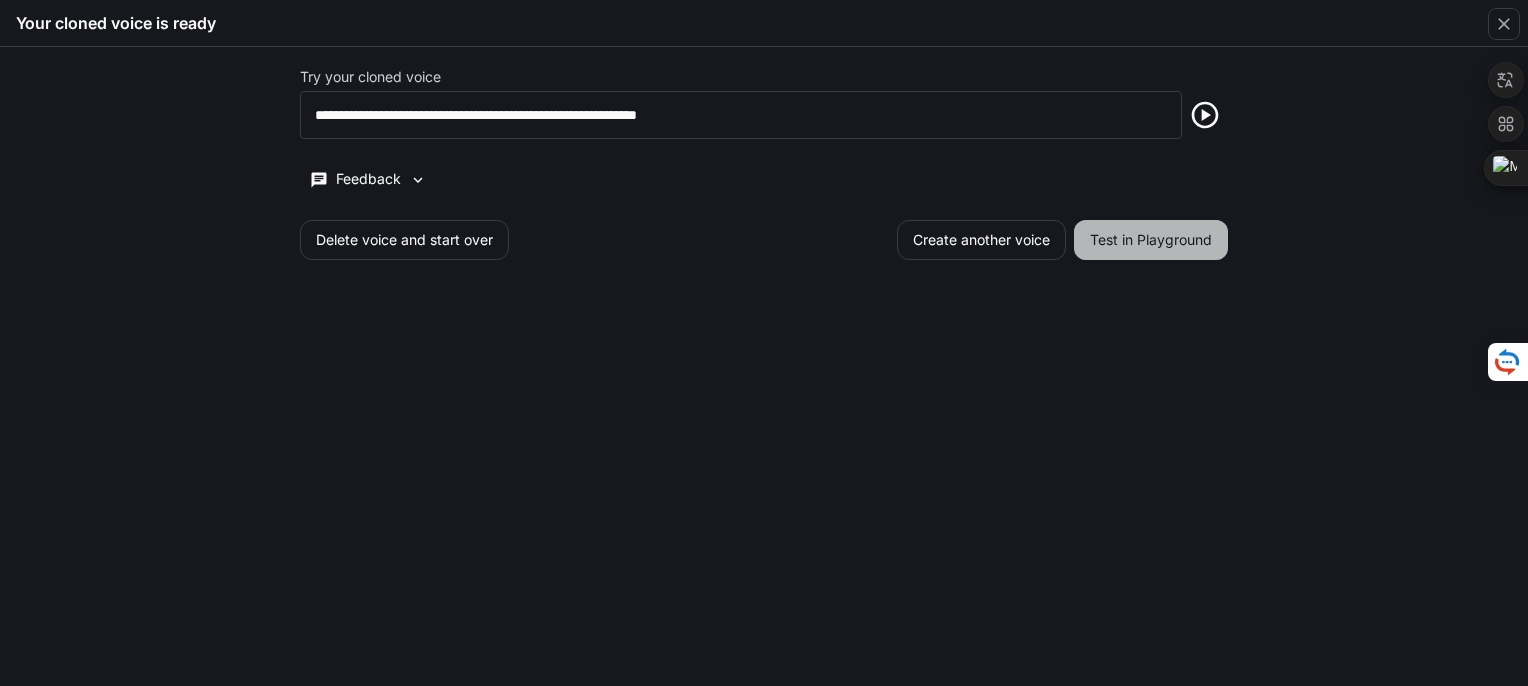 click on "Test in Playground" at bounding box center [1151, 240] 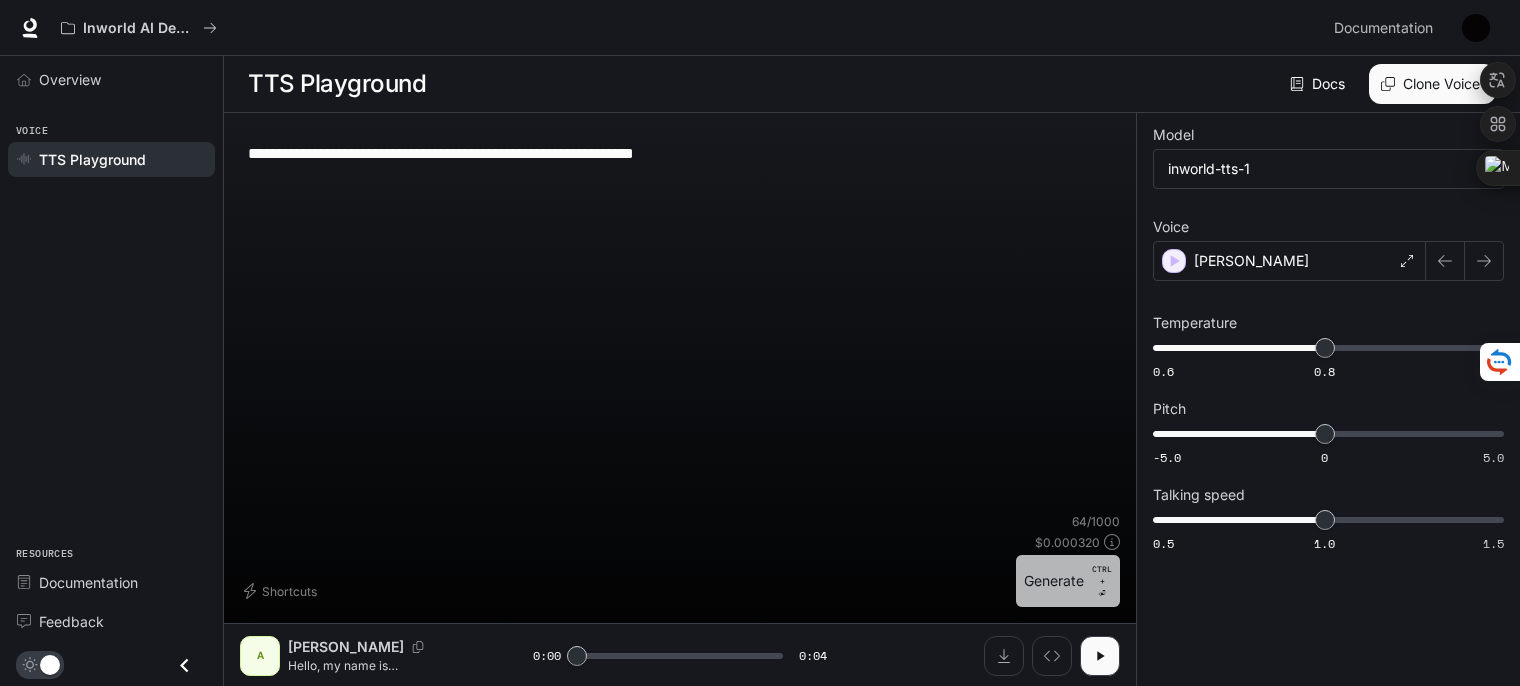 click on "Generate CTRL +  ⏎" at bounding box center [1068, 581] 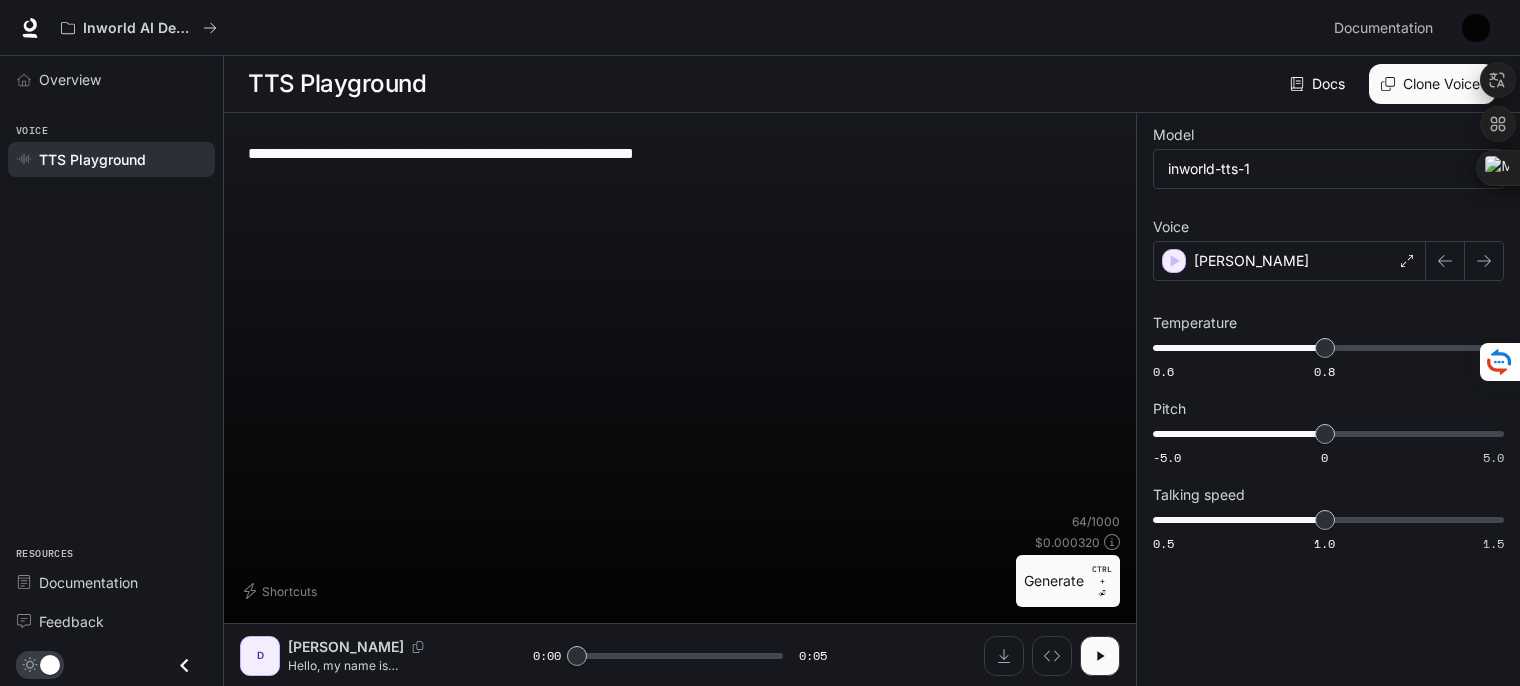 click on "Generate CTRL +  ⏎" at bounding box center (1068, 581) 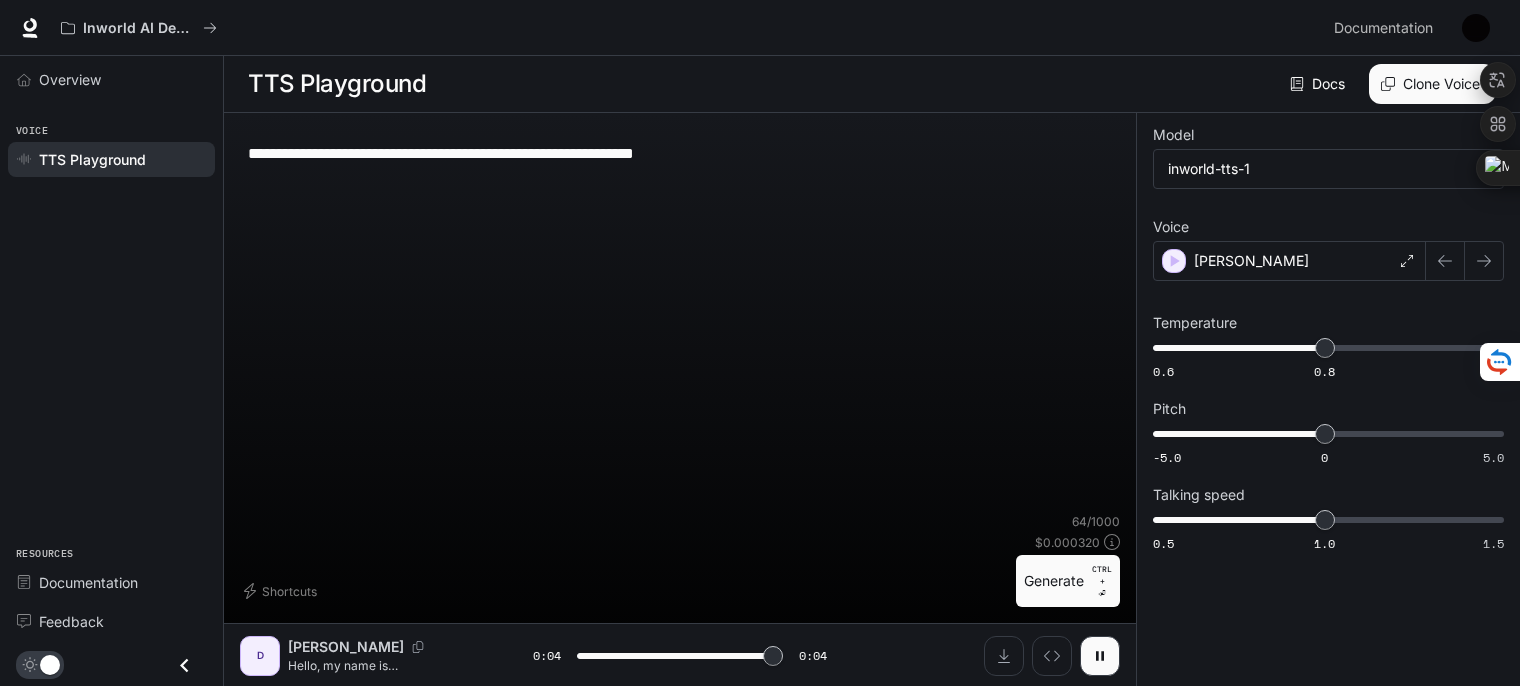 type on "*" 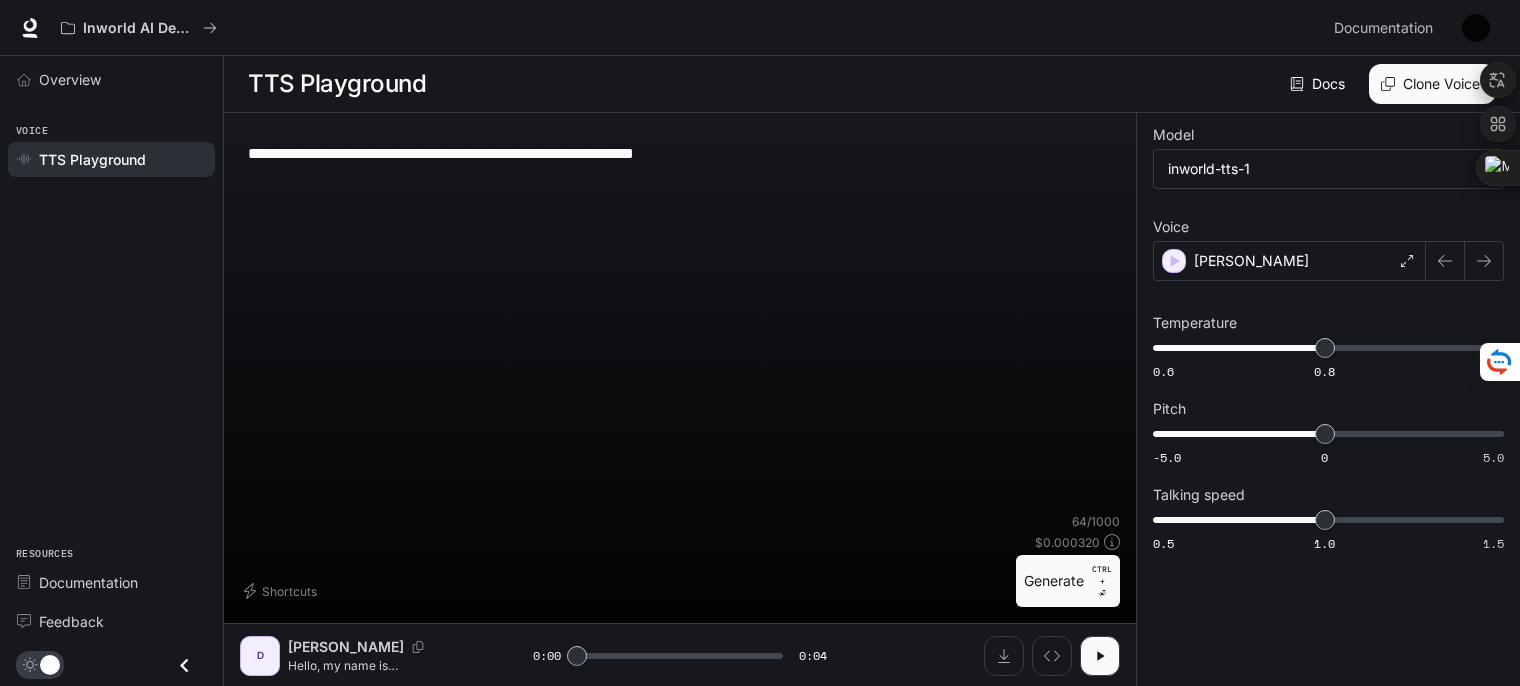 click on "**********" at bounding box center [680, 153] 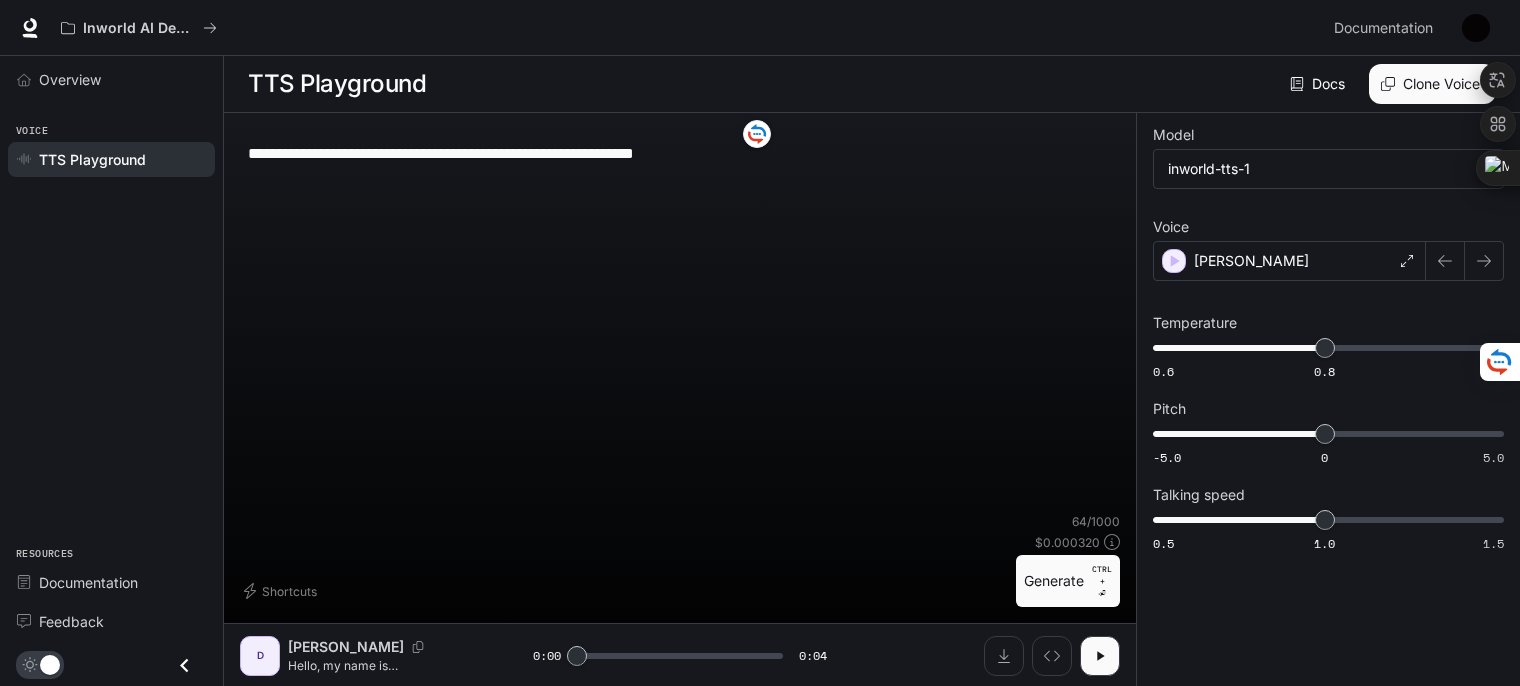 click on "**********" at bounding box center (680, 153) 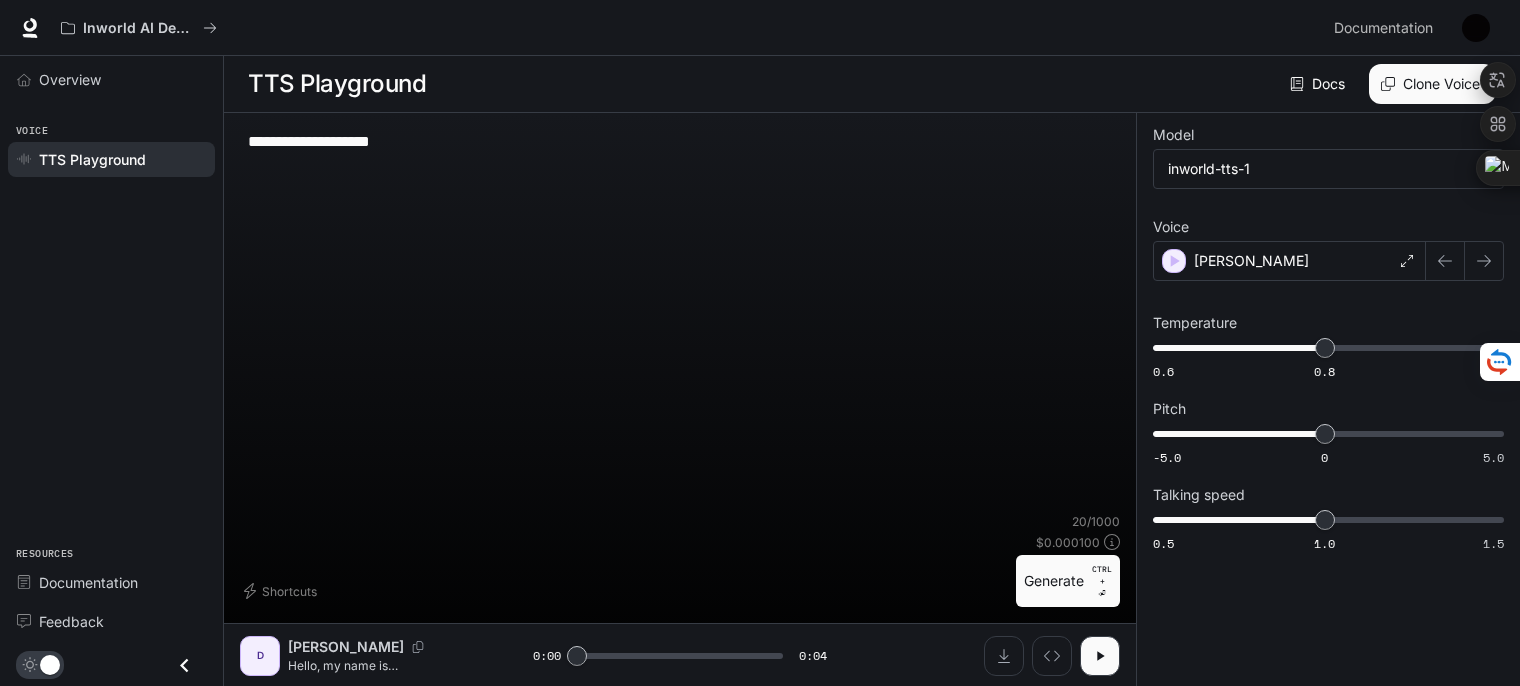 type on "**********" 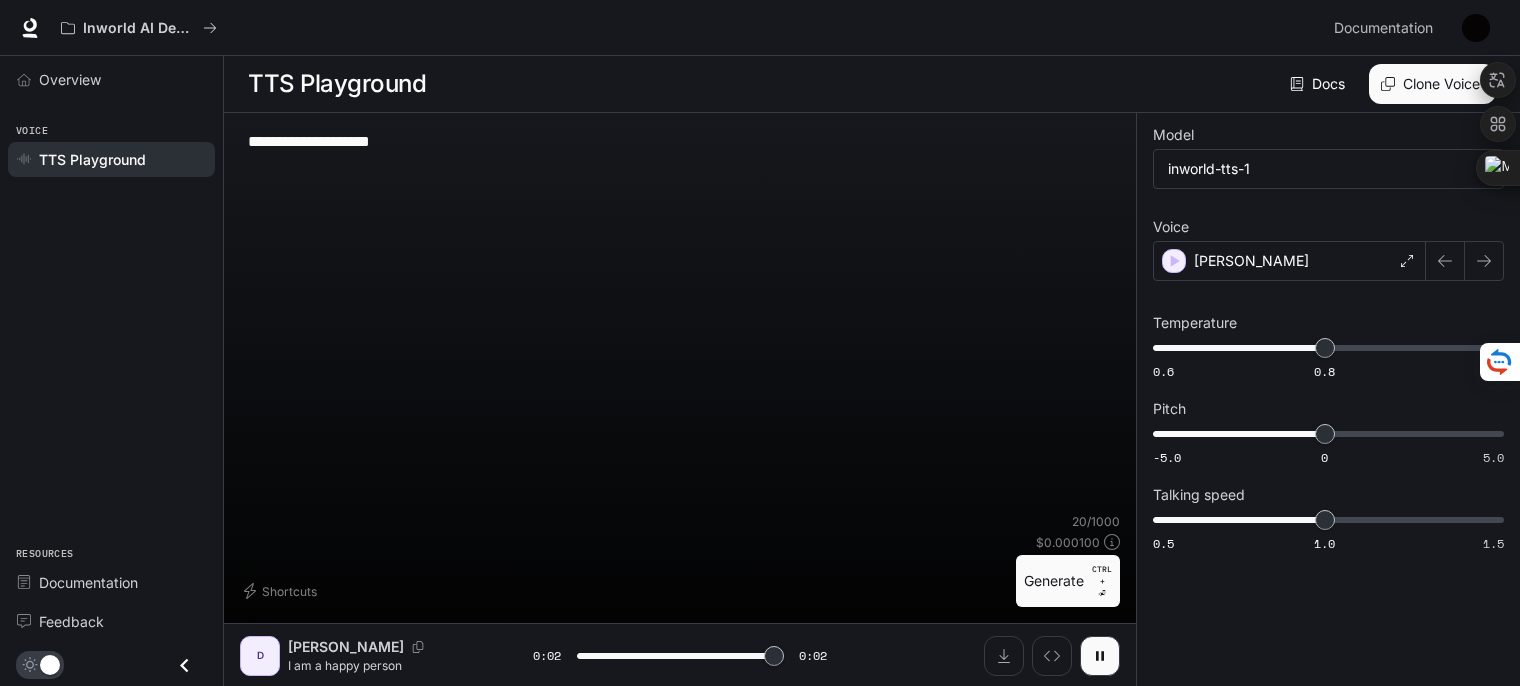 type on "*" 